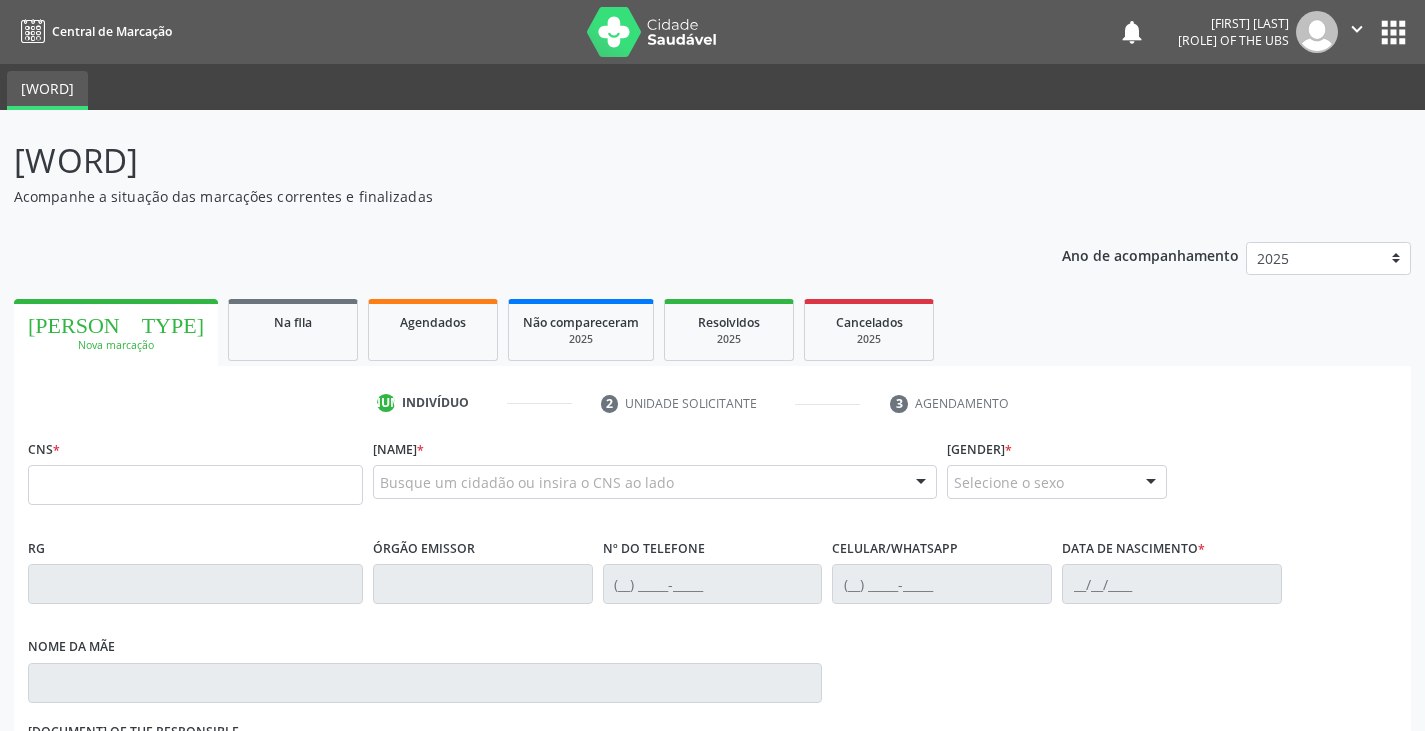 scroll, scrollTop: 0, scrollLeft: 0, axis: both 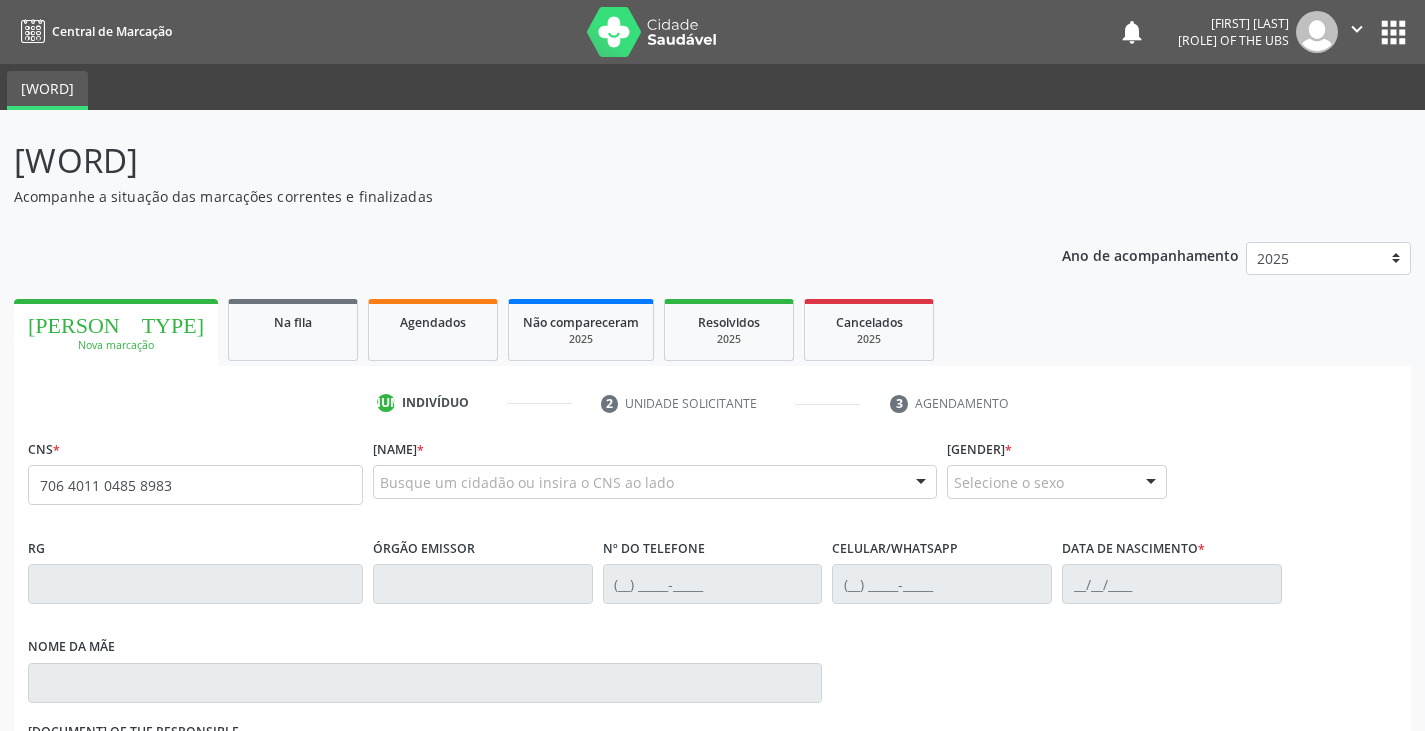 type on "706 4011 0485 8983" 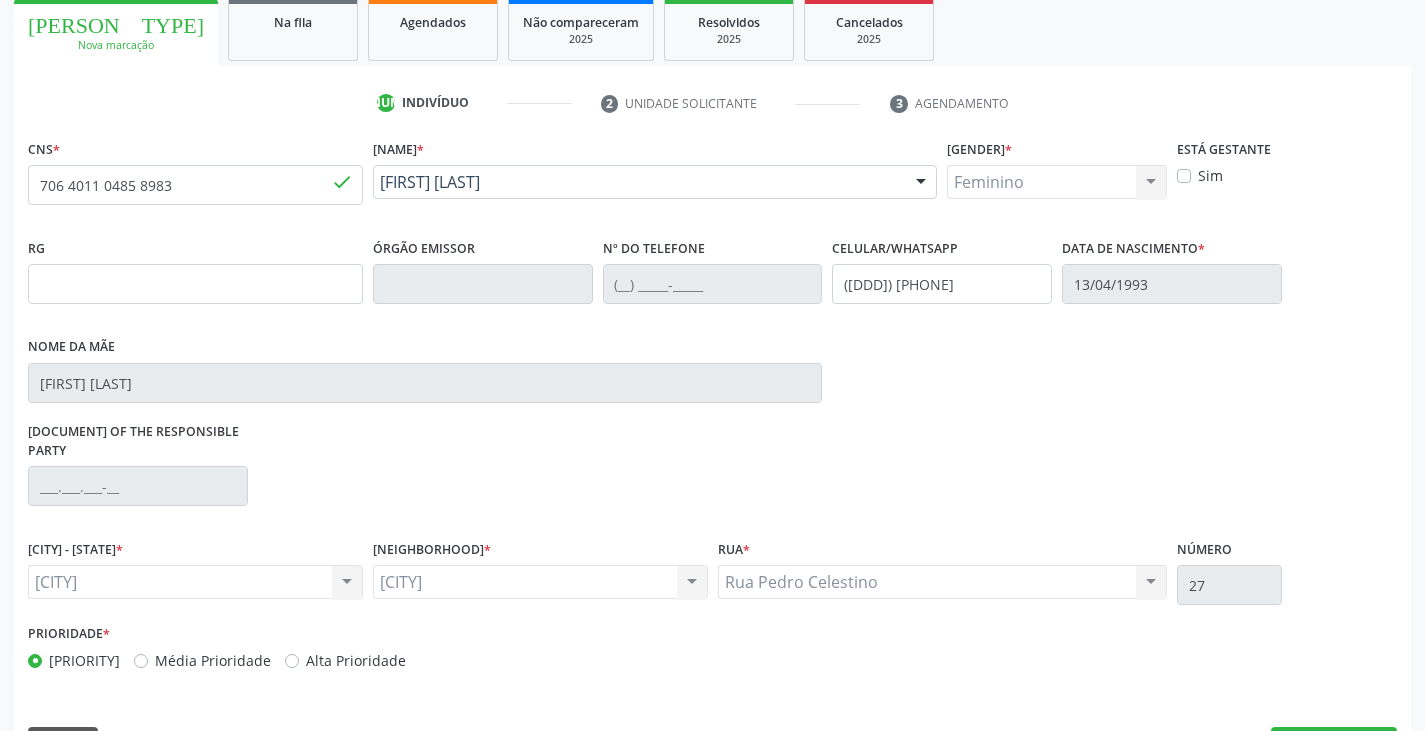scroll, scrollTop: 339, scrollLeft: 0, axis: vertical 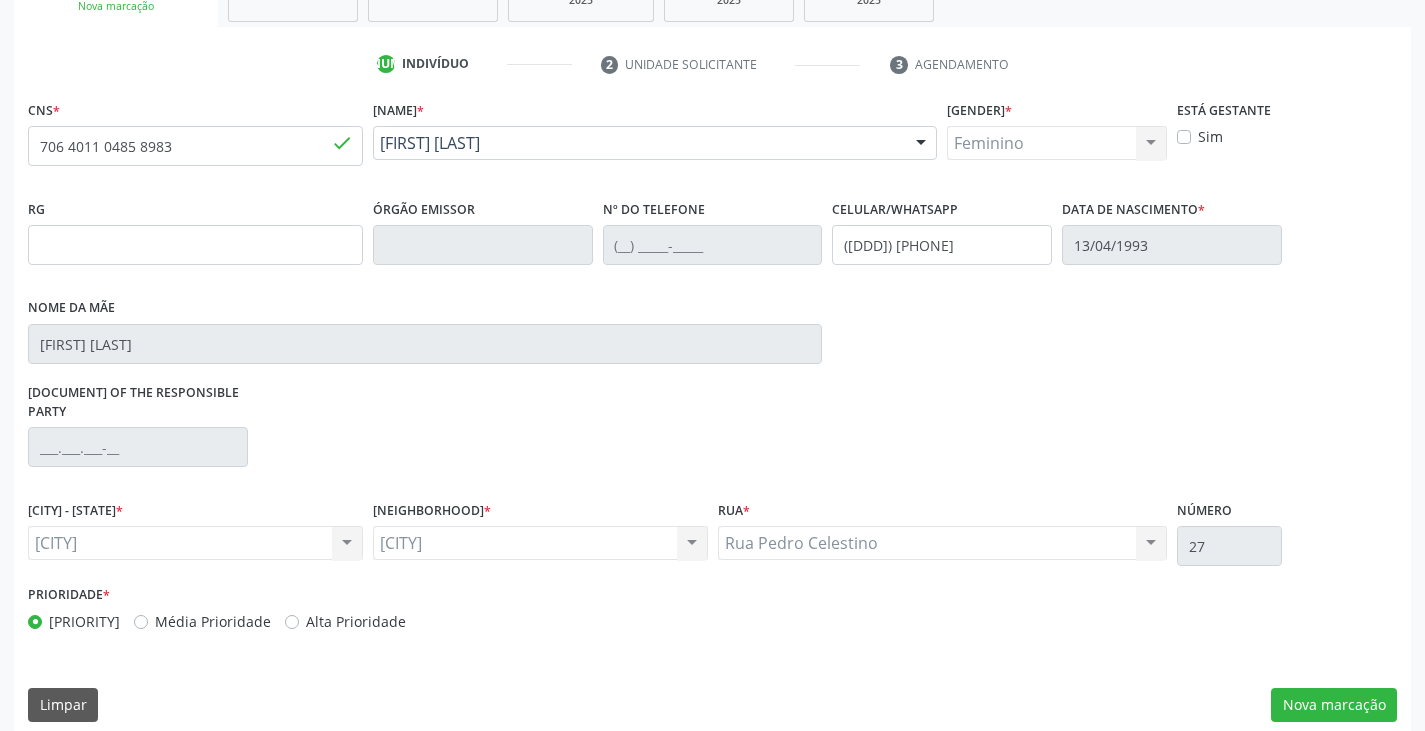 click on "Alta Prioridade" at bounding box center (356, 621) 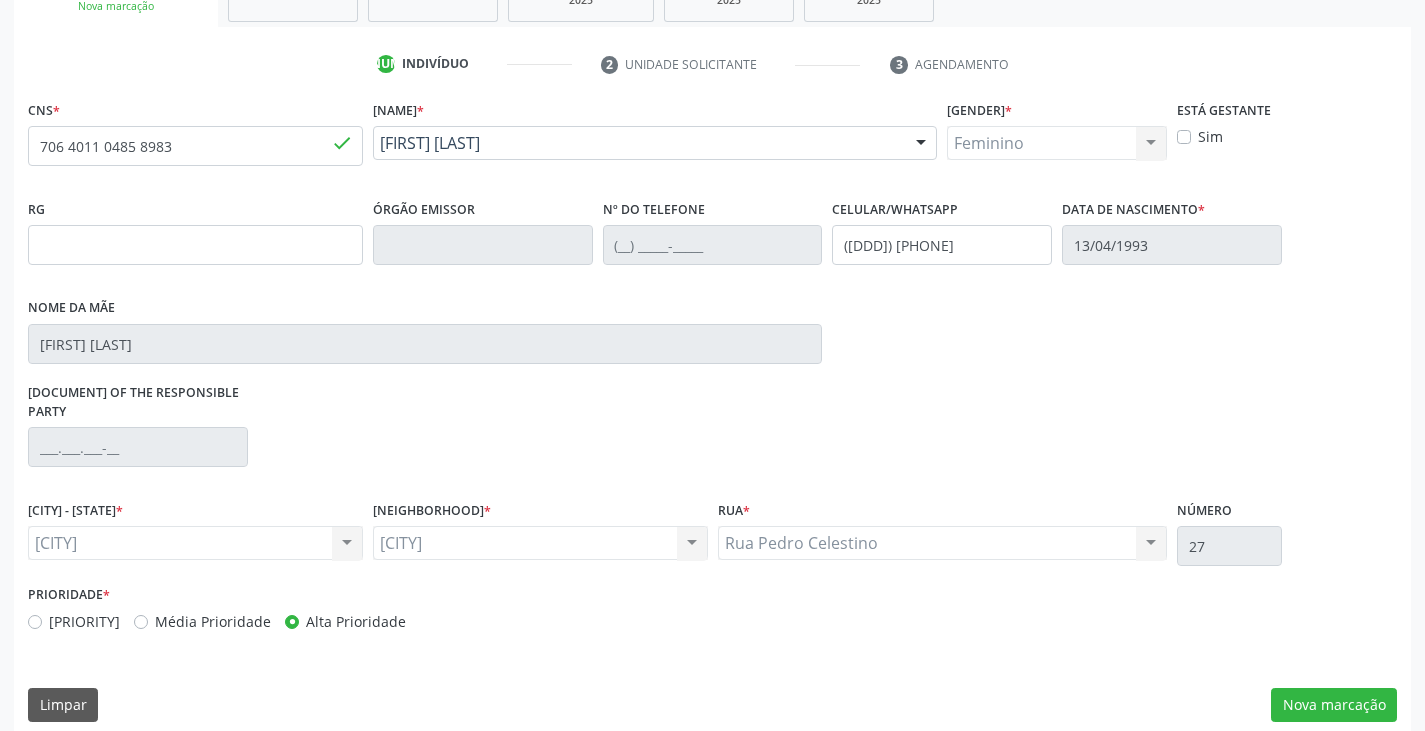 click on "Alta Prioridade" at bounding box center (356, 621) 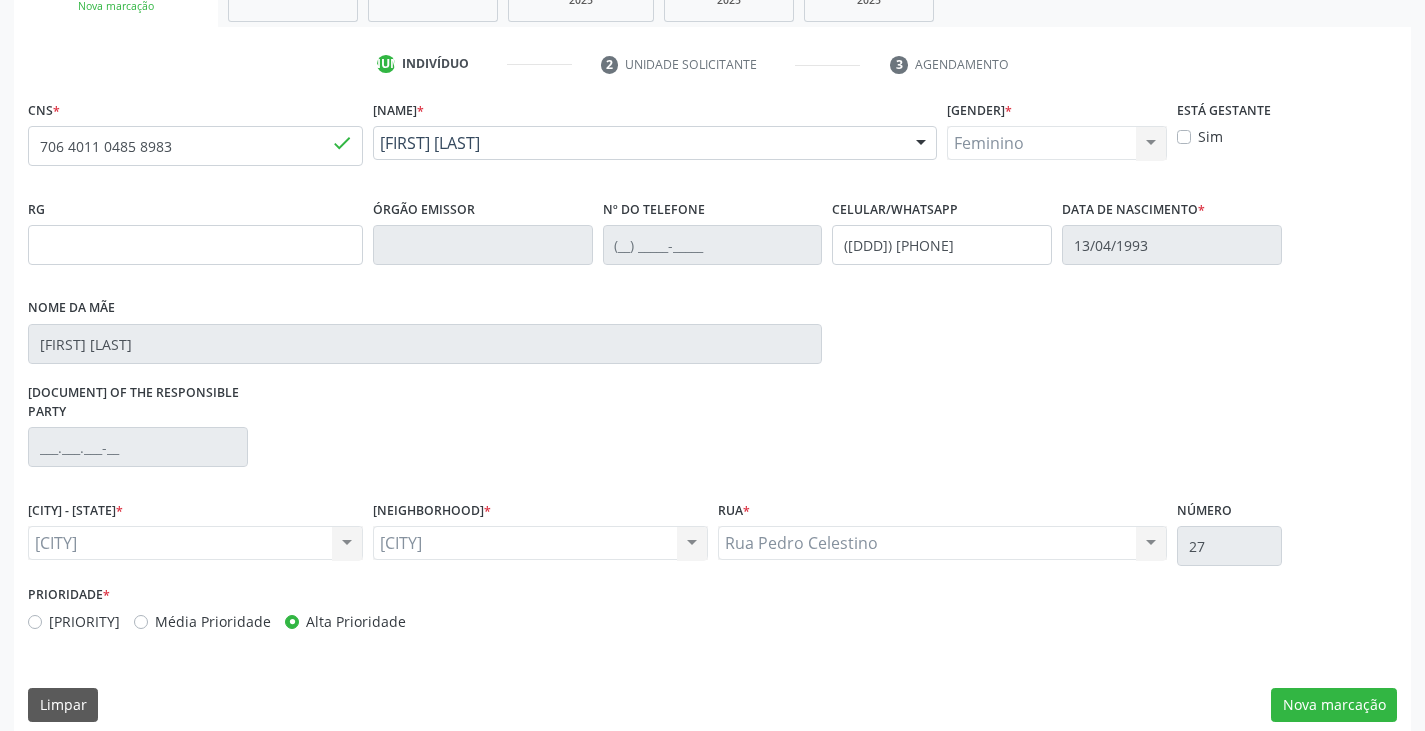 scroll, scrollTop: 239, scrollLeft: 0, axis: vertical 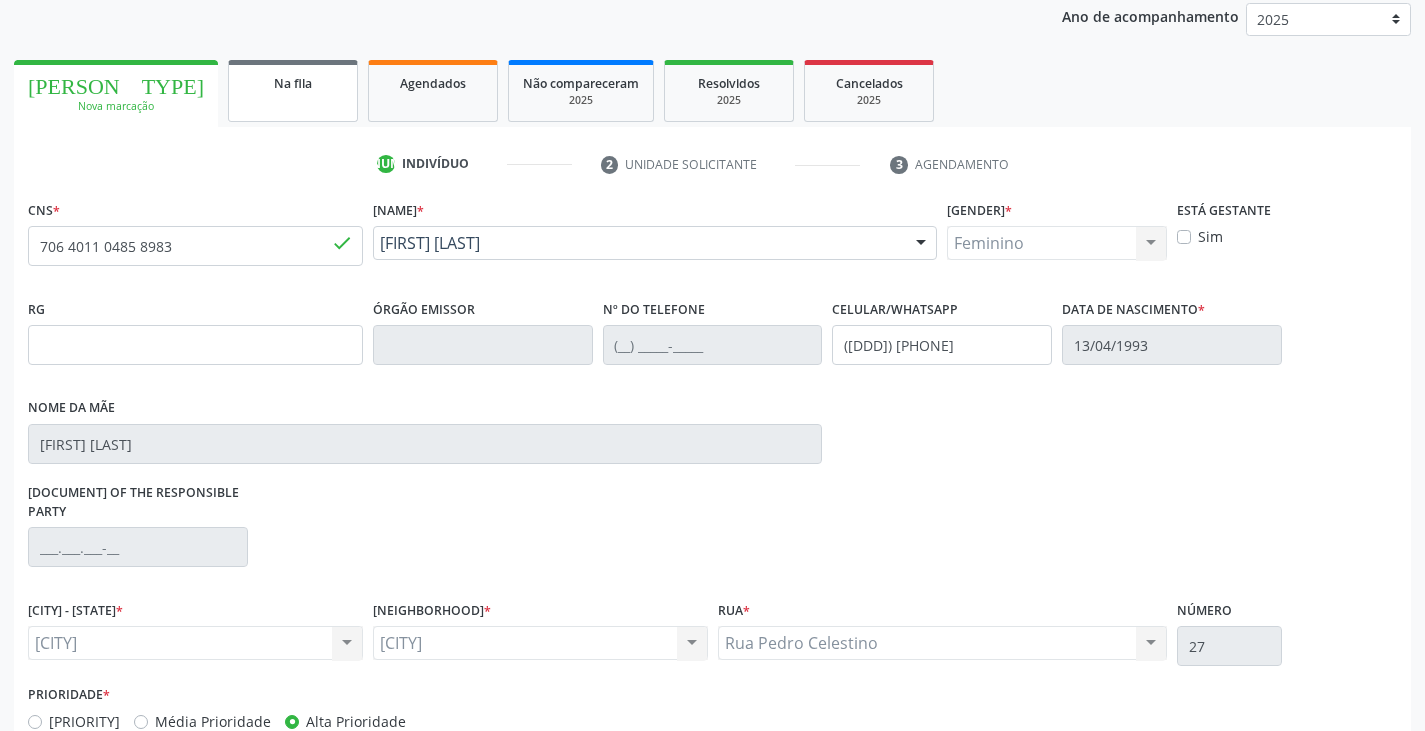 click on "Na fila" at bounding box center (293, 91) 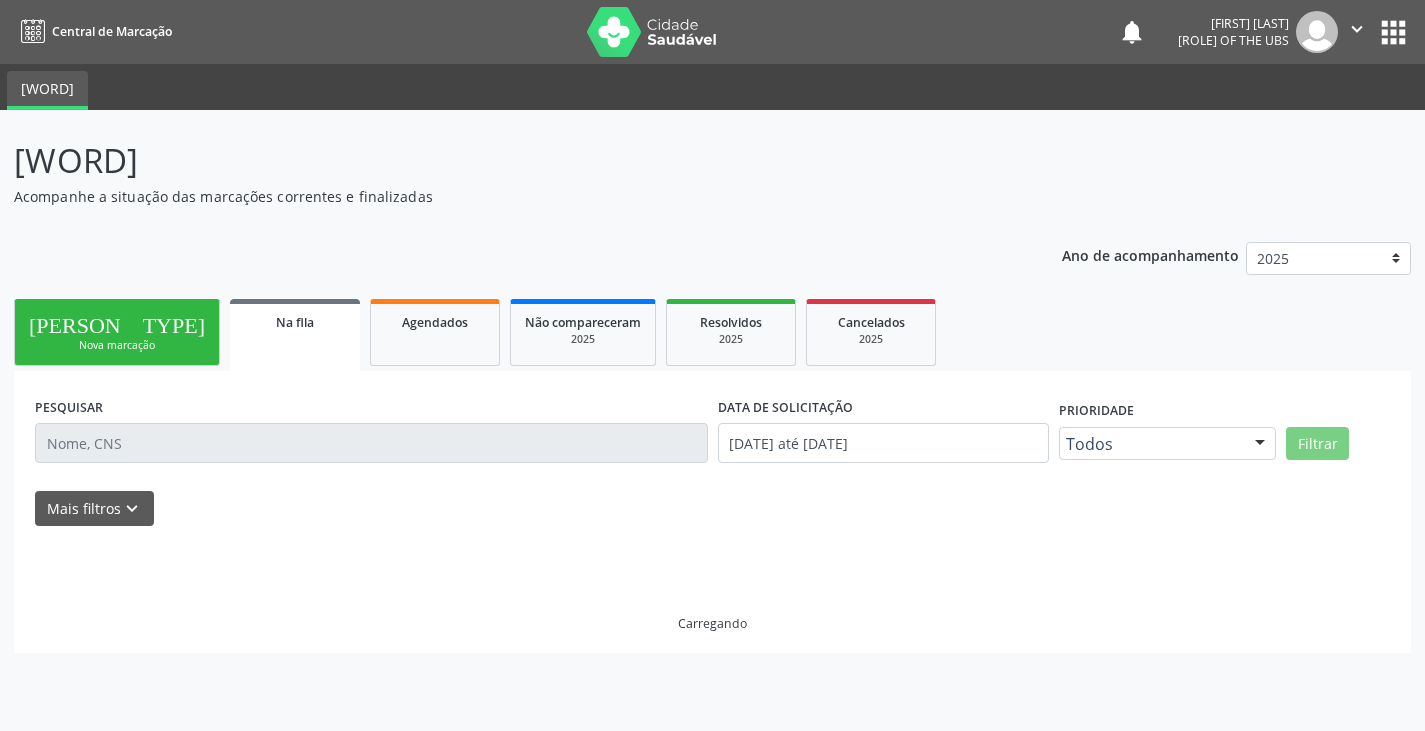 scroll, scrollTop: 0, scrollLeft: 0, axis: both 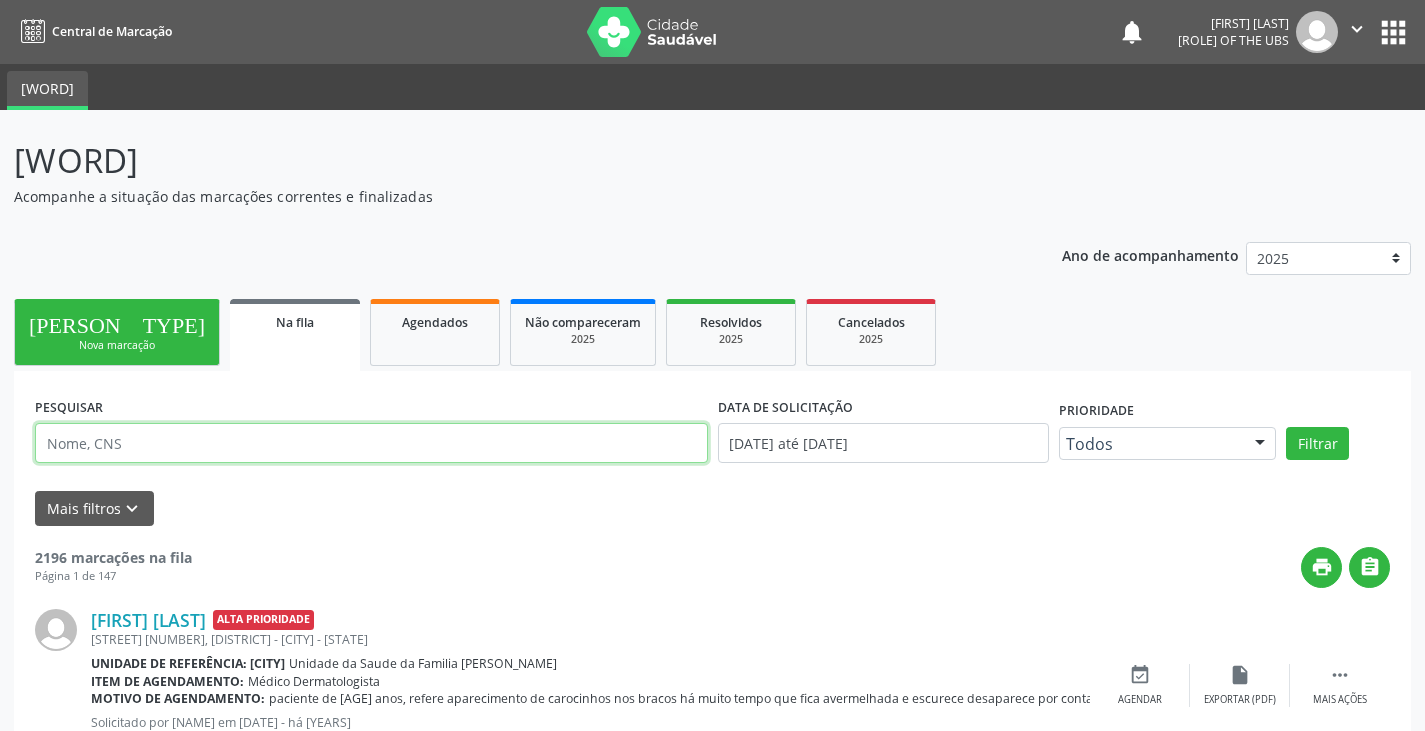 click at bounding box center [371, 443] 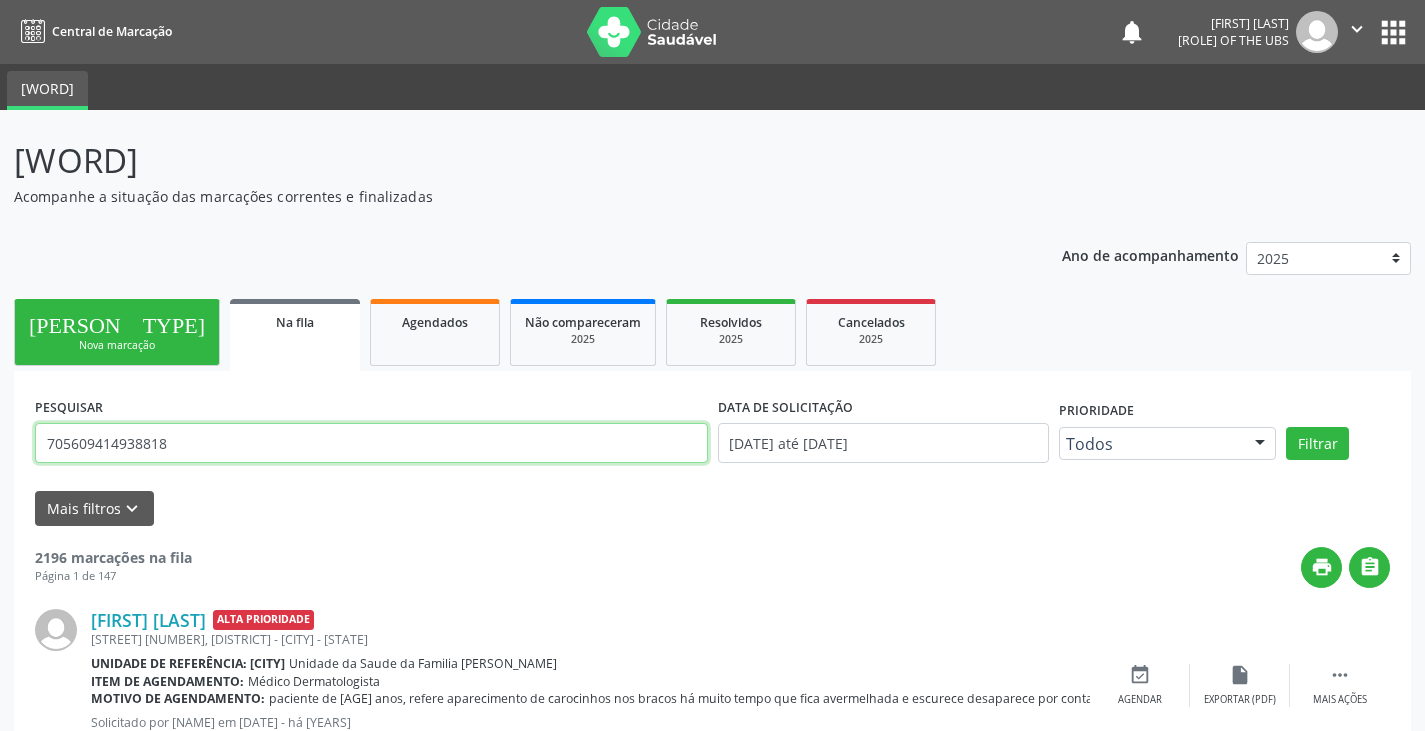 type on "705609414938818" 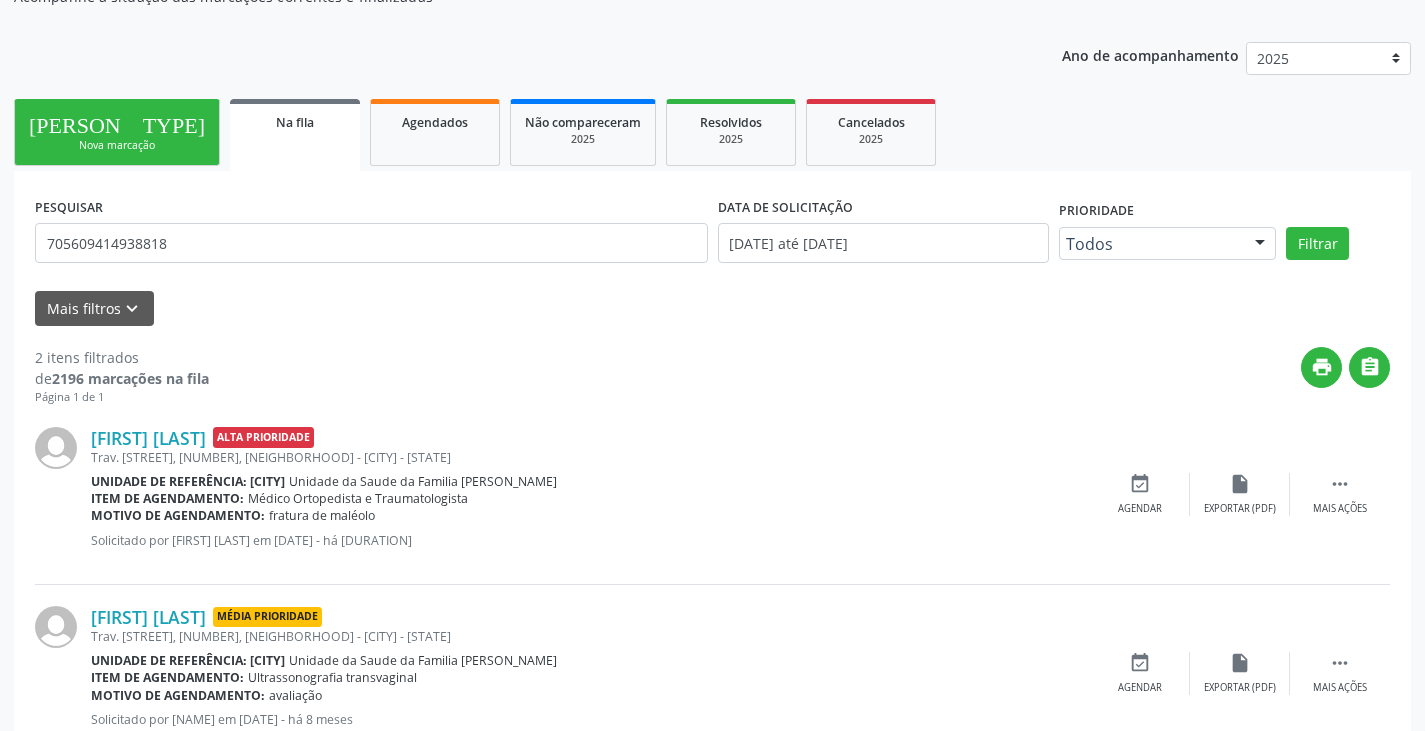 scroll, scrollTop: 267, scrollLeft: 0, axis: vertical 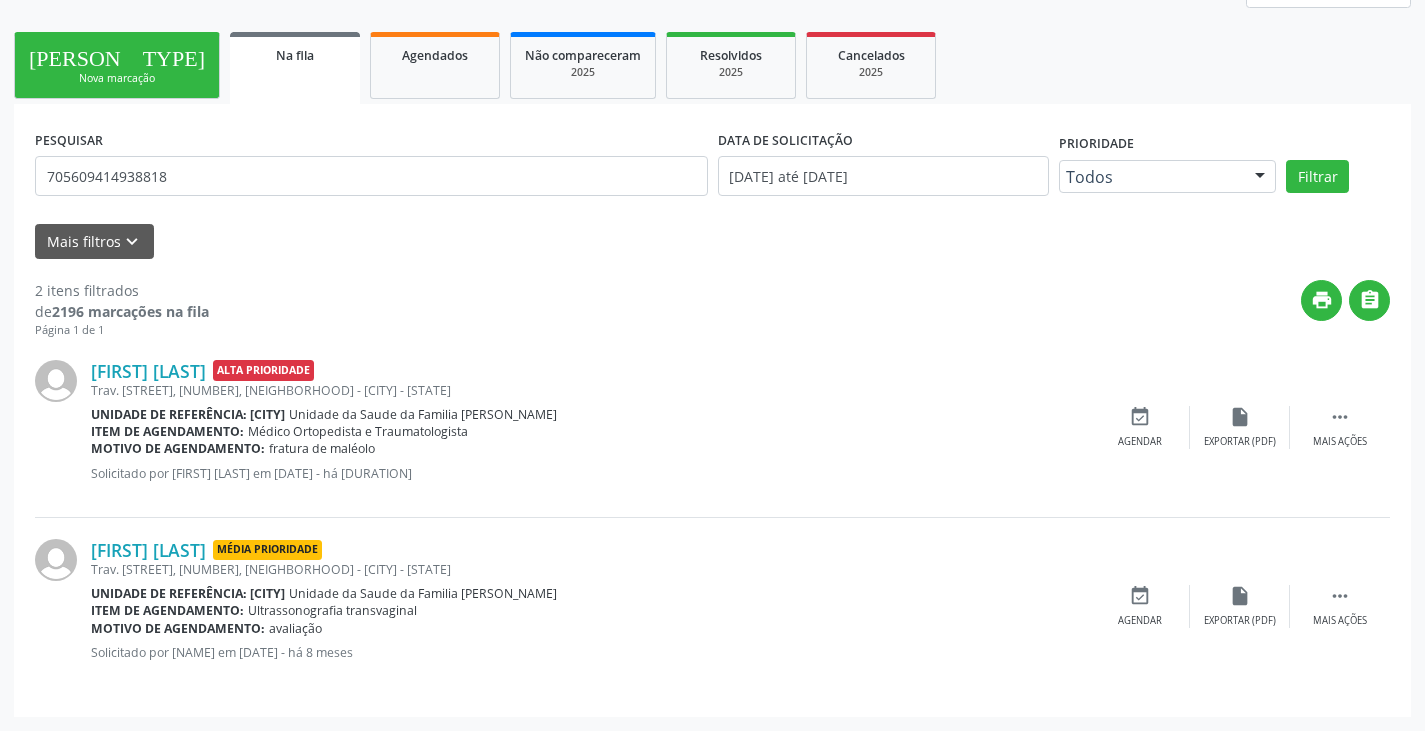 click on "Nova marcação" at bounding box center [117, 78] 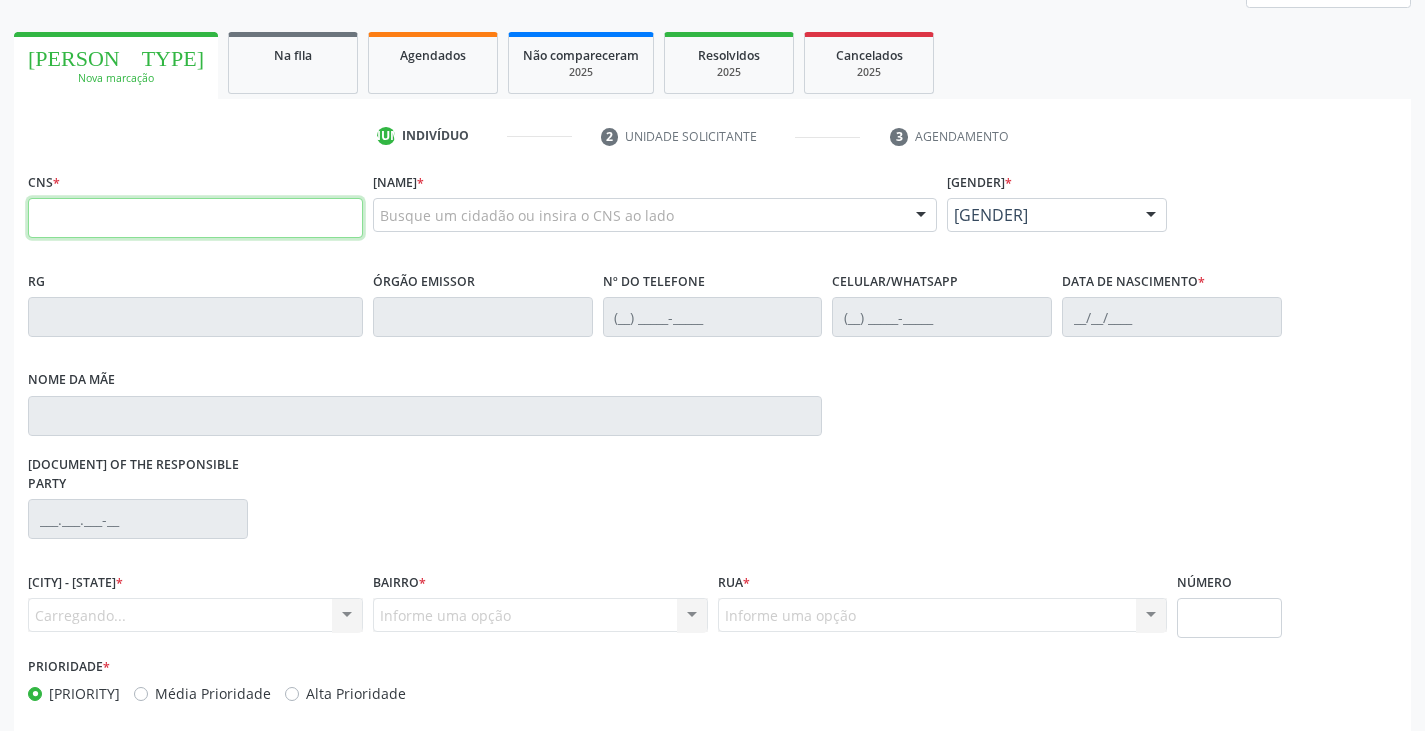 click at bounding box center (195, 218) 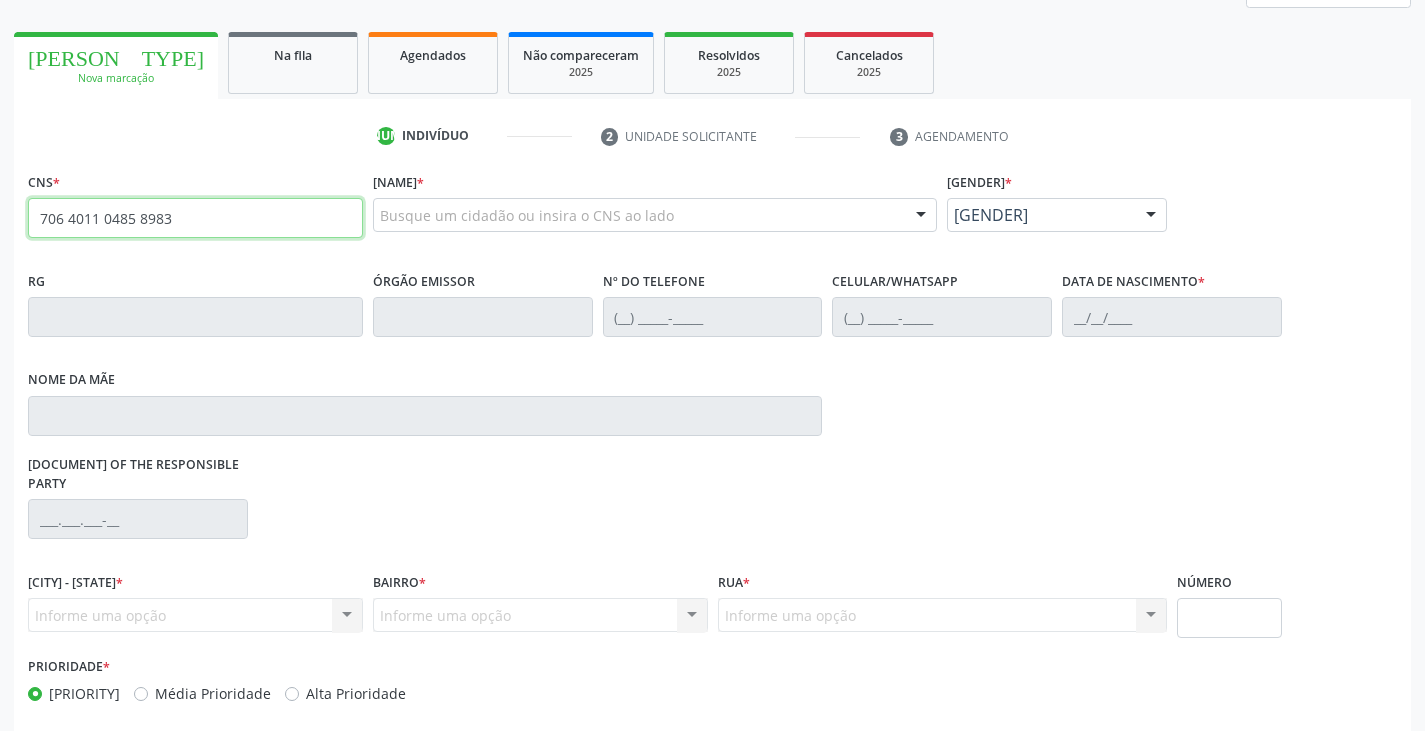 type on "706 4011 0485 8983" 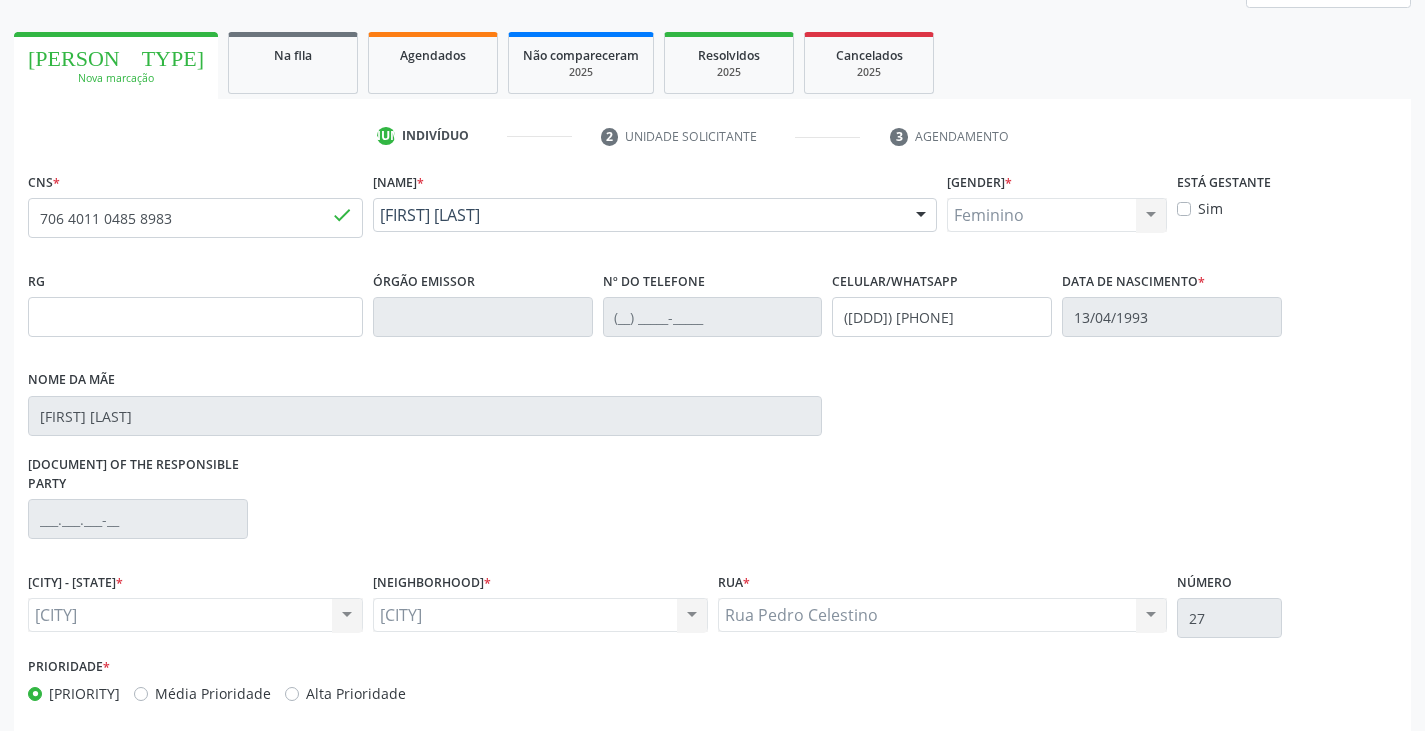 click on "Alta Prioridade" at bounding box center (356, 693) 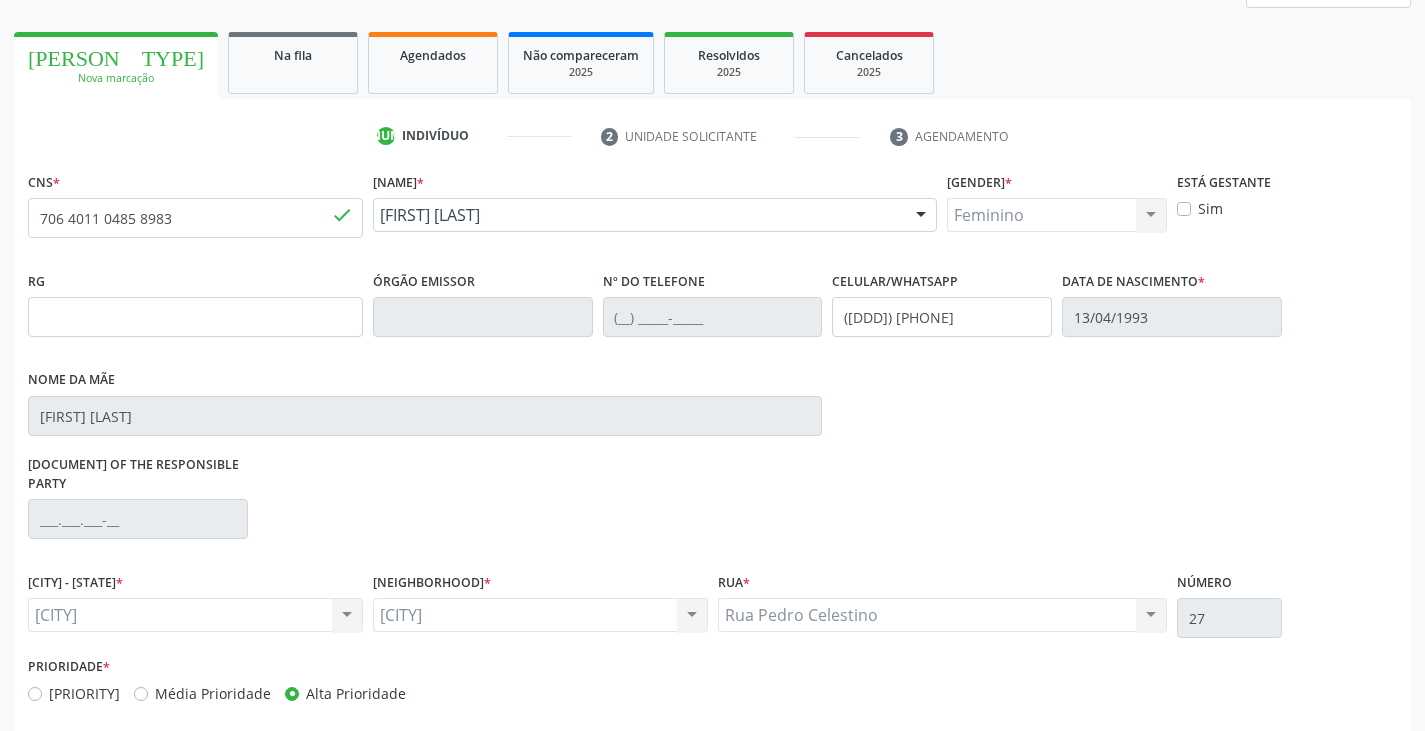 click on "Alta Prioridade" at bounding box center (356, 693) 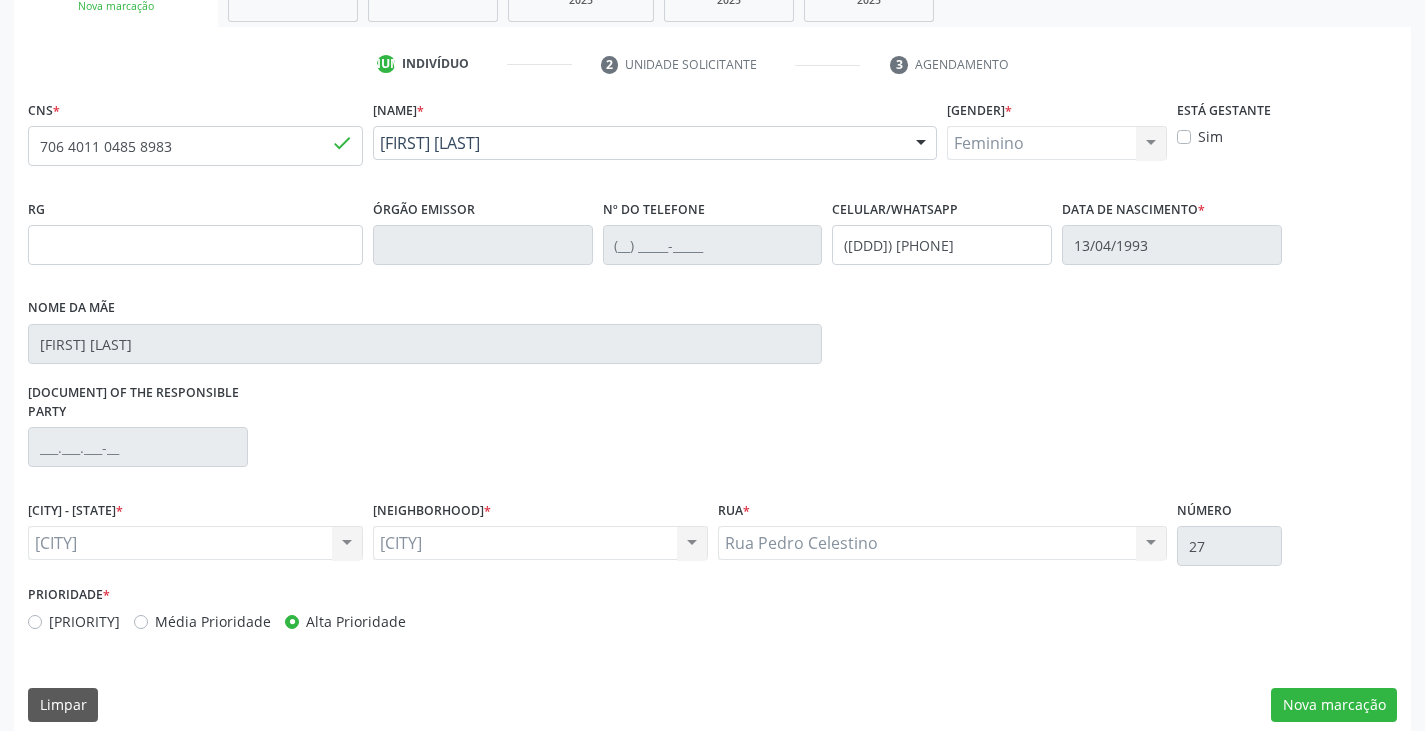 click on "CNS
*
[NUMBER]   done
Nome
*
[NAME]
[NAME]
CNS:
[NUMBER]
CPF:    --   Nascimento:
[DATE]
Nenhum resultado encontrado para: "   "
Digite o nome ou CNS para buscar um indivíduo
Sexo
*
Feminino         Masculino   Feminino
Nenhum resultado encontrado para: "   "
Não há nenhuma opção para ser exibida.
Está gestante
Sim
RG
Órgão emissor
Nº do Telefone
Celular/WhatsApp
[PHONE]
Data de nascimento
*
[DATE]
Nome da mãe
[NAME]
CPF do responsável
CIDADE - UF
*
[CITY]         [CITY]       "" at bounding box center (712, 415) 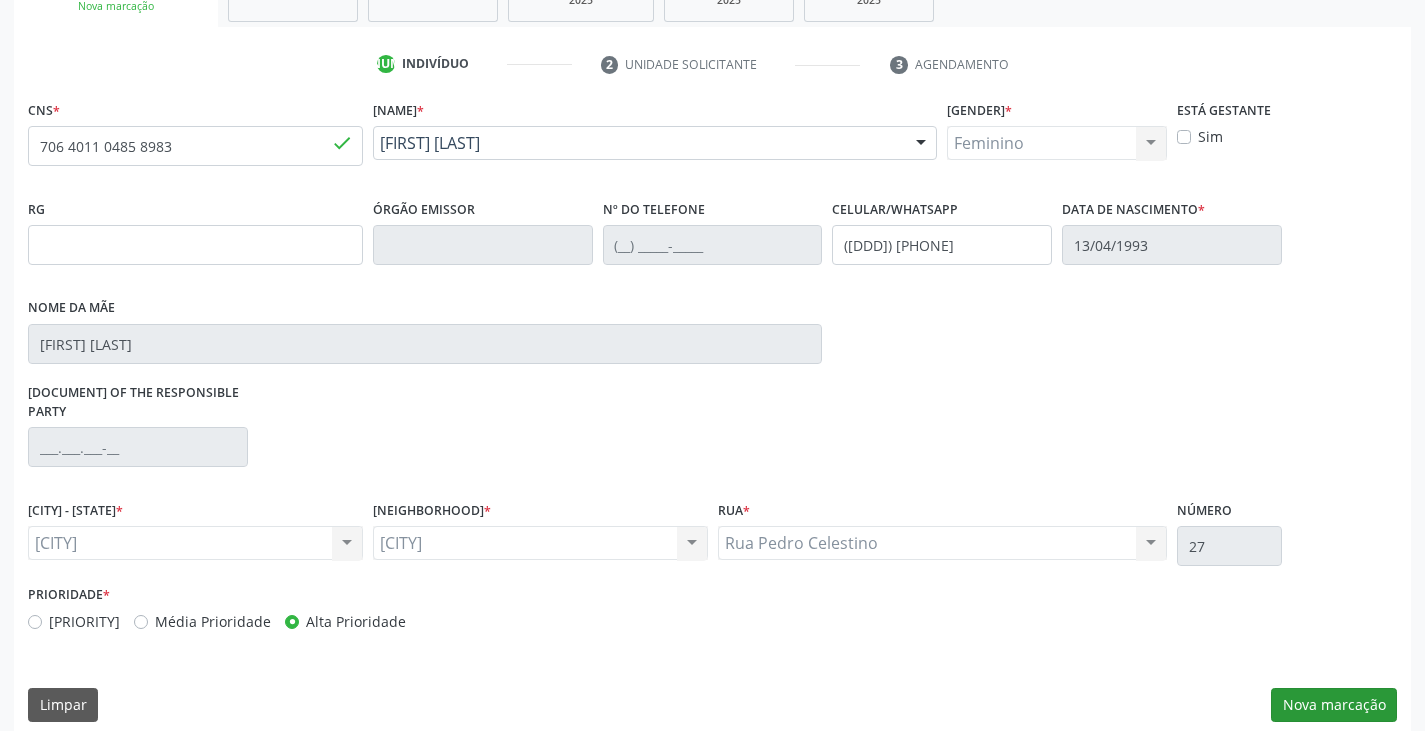 click on "CNS
*
[NUMBER]   done
Nome
*
[NAME]
[NAME]
CNS:
[NUMBER]
CPF:    --   Nascimento:
[DATE]
Nenhum resultado encontrado para: "   "
Digite o nome ou CNS para buscar um indivíduo
Sexo
*
Feminino         Masculino   Feminino
Nenhum resultado encontrado para: "   "
Não há nenhuma opção para ser exibida.
Está gestante
Sim
RG
Órgão emissor
Nº do Telefone
Celular/WhatsApp
[PHONE]
Data de nascimento
*
[DATE]
Nome da mãe
[NAME]
CPF do responsável
CIDADE - UF
*
[CITY]         [CITY]       "" at bounding box center [712, 415] 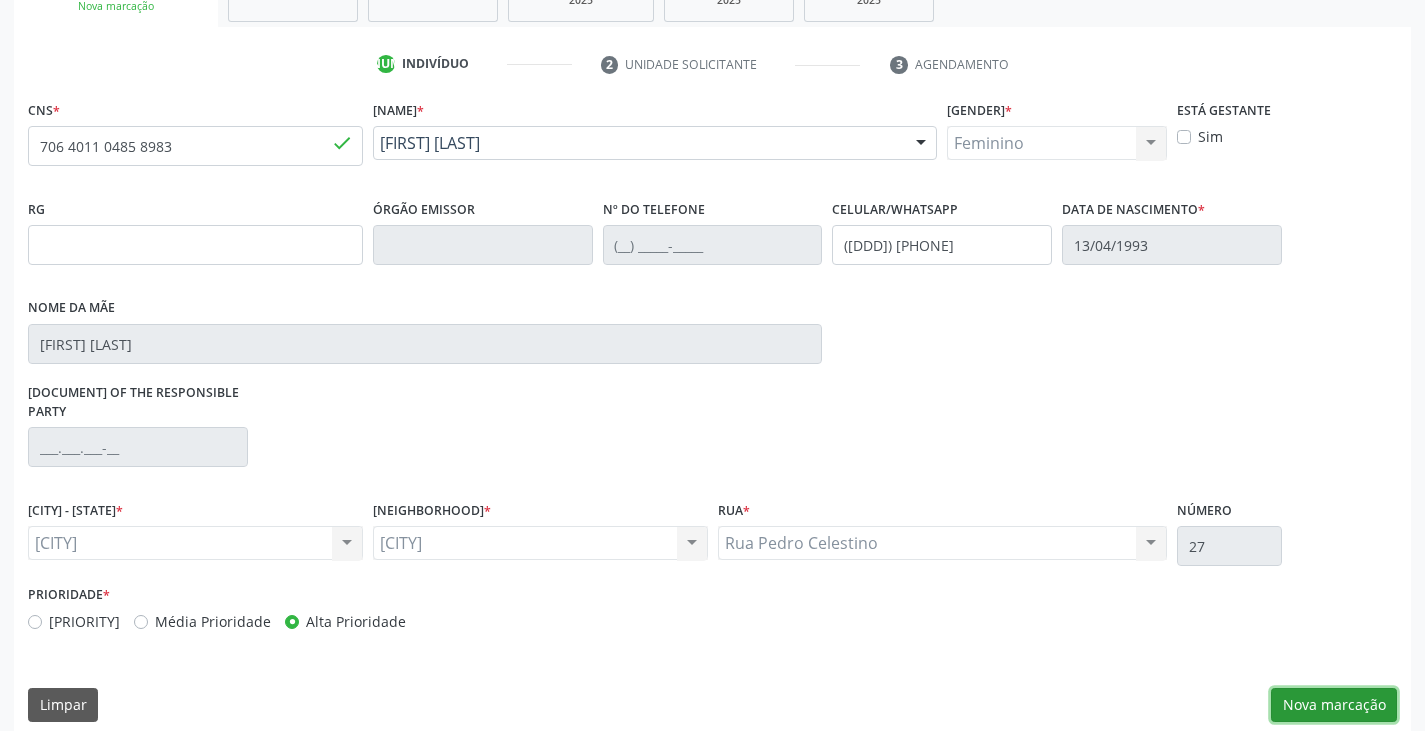 click on "Nova marcação" at bounding box center [1334, 705] 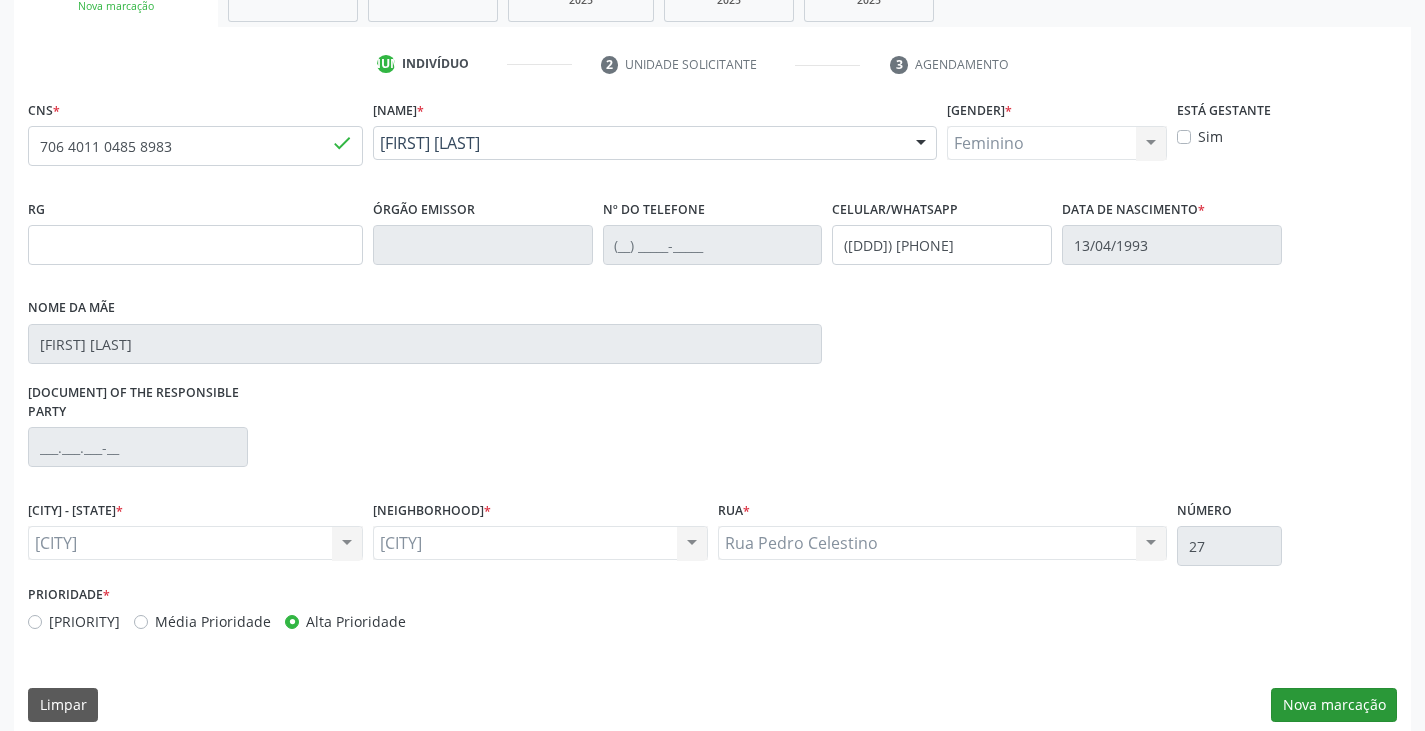 click on "Próximo" at bounding box center (0, 0) 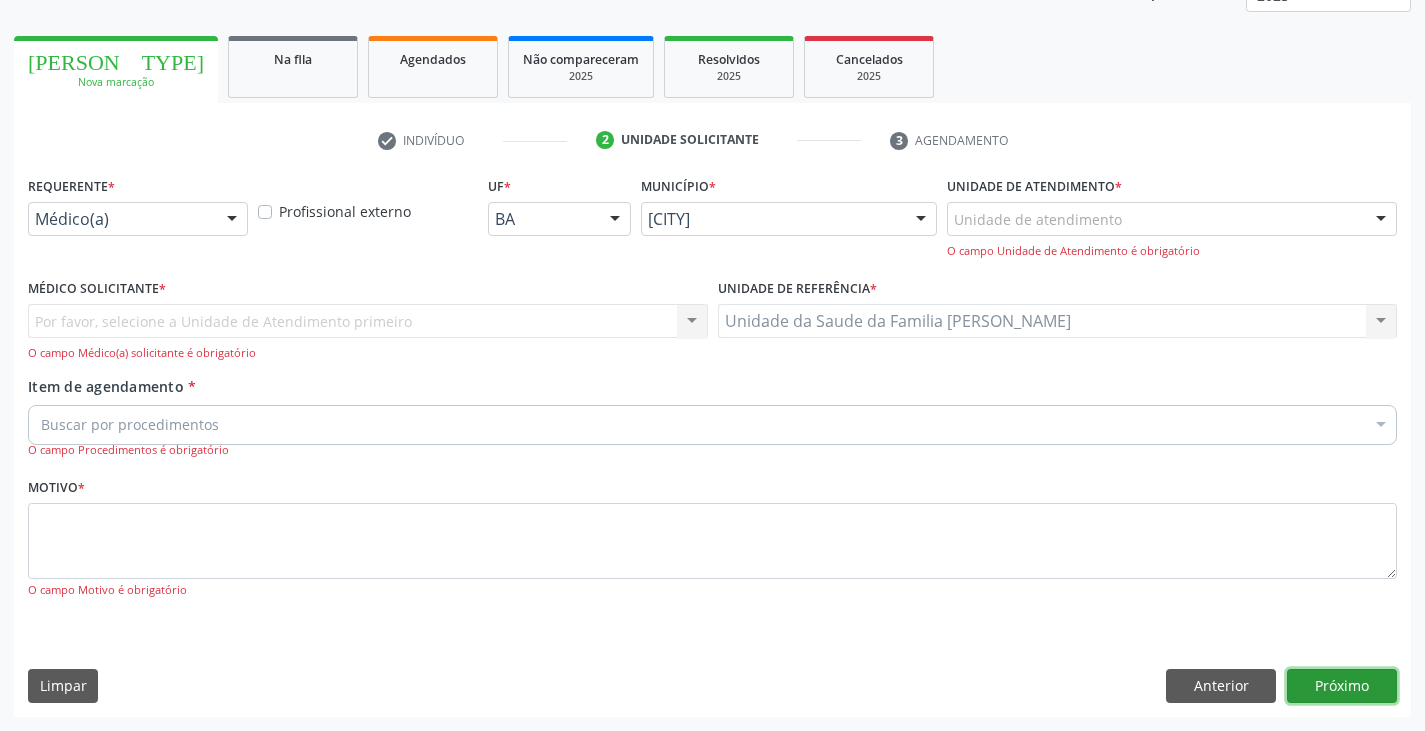 scroll, scrollTop: 175, scrollLeft: 0, axis: vertical 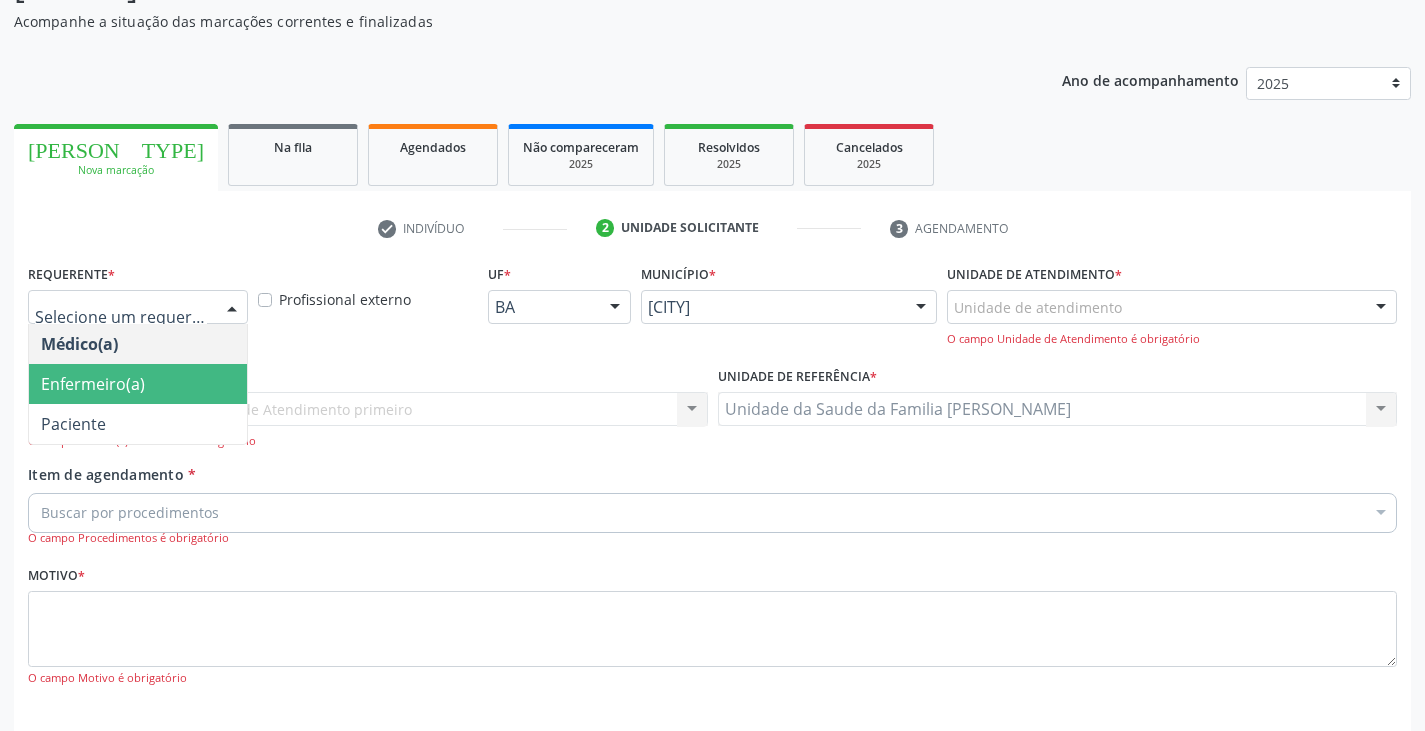click on "Enfermeiro(a)" at bounding box center (138, 384) 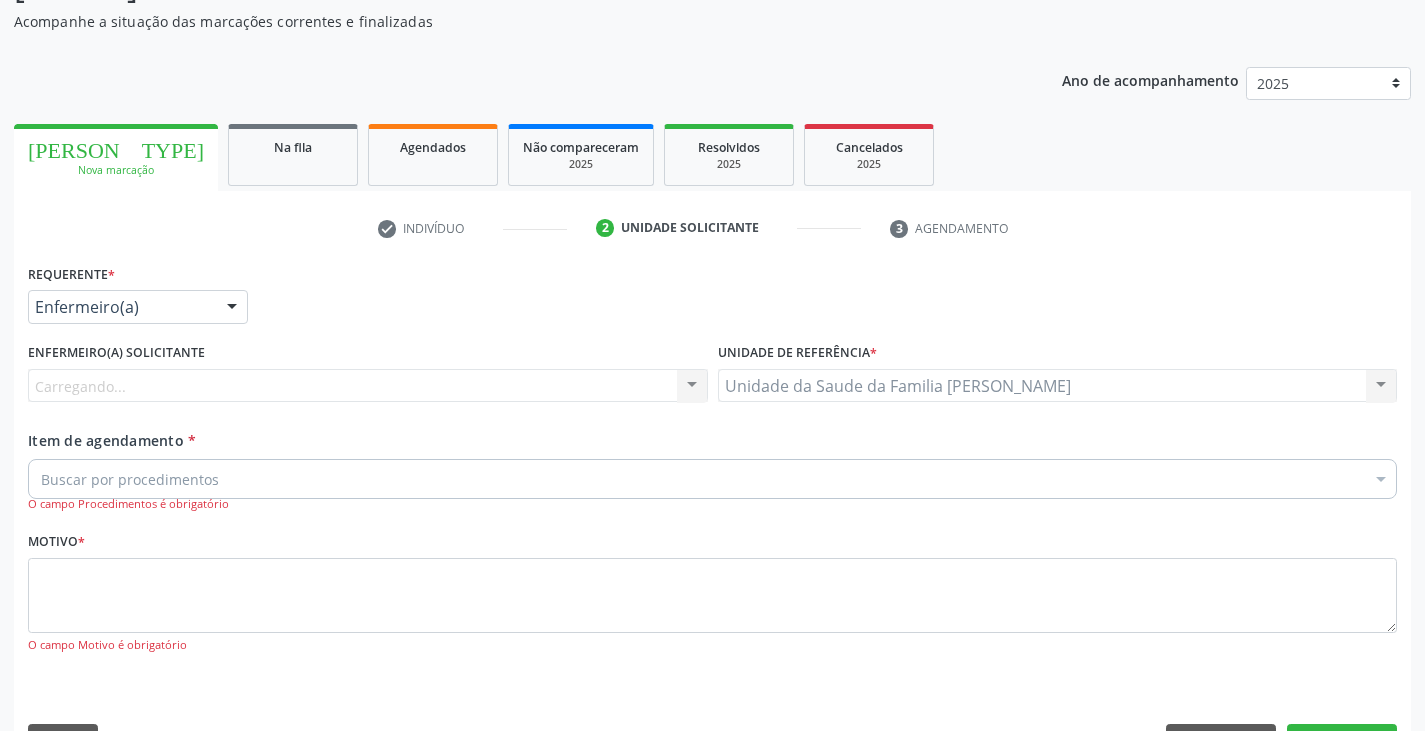 click on "Carregando..." at bounding box center (368, 386) 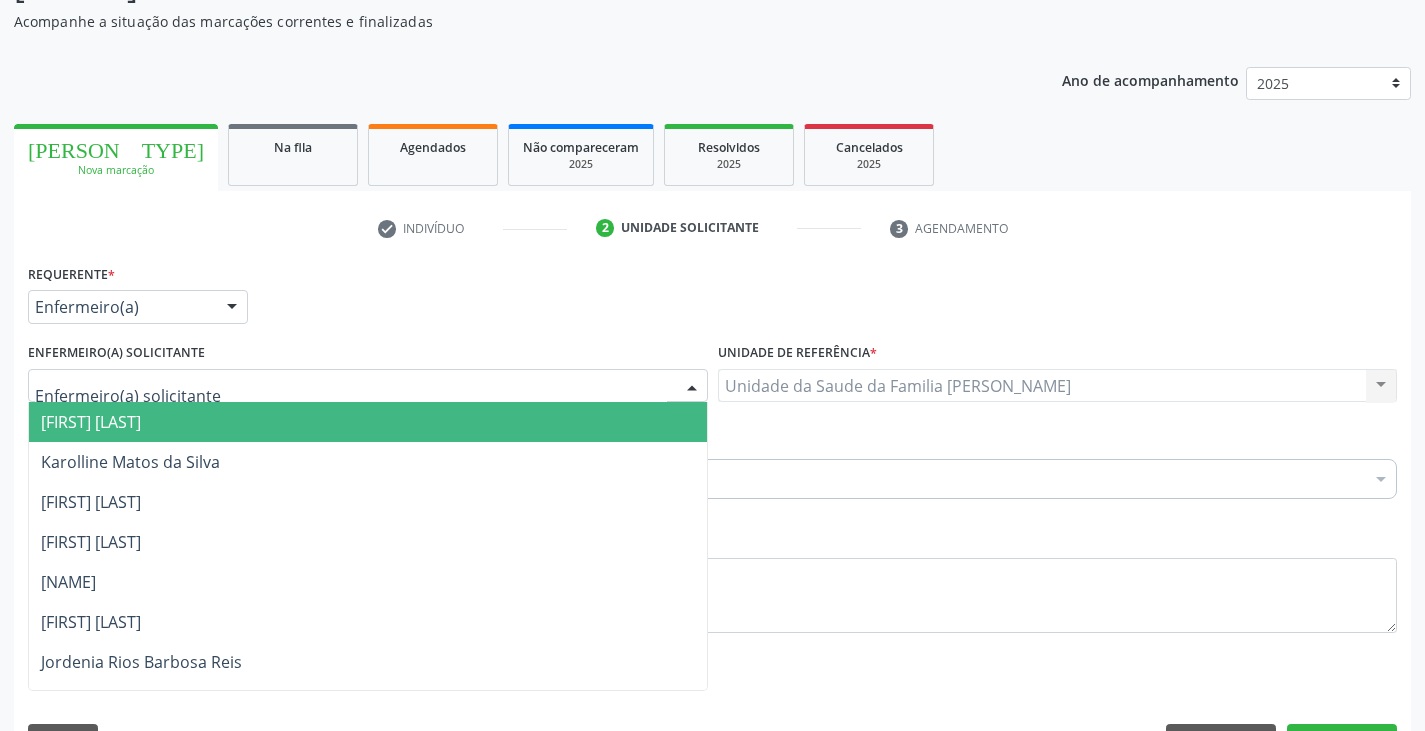 click at bounding box center [351, 396] 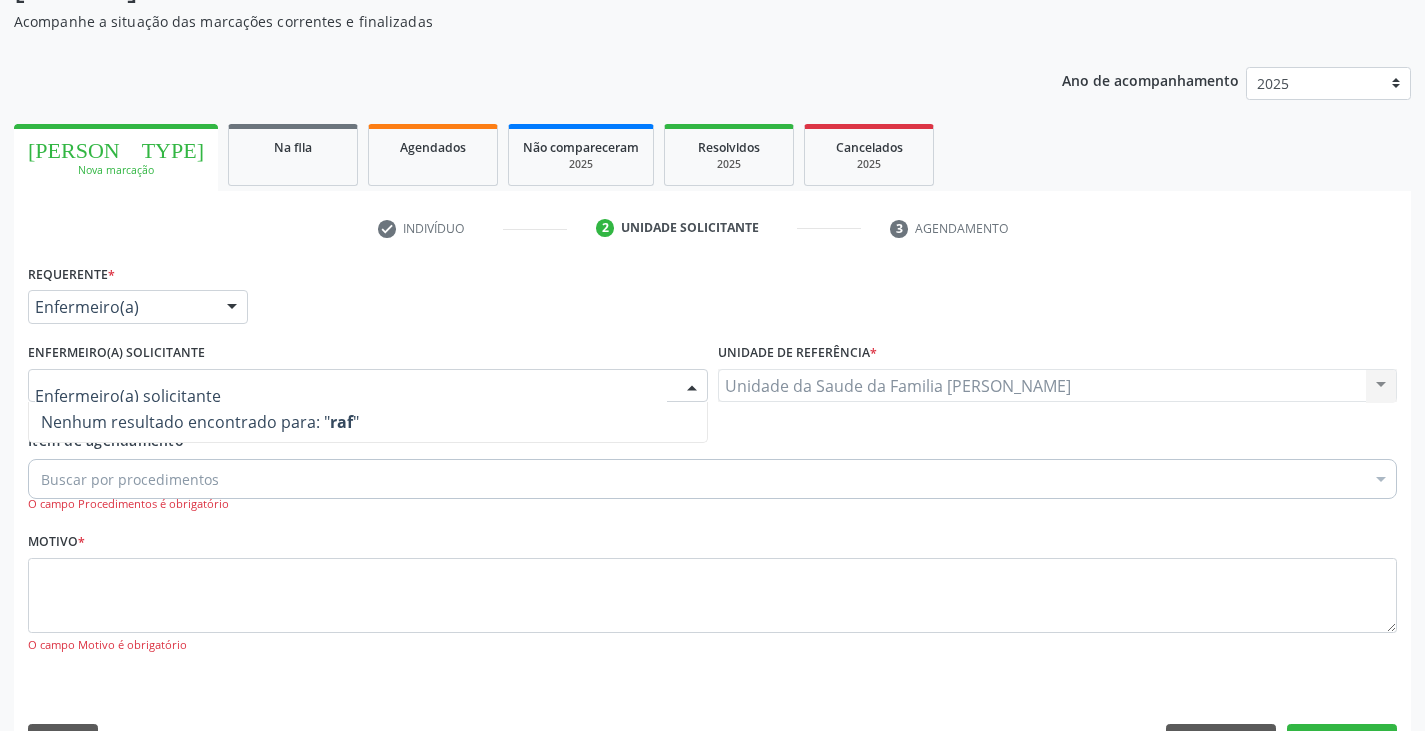 click on "Requerente
*
Enfermeiro(a)         Médico(a)   Enfermeiro(a)   Paciente
Nenhum resultado encontrado para: "   "
Não há nenhuma opção para ser exibida.
UF
[STATE]         [STATE]
Nenhum resultado encontrado para: "   "
Não há nenhuma opção para ser exibida.
Município
[CITY]         [CITY]   [CITY]   [CITY]   [CITY]   [CITY]
Nenhum resultado encontrado para: "   "
Não há nenhuma opção para ser exibida." at bounding box center (712, 298) 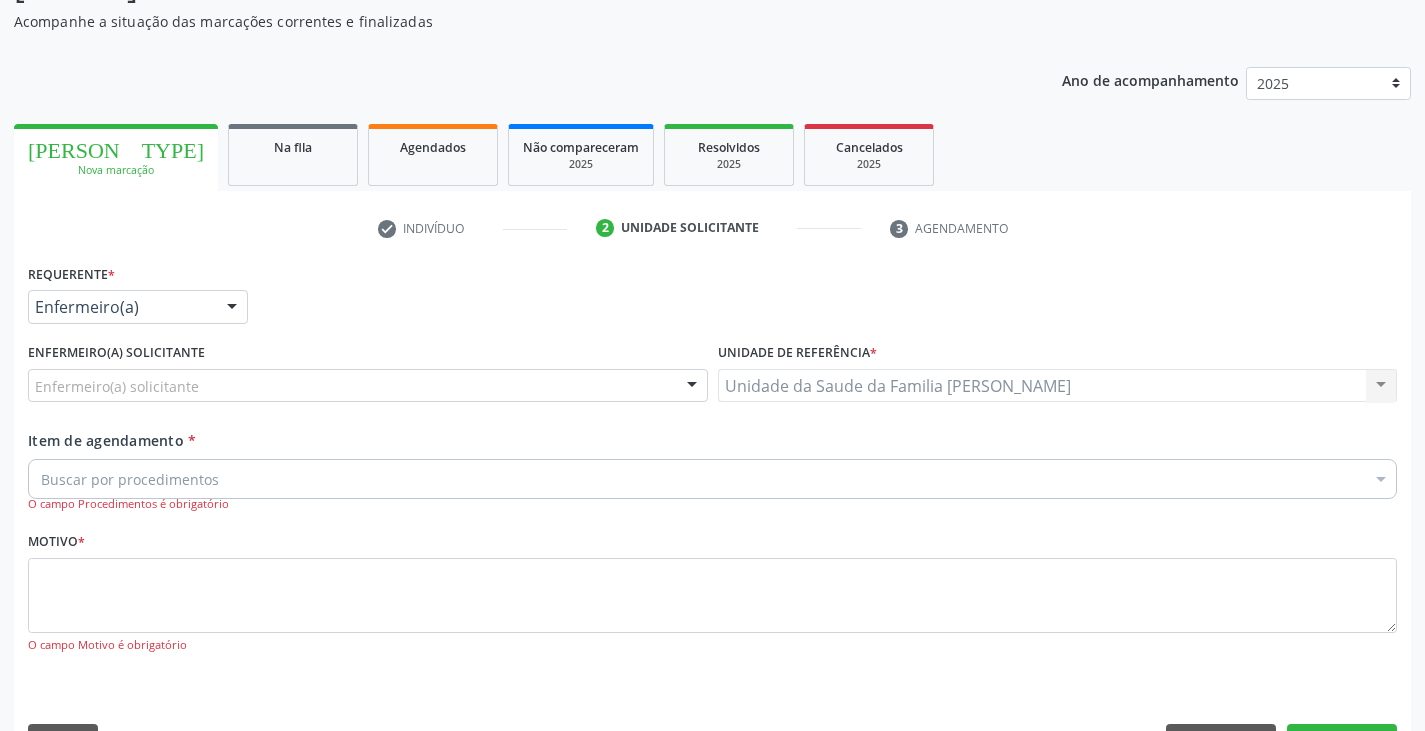 click on "Enfermeiro(a) solicitante" at bounding box center [368, 386] 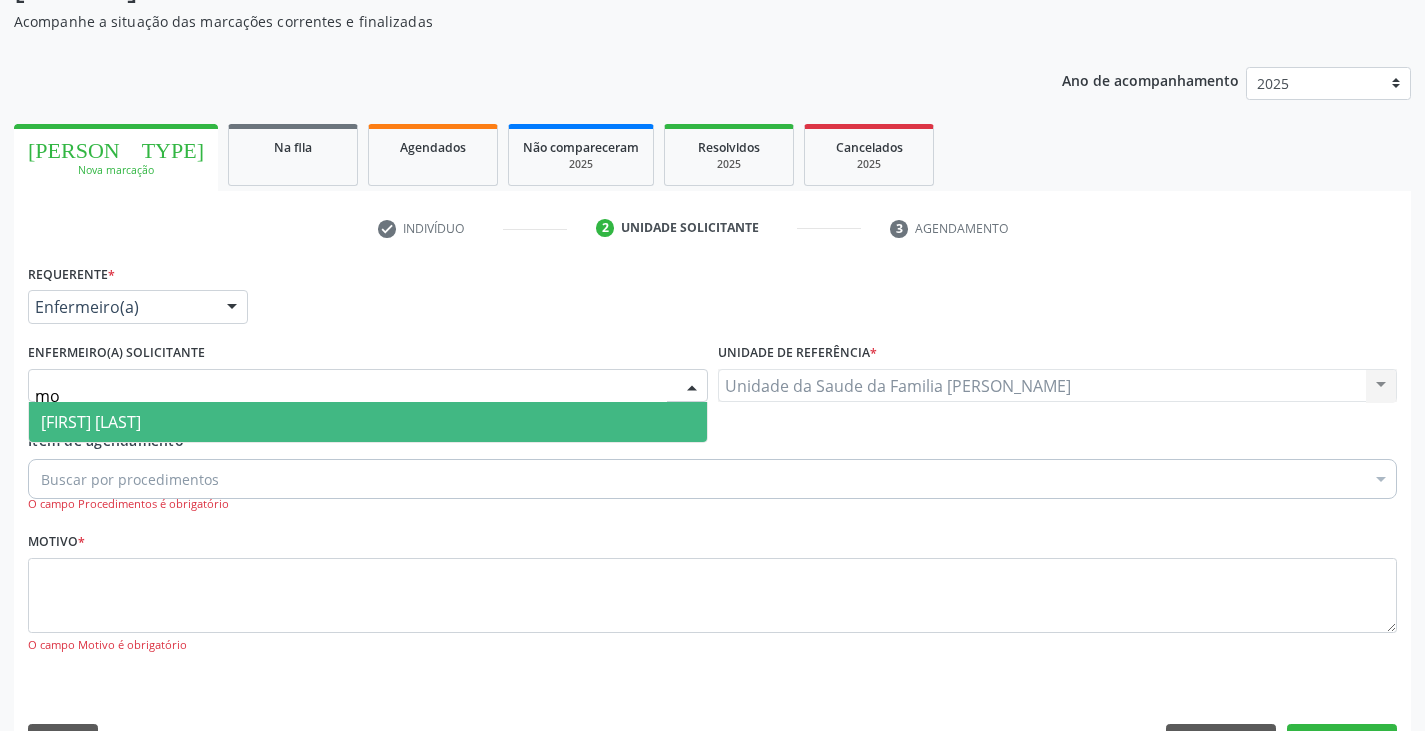 click on "[FIRST] [LAST]" at bounding box center (368, 422) 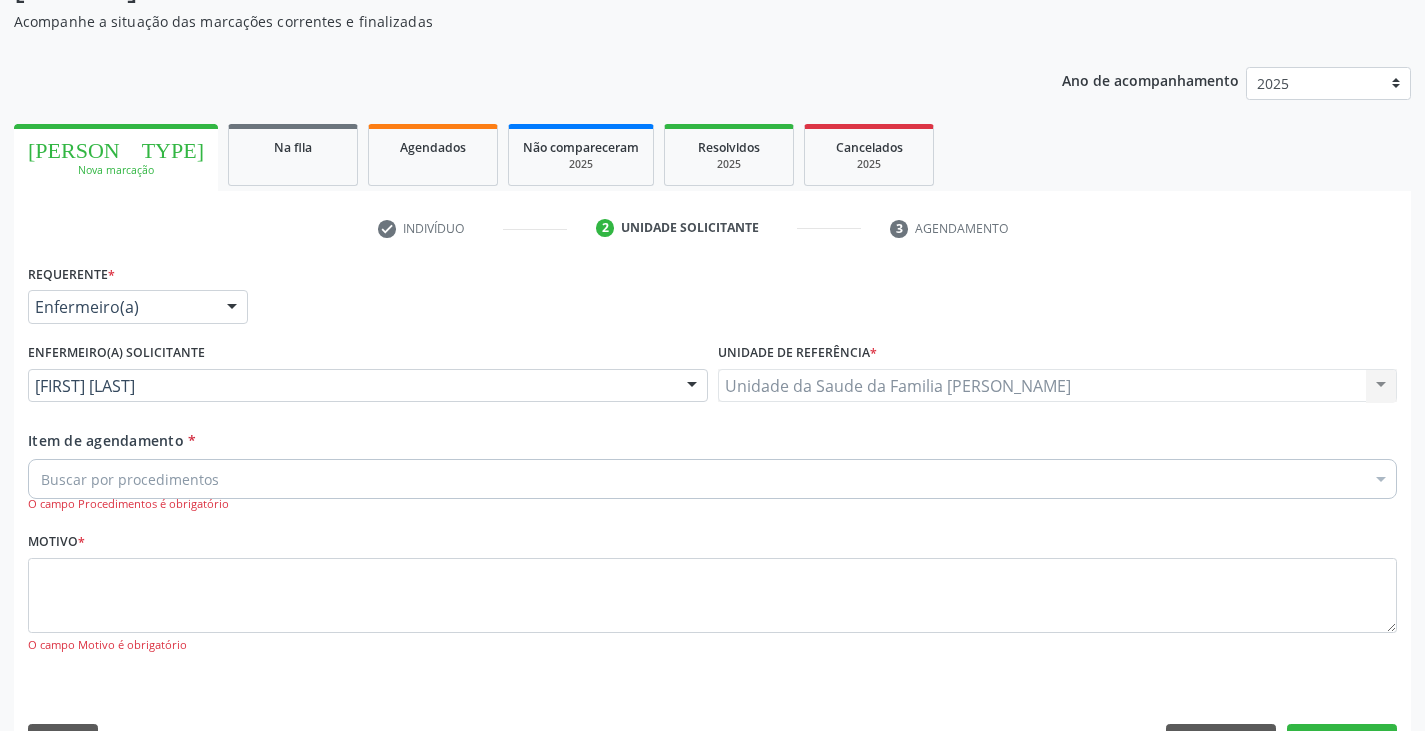 click on "Item de agendamento
*" at bounding box center (41, 479) 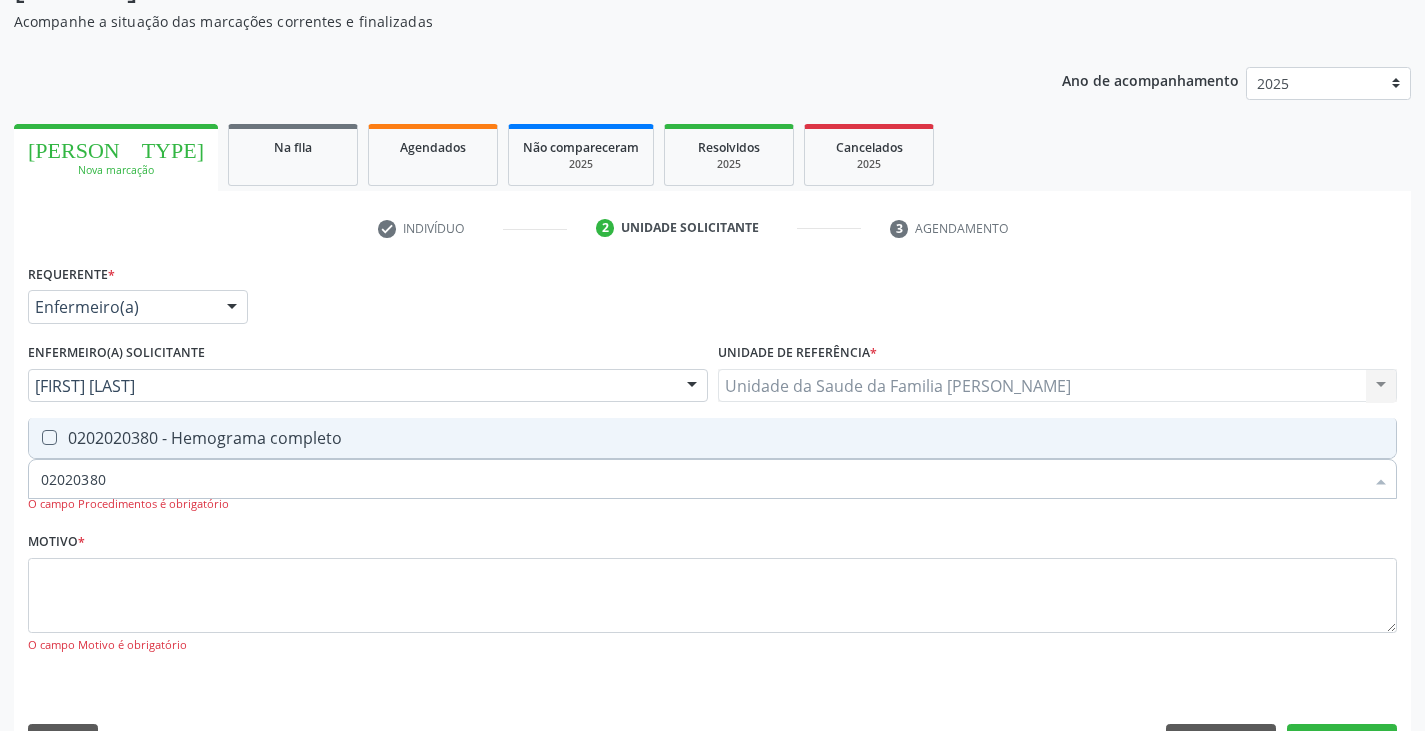click on "0202020380 - Hemograma completo" at bounding box center [712, 438] 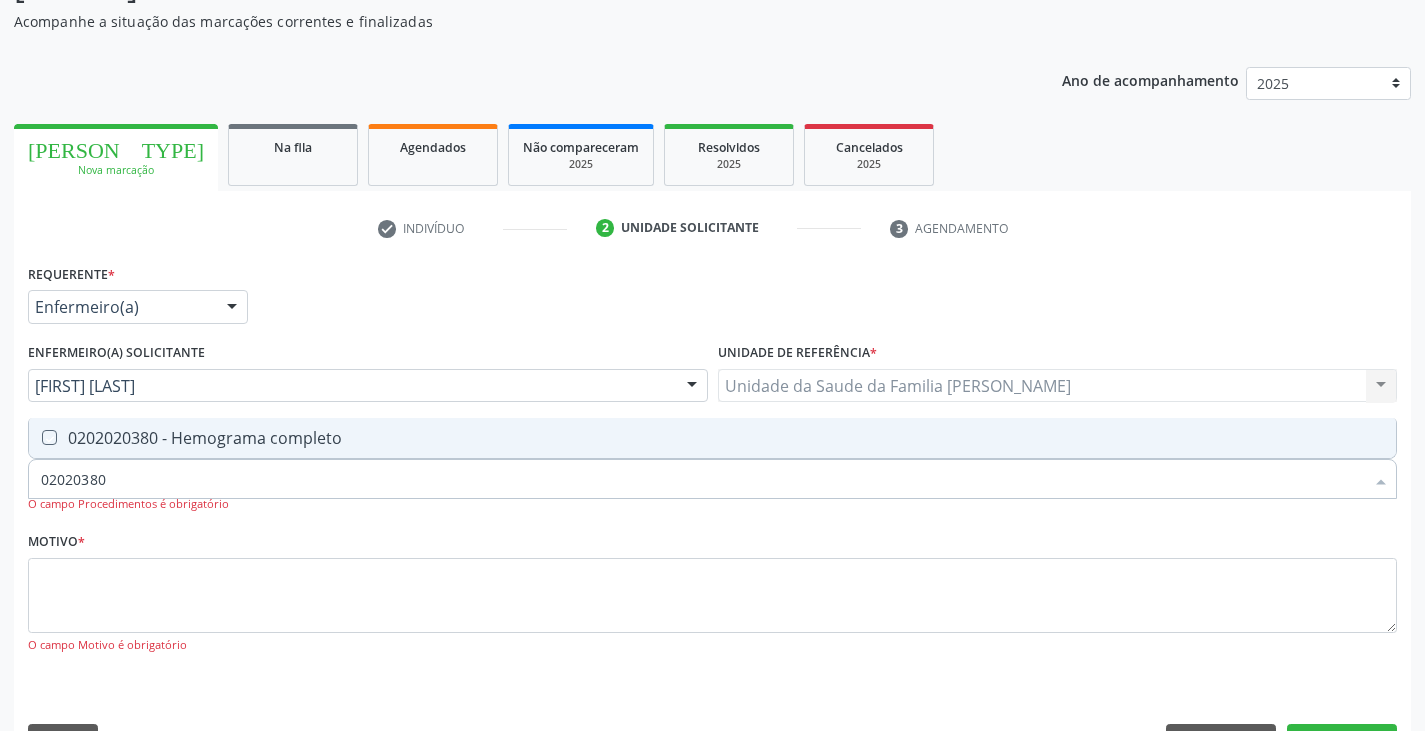 click on "0202020380 - Hemograma completo" at bounding box center [712, 438] 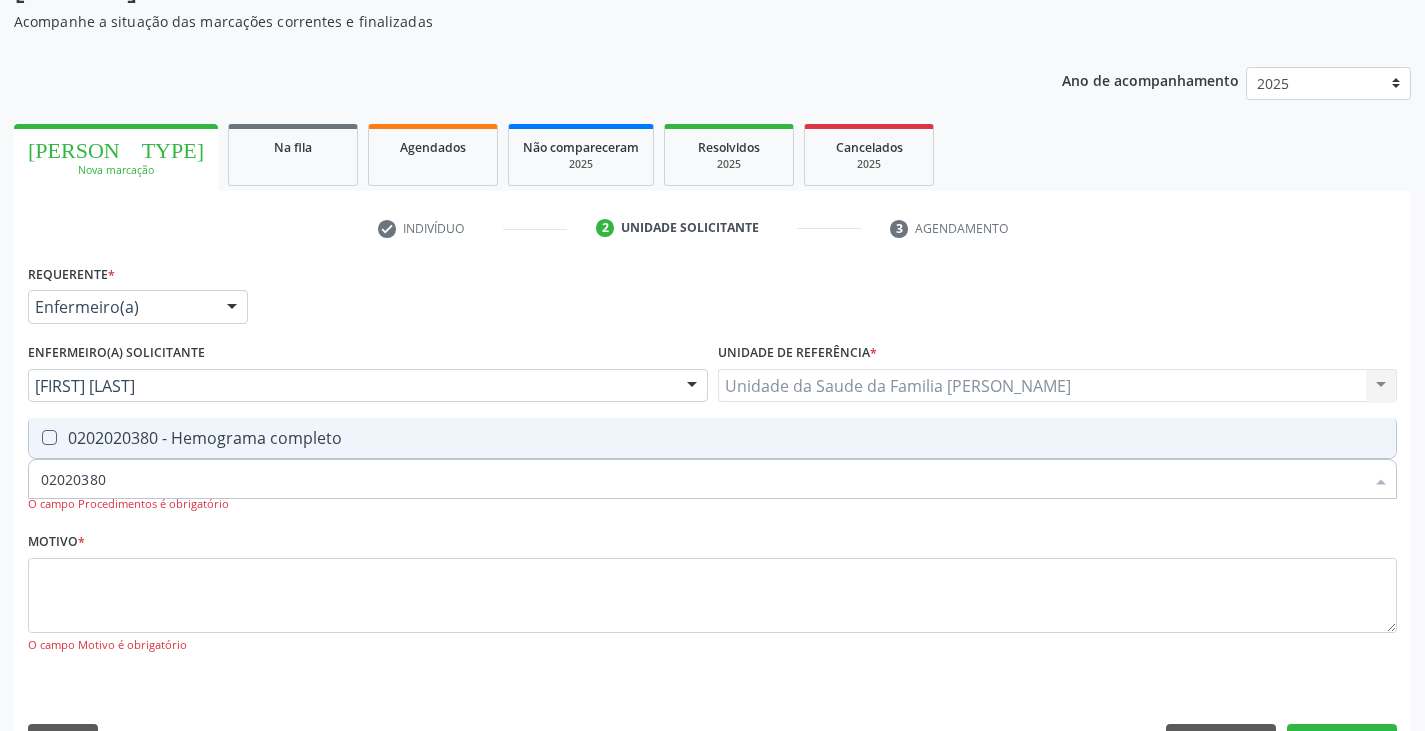 click on "0202020380 - Hemograma completo" at bounding box center (712, 438) 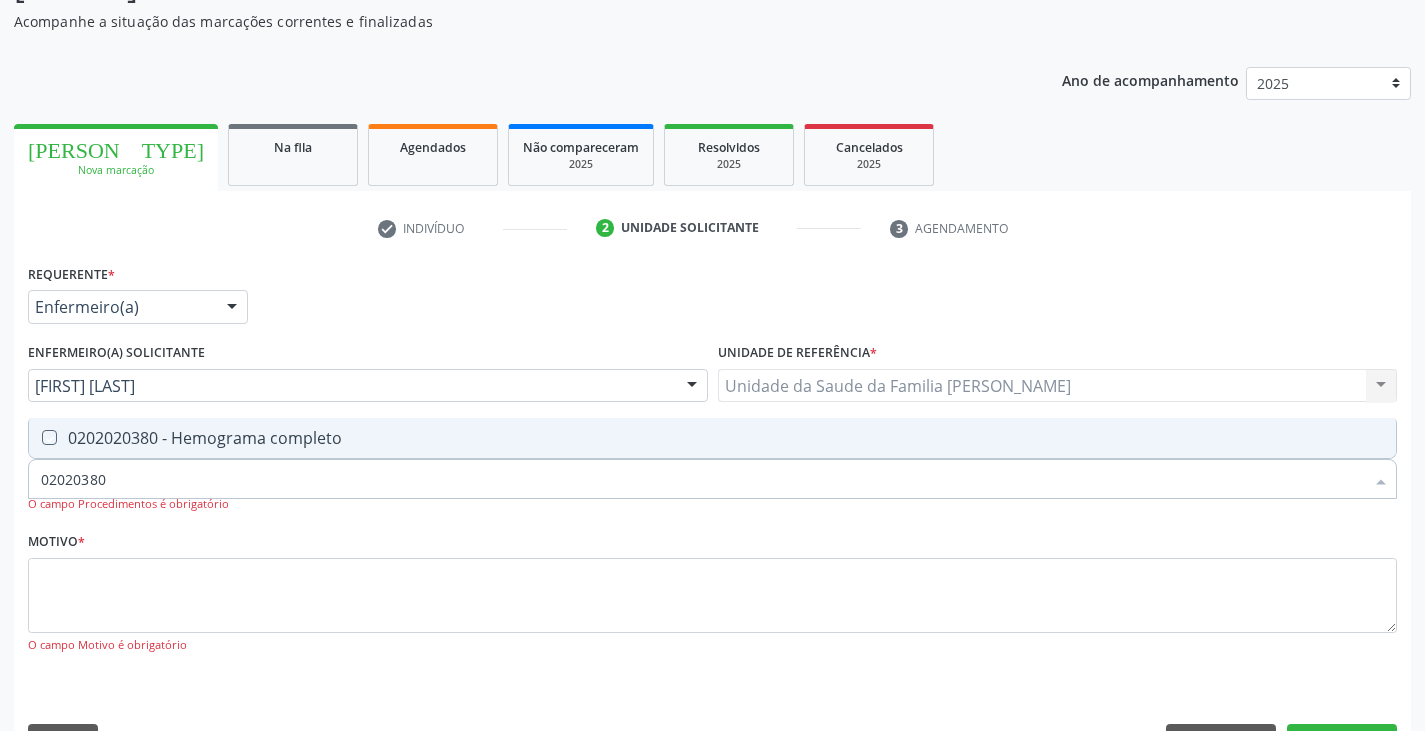 click on "0202020380 - Hemograma completo" at bounding box center (712, 438) 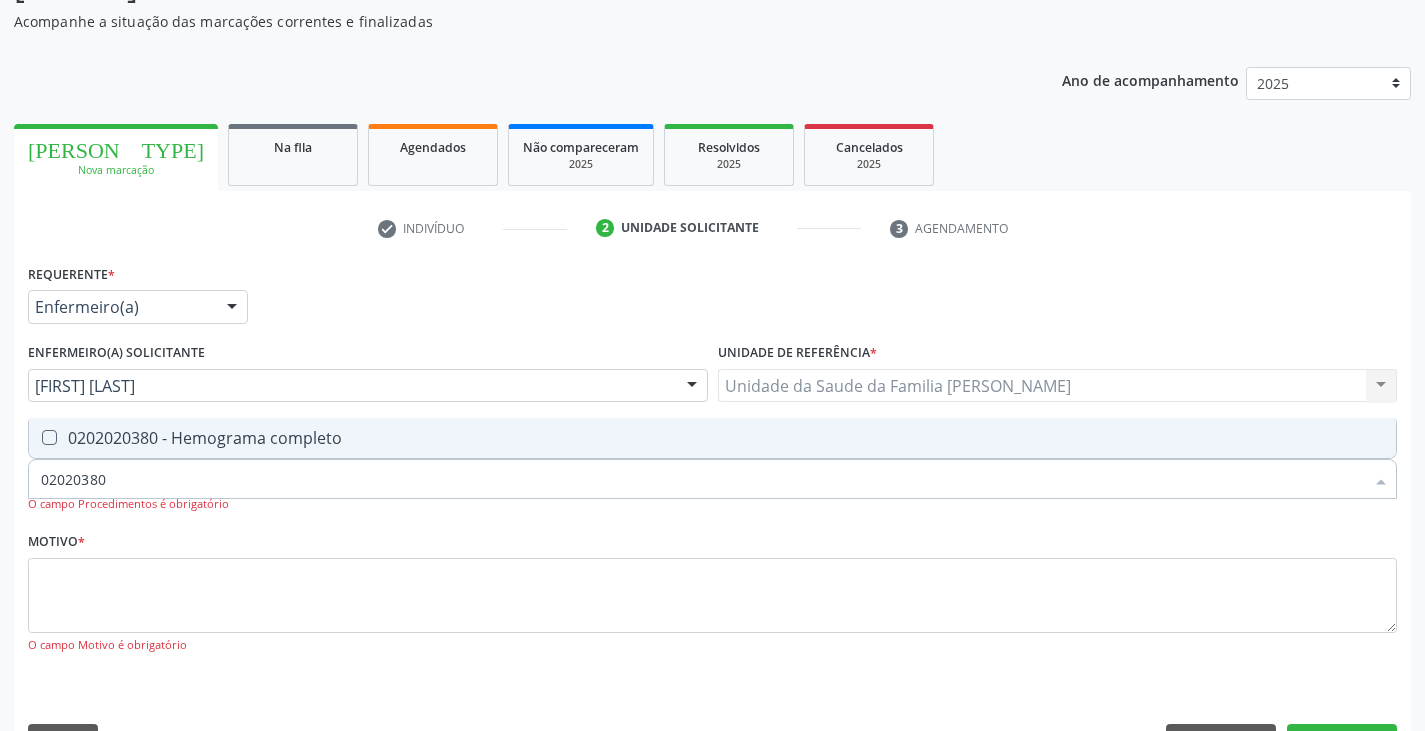 click on "0202020380 - Hemograma completo" at bounding box center [712, 438] 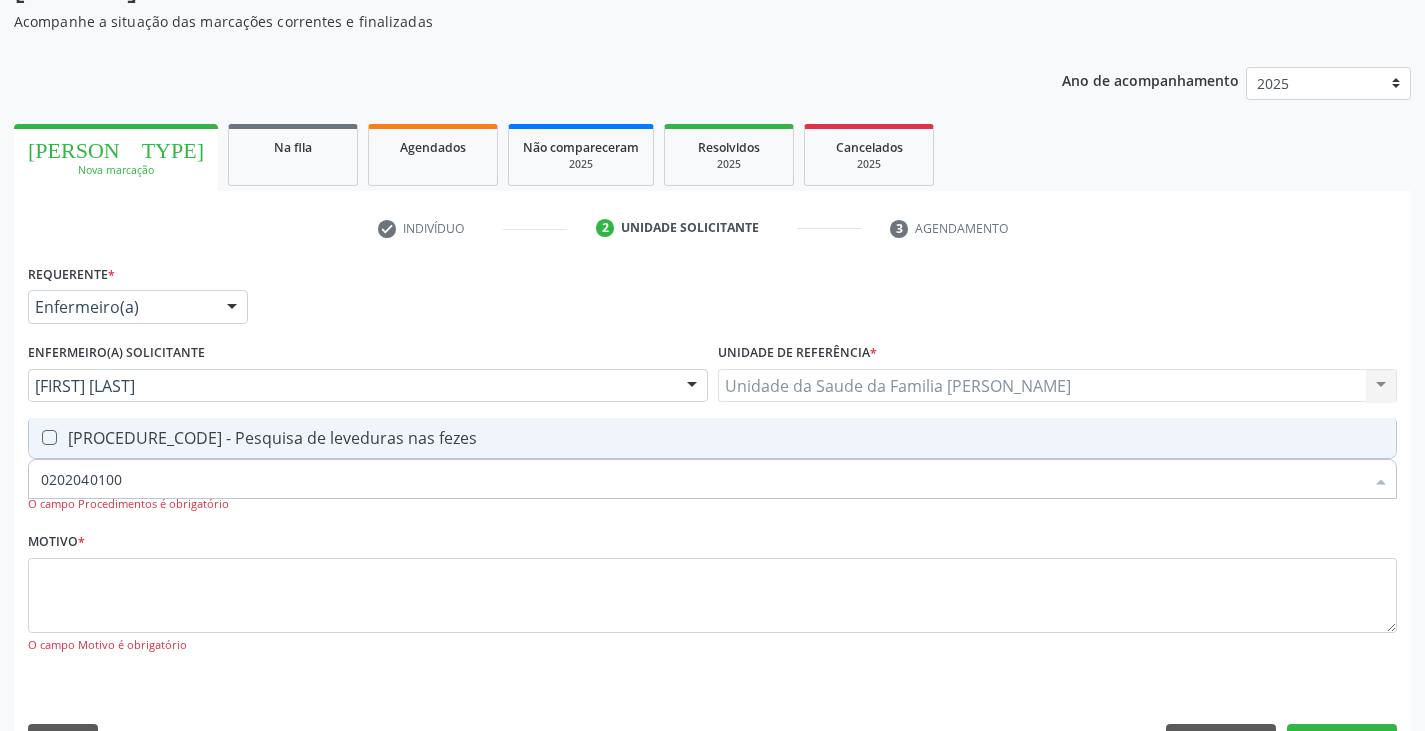 click on "[PROCEDURE_CODE] - Pesquisa de leveduras nas fezes" at bounding box center [712, 438] 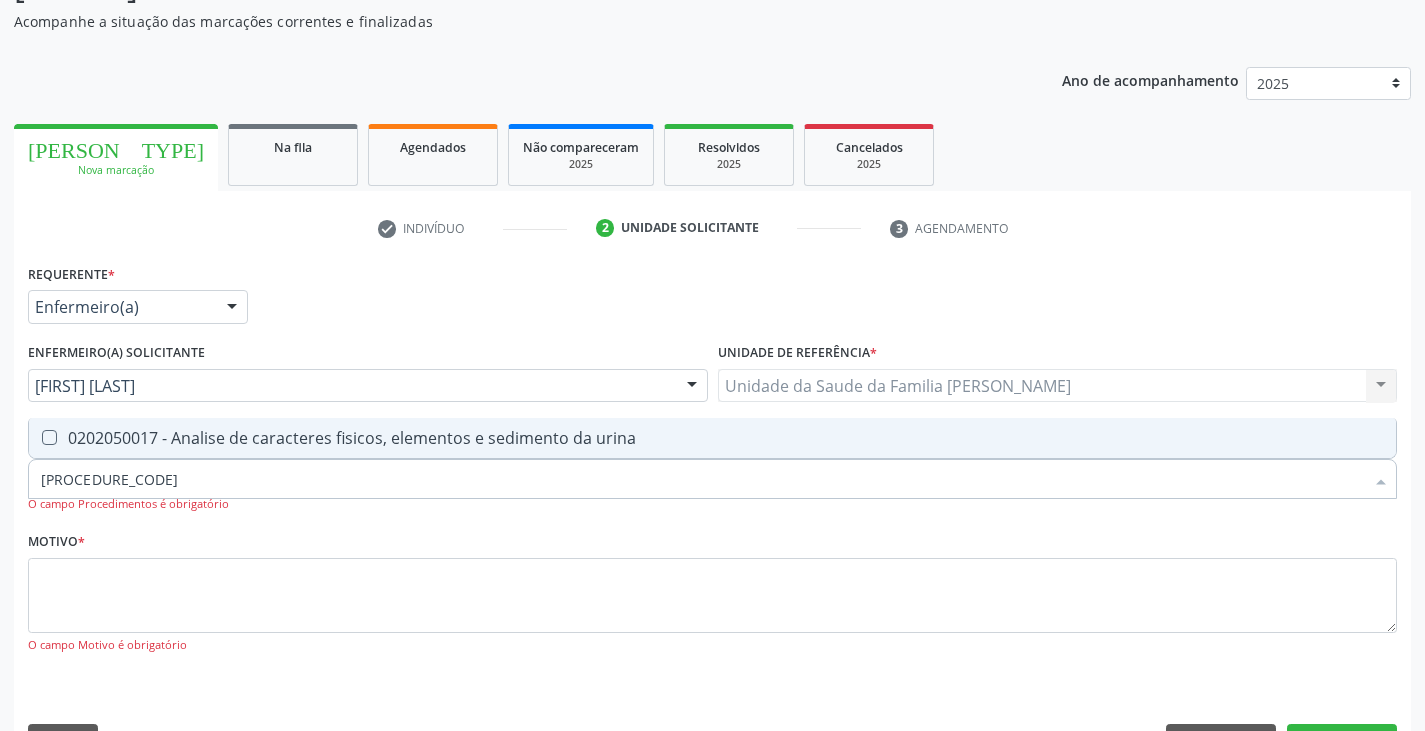 click on "0202050017 - Analise de caracteres fisicos, elementos e sedimento da urina" at bounding box center (712, 438) 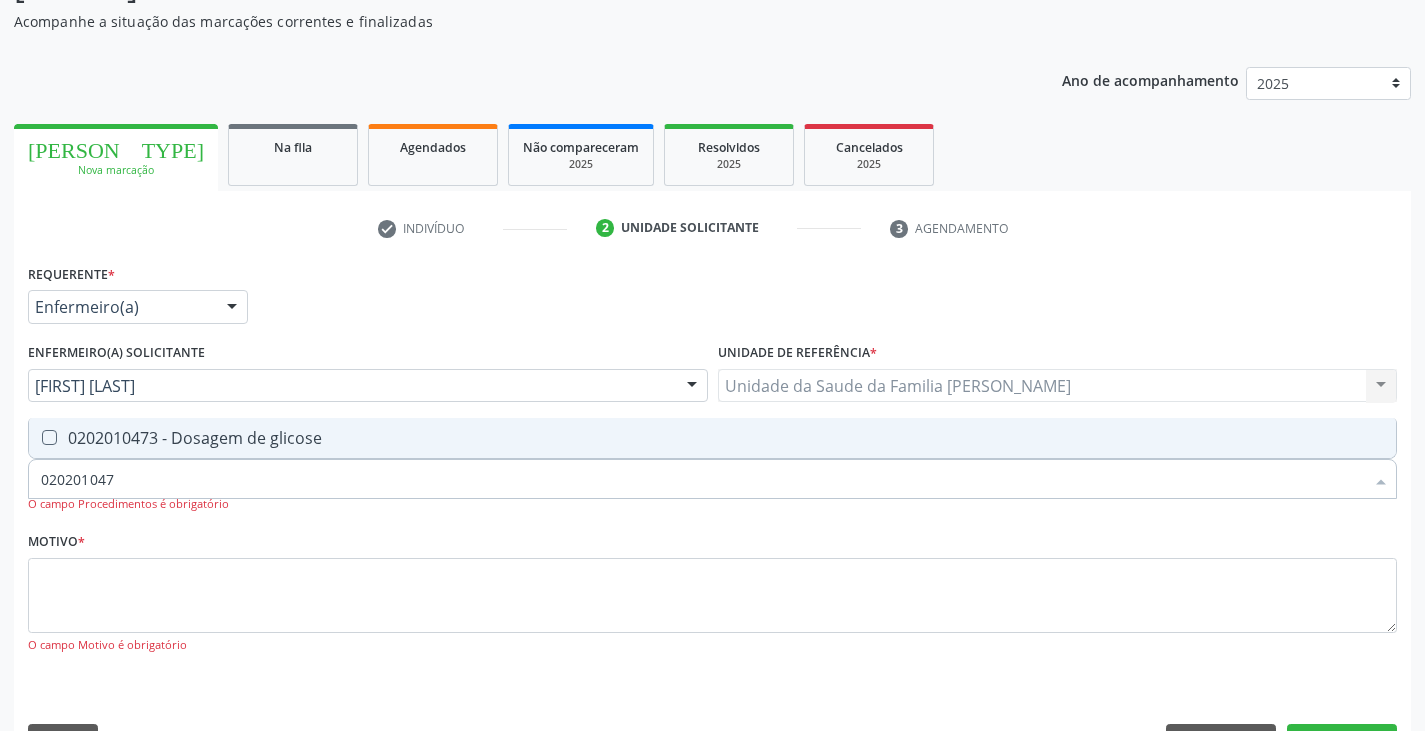 click on "0202010473 - Dosagem de glicose" at bounding box center (712, 438) 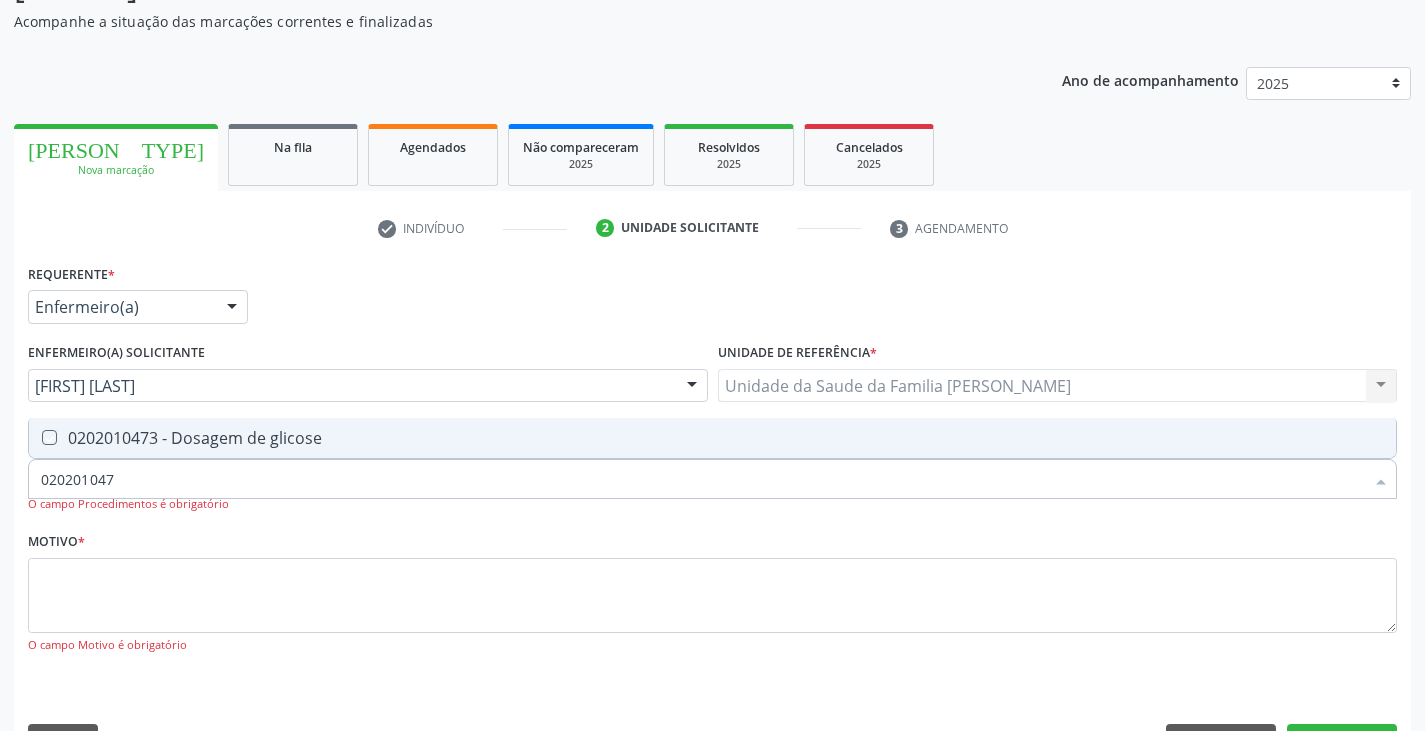 click on "0202010473 - Dosagem de glicose" at bounding box center [712, 438] 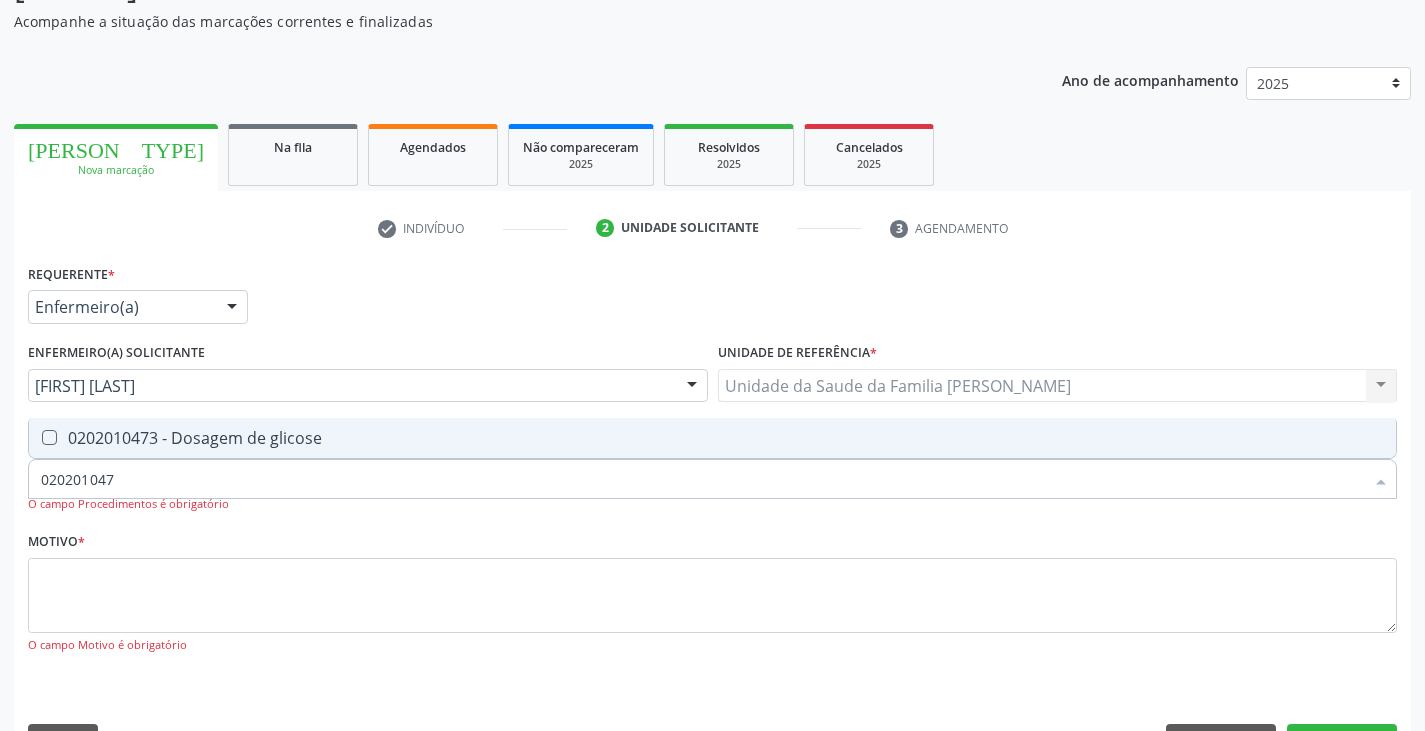 click on "0202010473 - Dosagem de glicose" at bounding box center (712, 438) 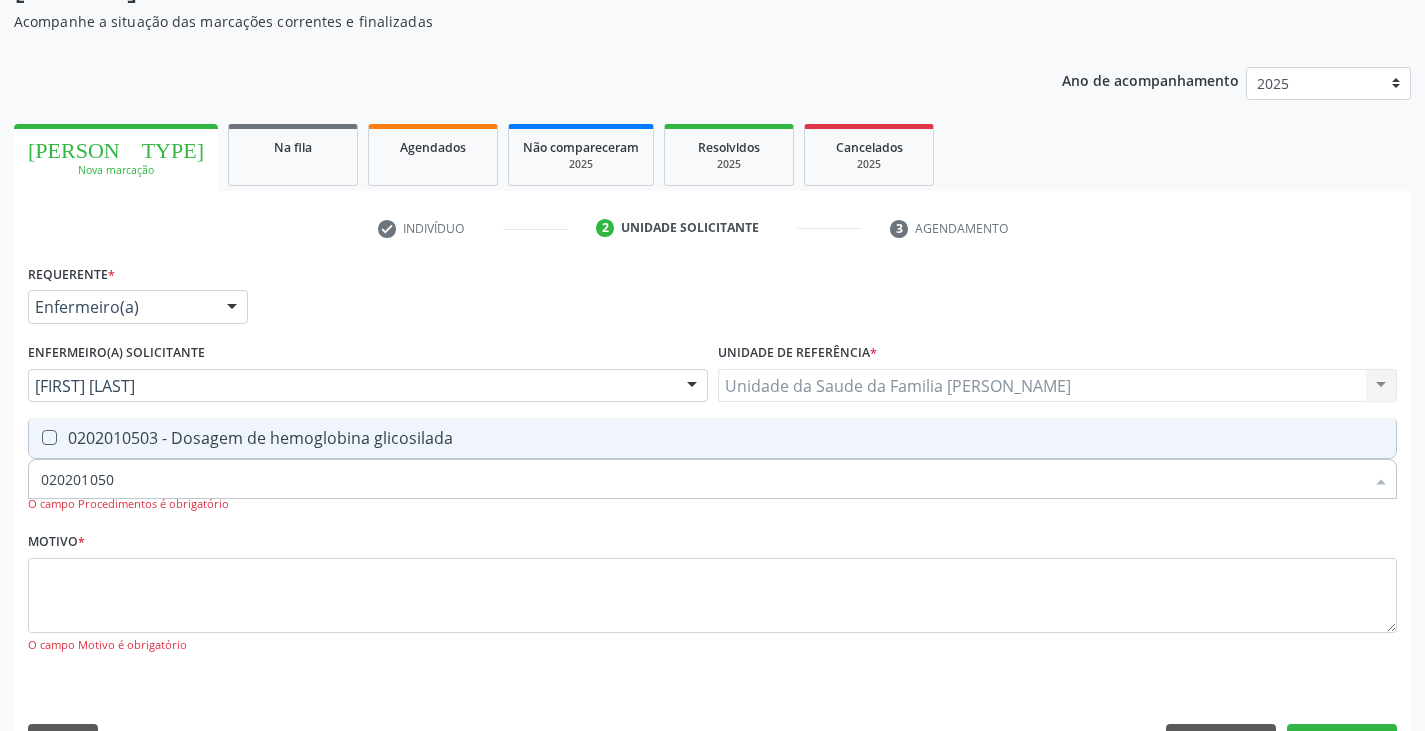 click on "0202010503 - Dosagem de hemoglobina glicosilada" at bounding box center [712, 438] 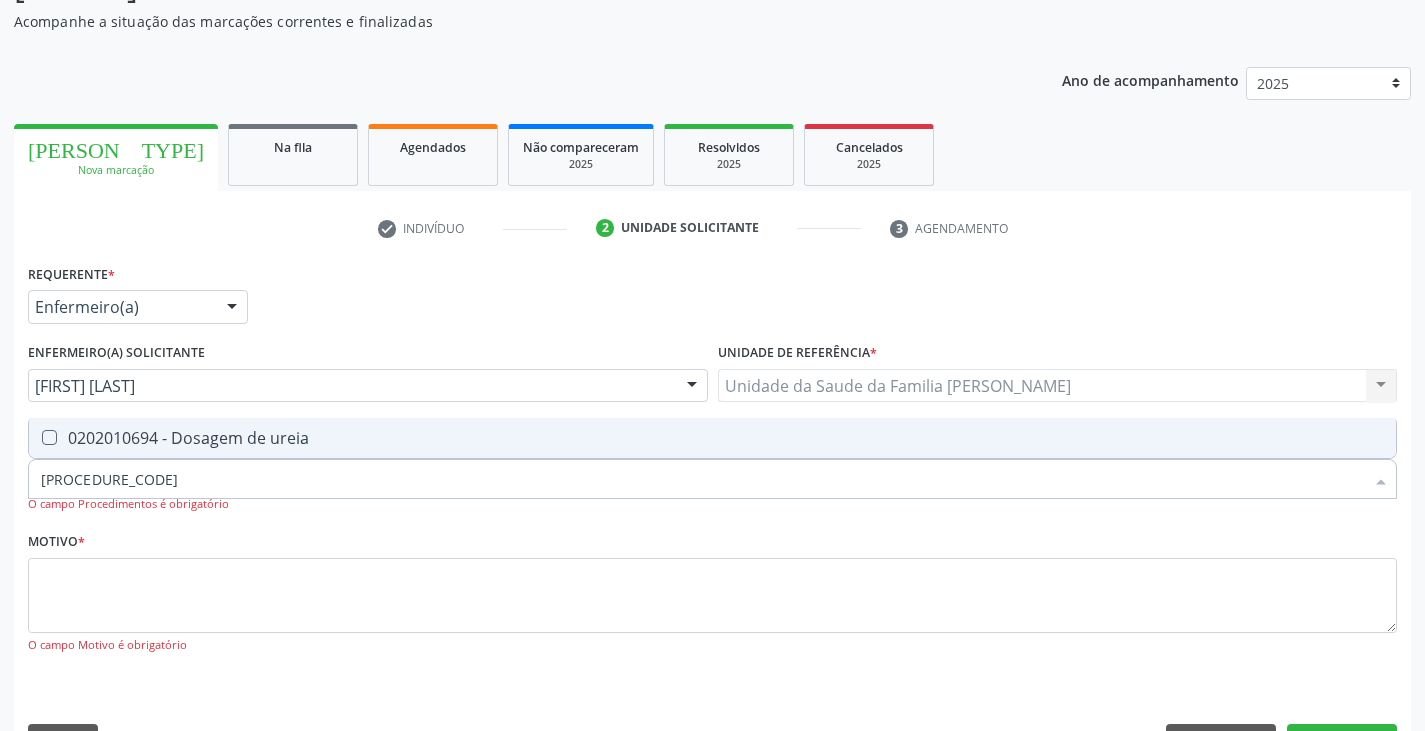 click on "0202010694 - Dosagem de ureia" at bounding box center (712, 438) 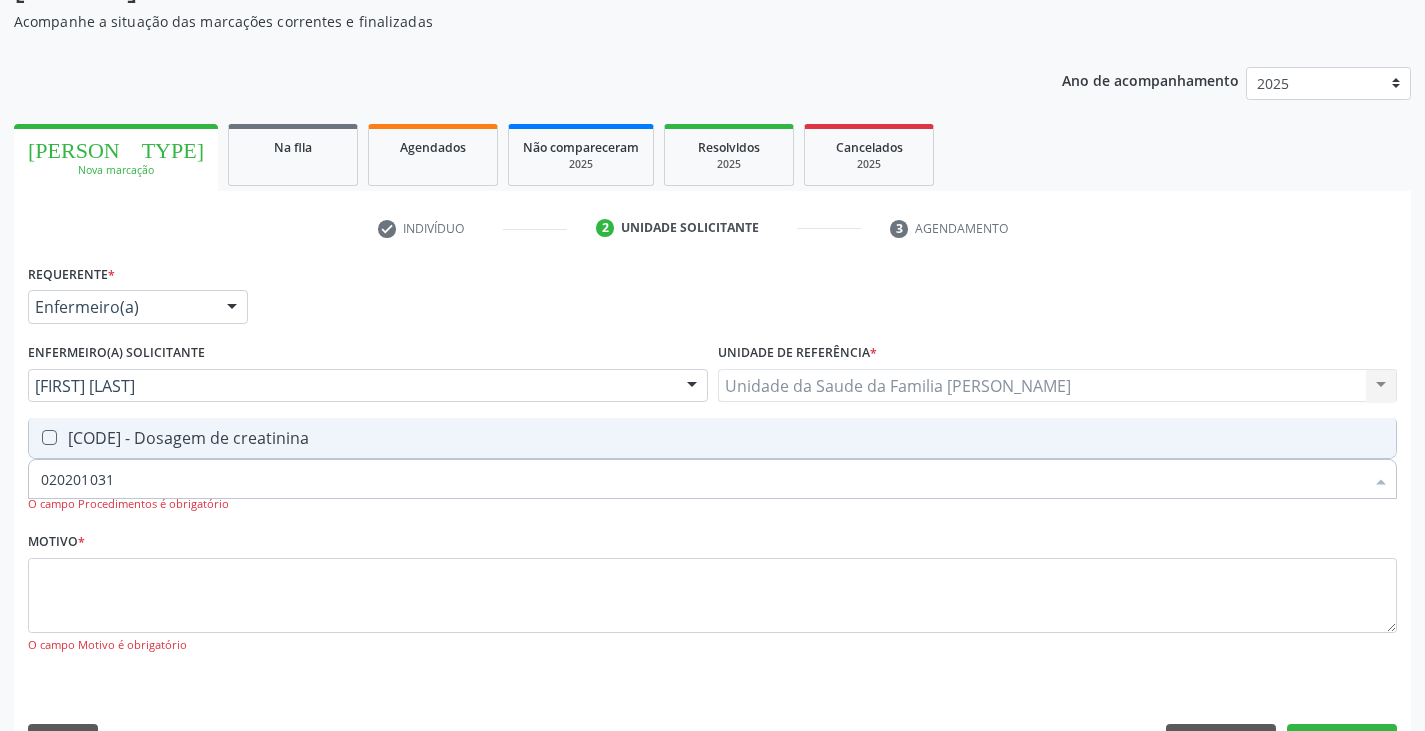click on "[CODE] - Dosagem de creatinina" at bounding box center (712, 438) 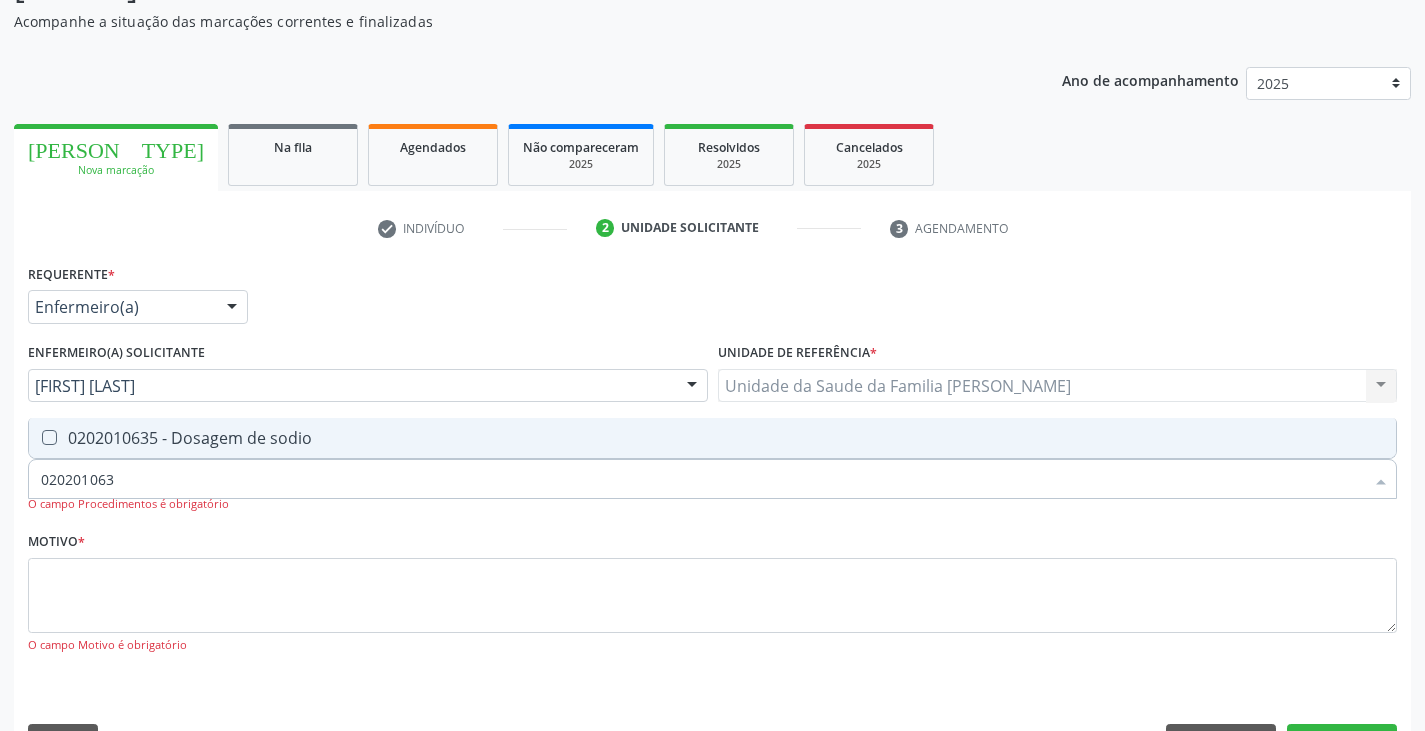 click on "0202010635 - Dosagem de sodio" at bounding box center [712, 438] 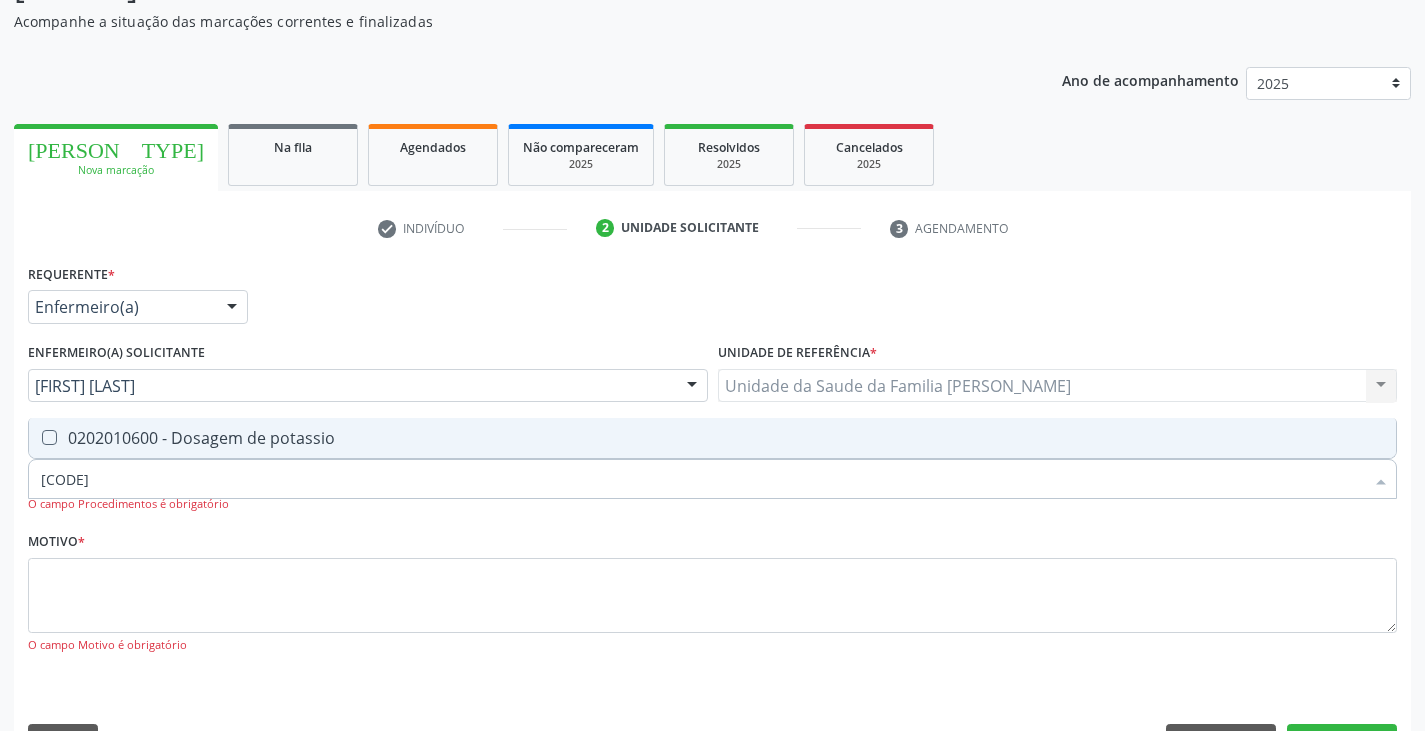 click on "0202010600 - Dosagem de potassio" at bounding box center (712, 438) 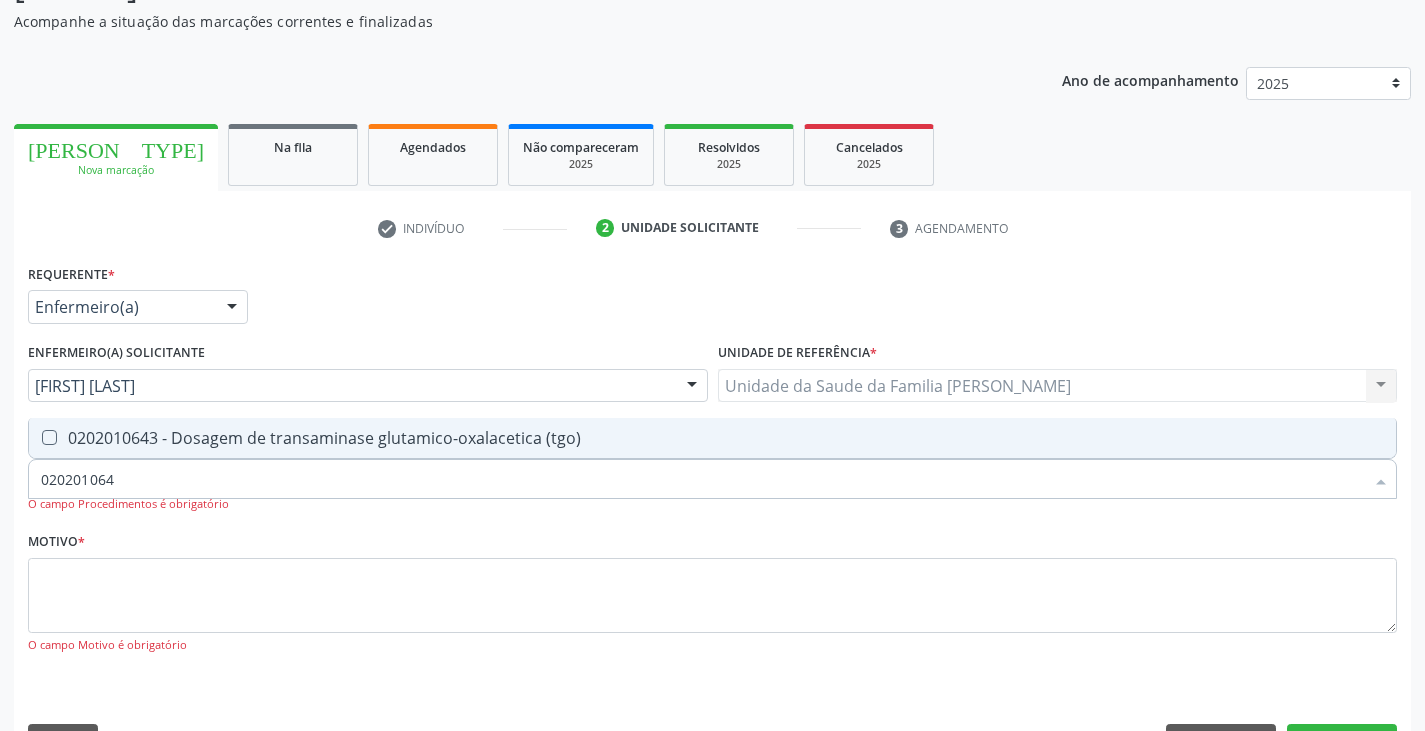 click on "0202010643 - Dosagem de transaminase glutamico-oxalacetica (tgo)" at bounding box center (712, 438) 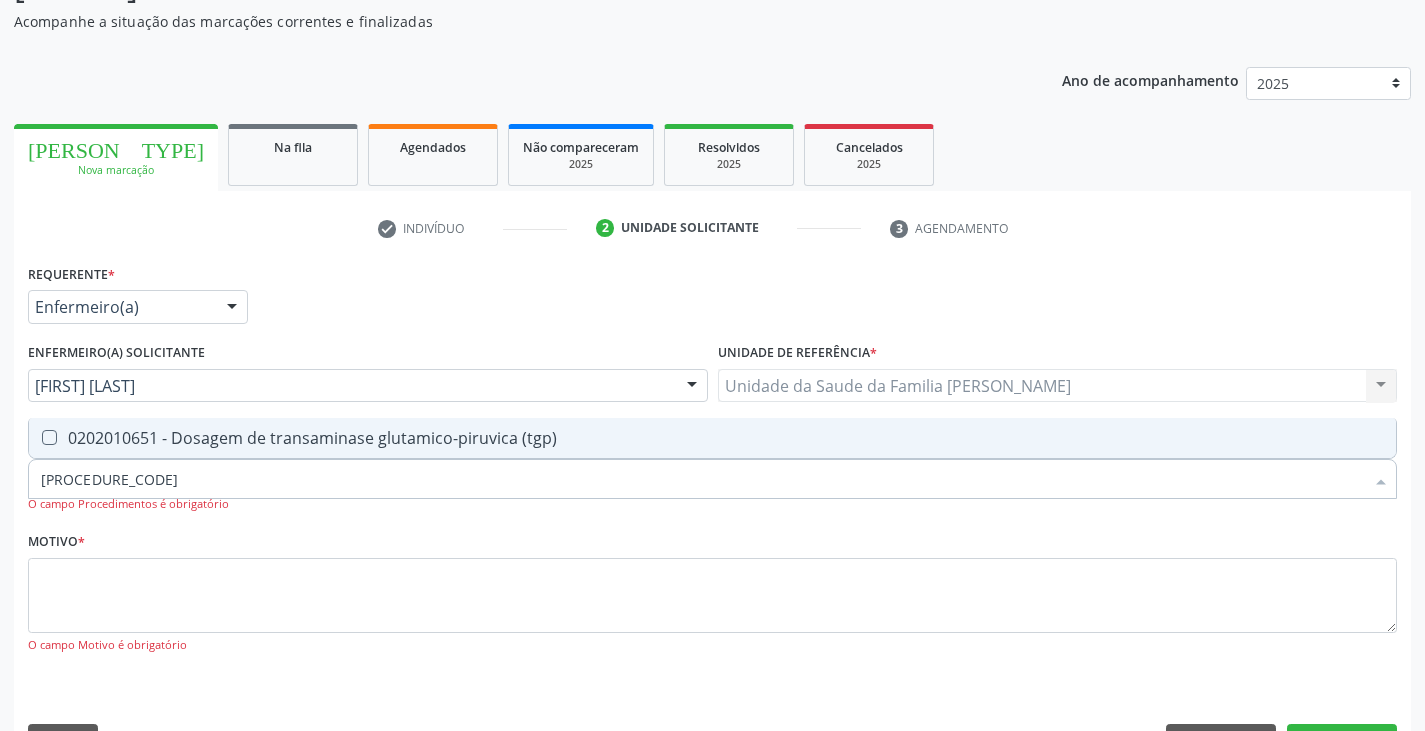 click on "0202010651 - Dosagem de transaminase glutamico-piruvica (tgp)" at bounding box center (712, 438) 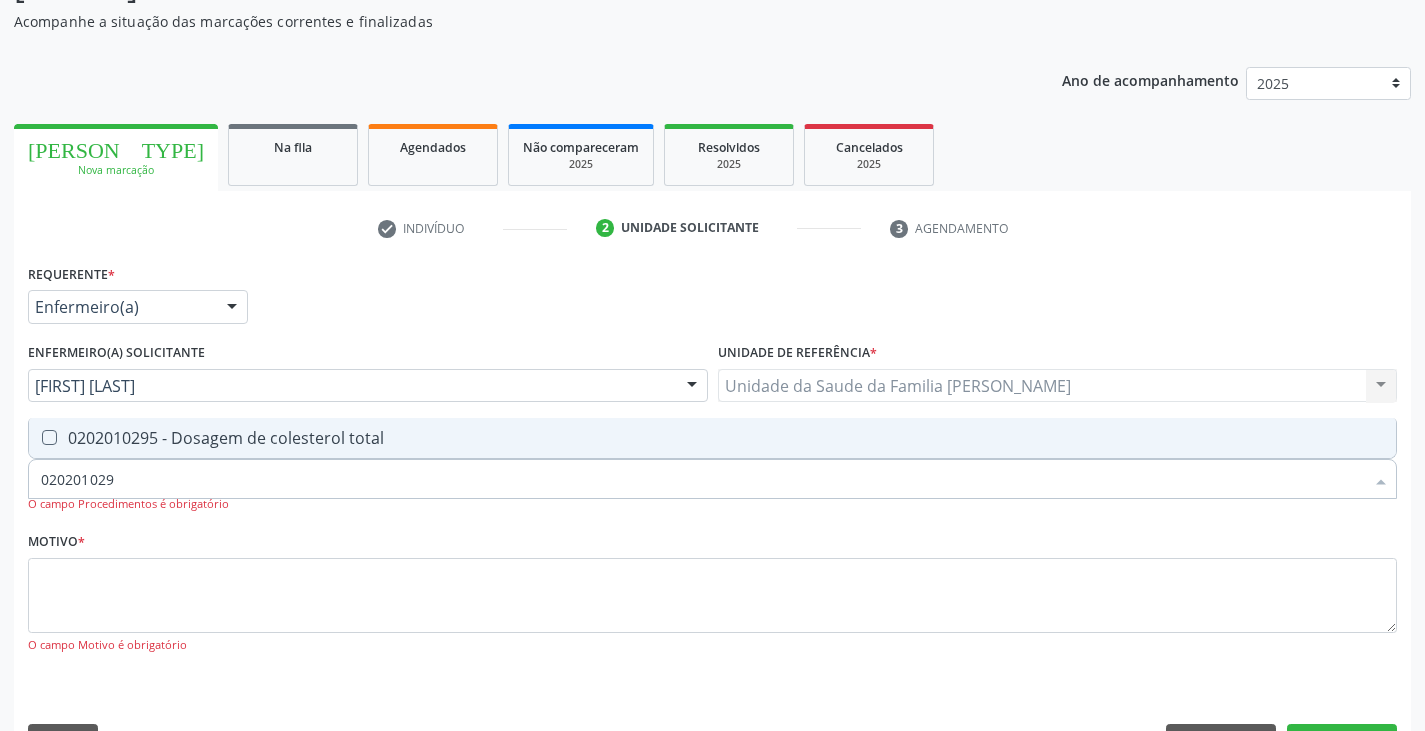 click on "0202010295 - Dosagem de colesterol total" at bounding box center (712, 438) 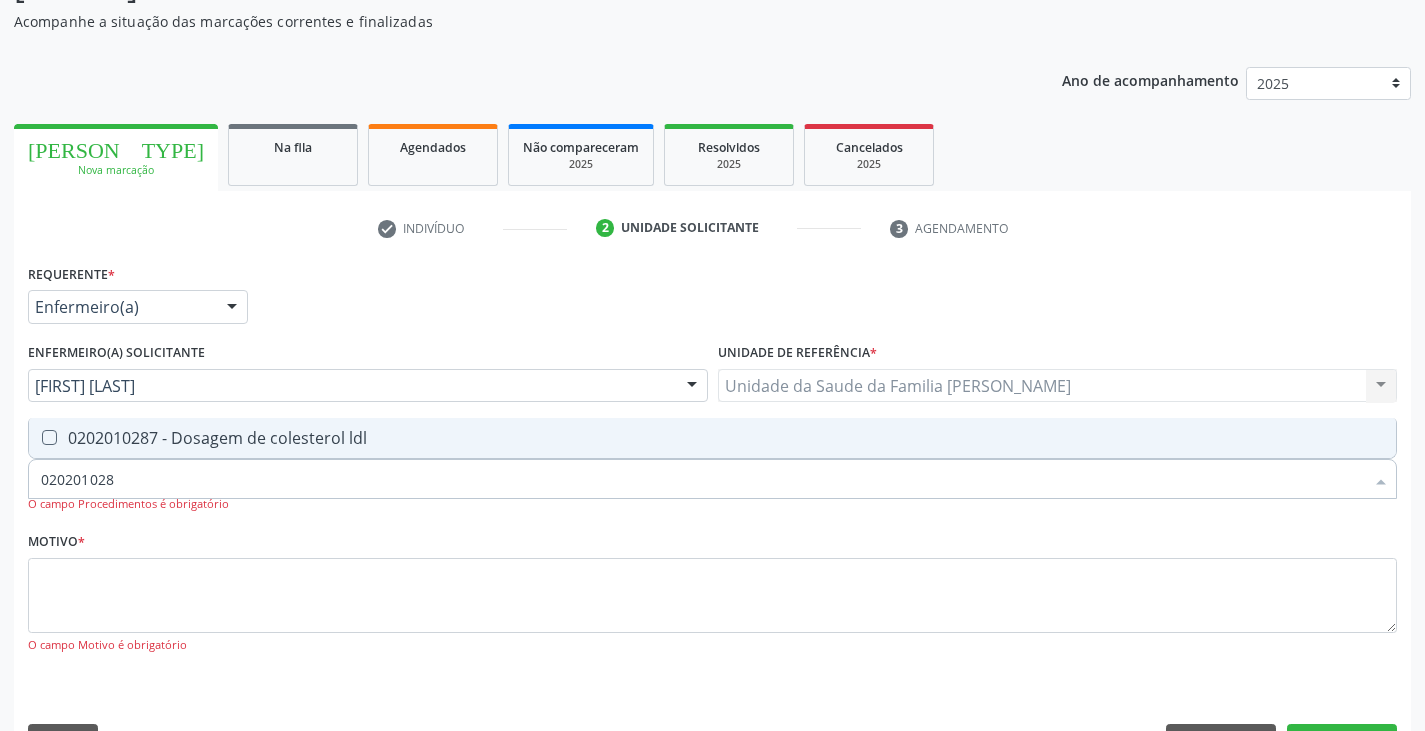 click on "0202010287 - Dosagem de colesterol ldl" at bounding box center [712, 438] 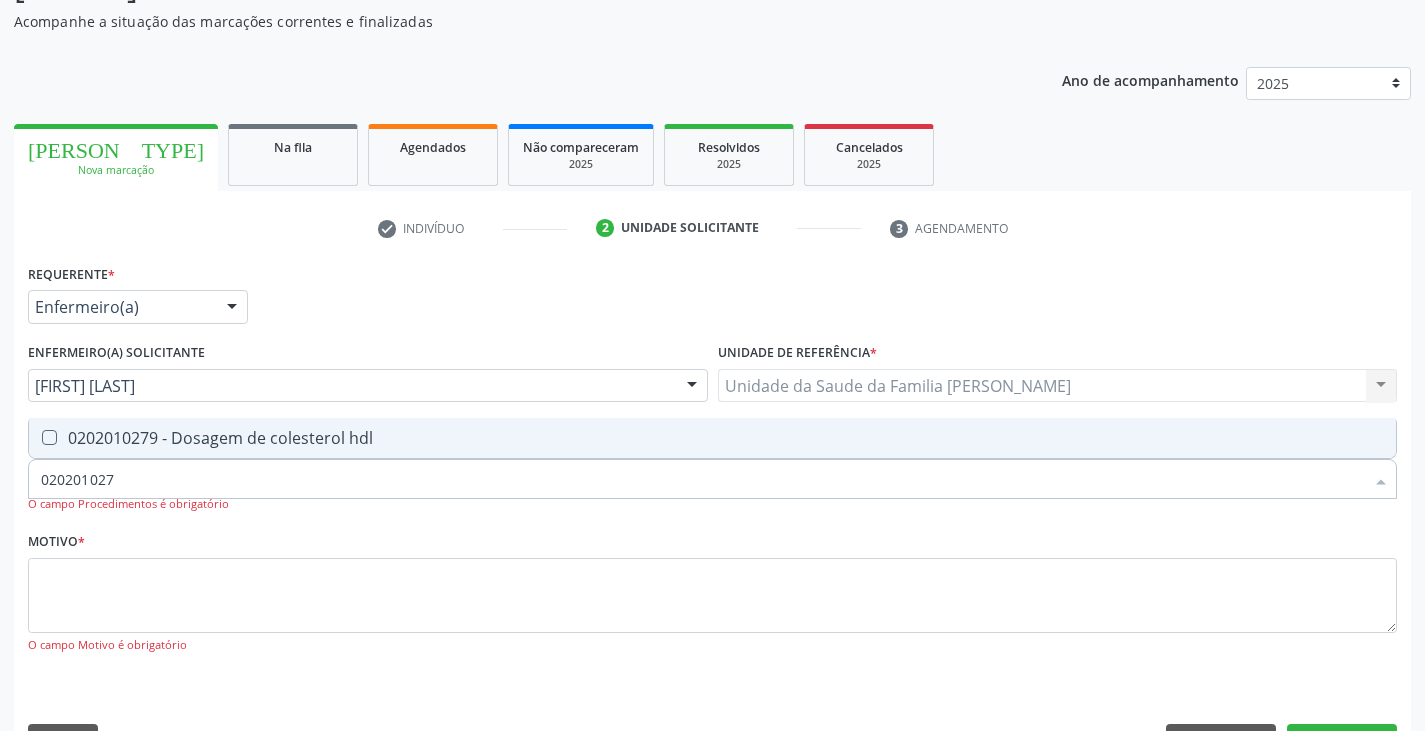 click on "0202010279 - Dosagem de colesterol hdl" at bounding box center [712, 438] 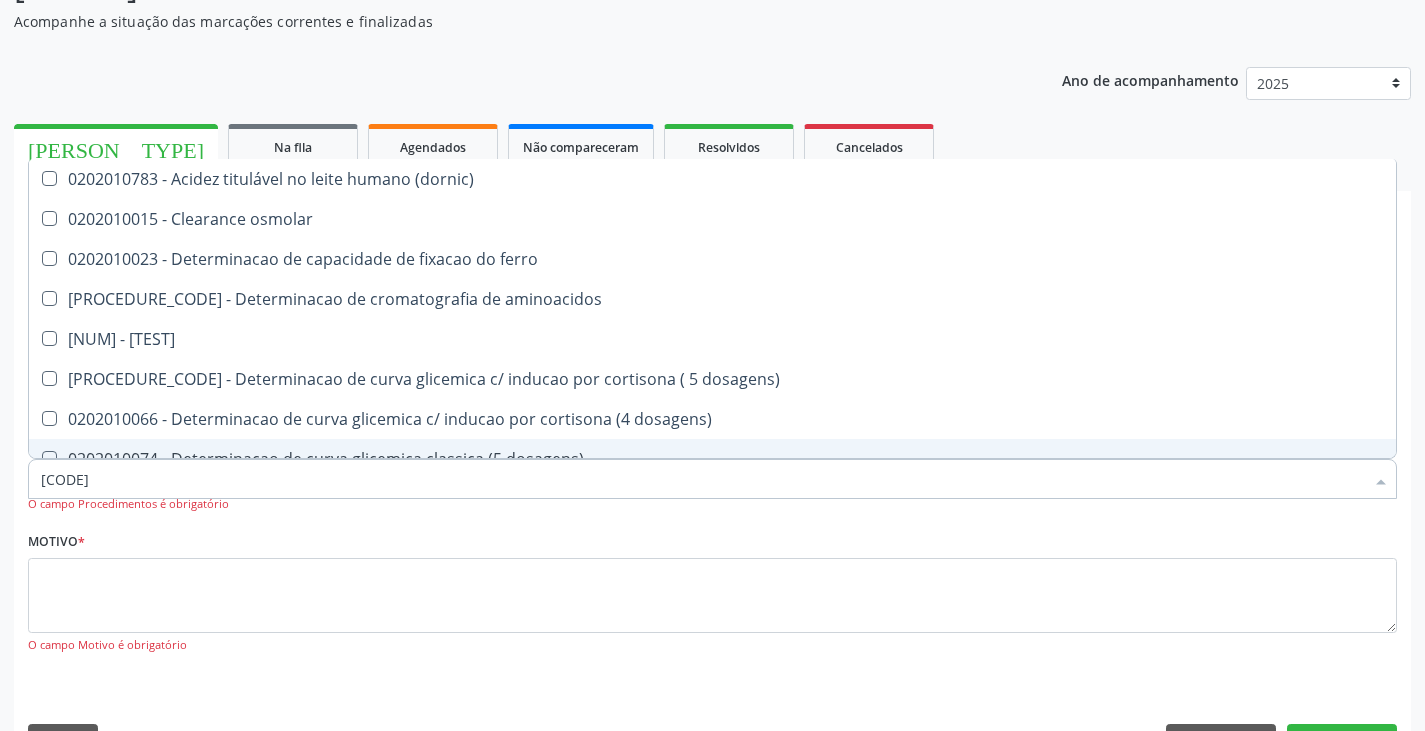 type on "0" 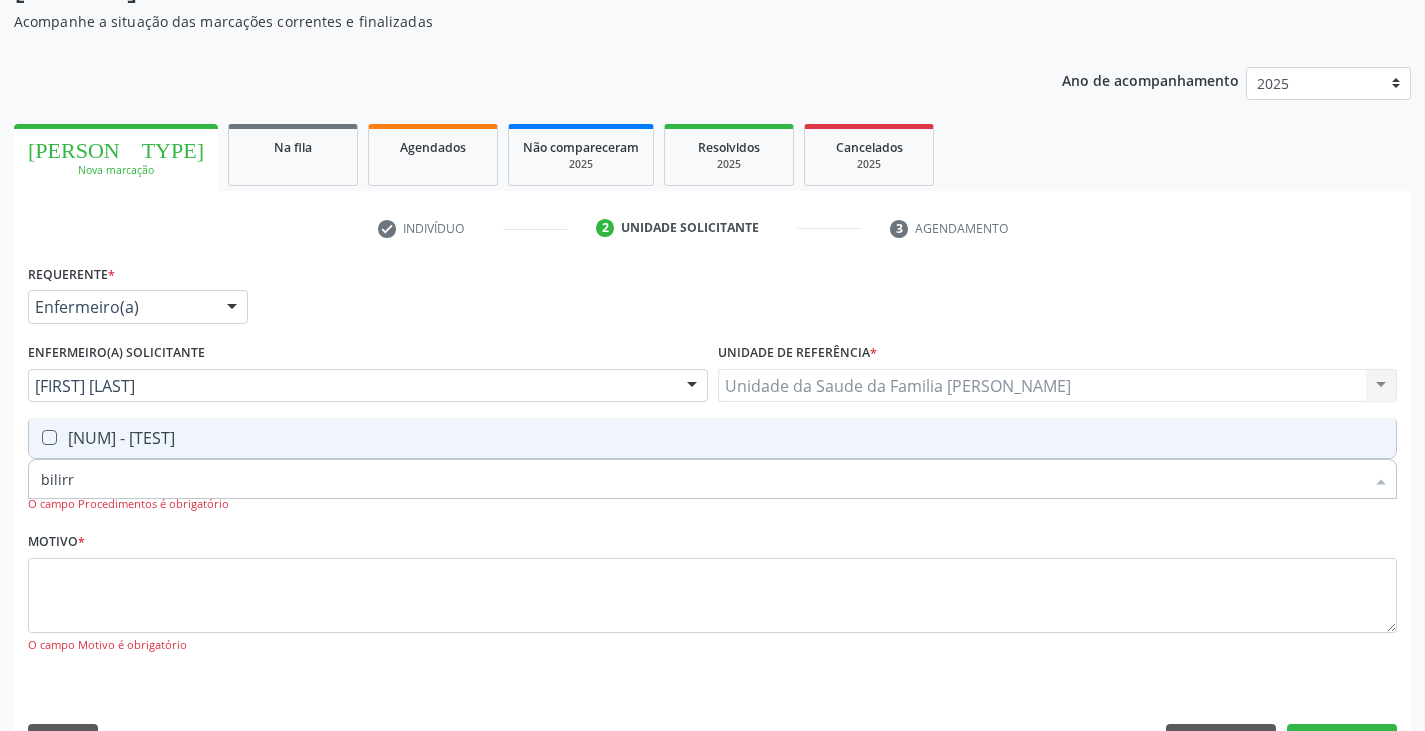 click on "[NUM] - [TEST]" at bounding box center [712, 438] 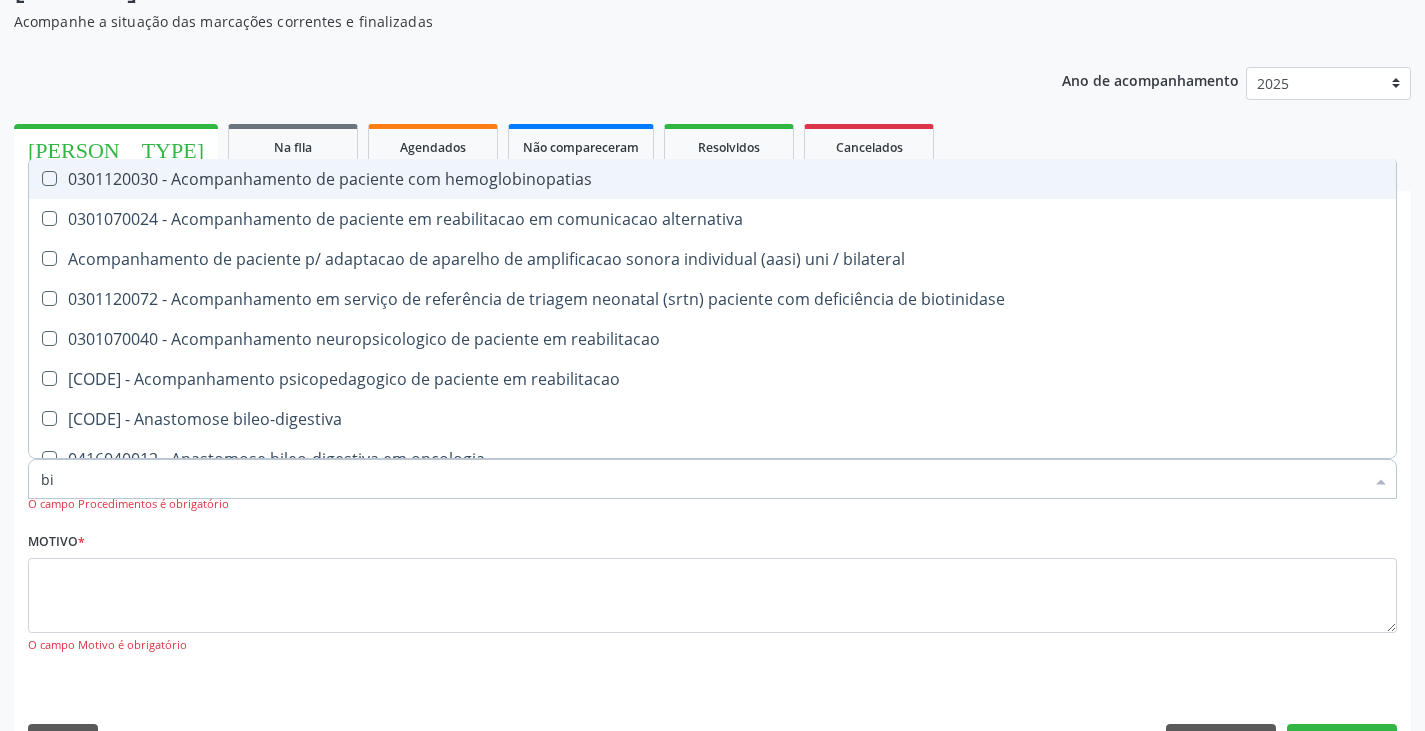 type on "b" 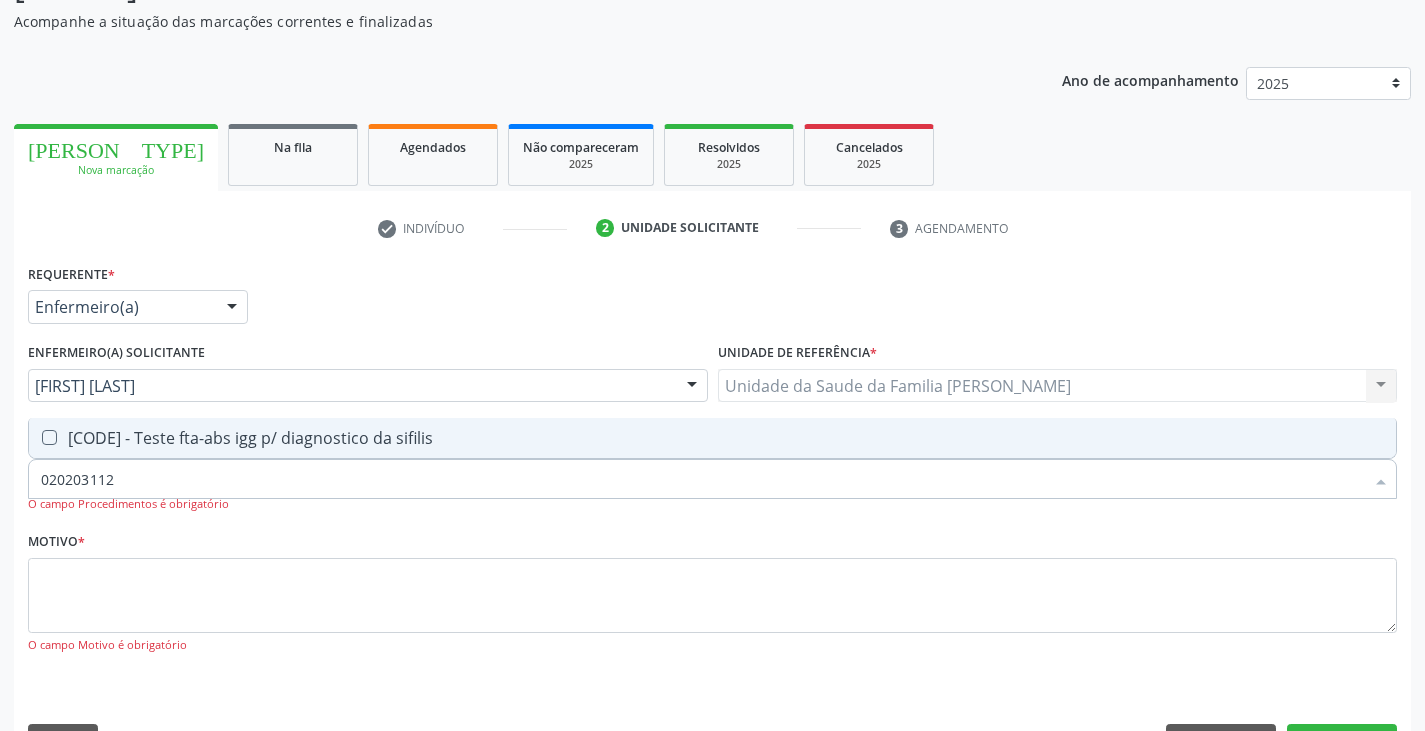click on "[CODE] - Teste fta-abs igg p/ diagnostico da sifilis" at bounding box center (712, 438) 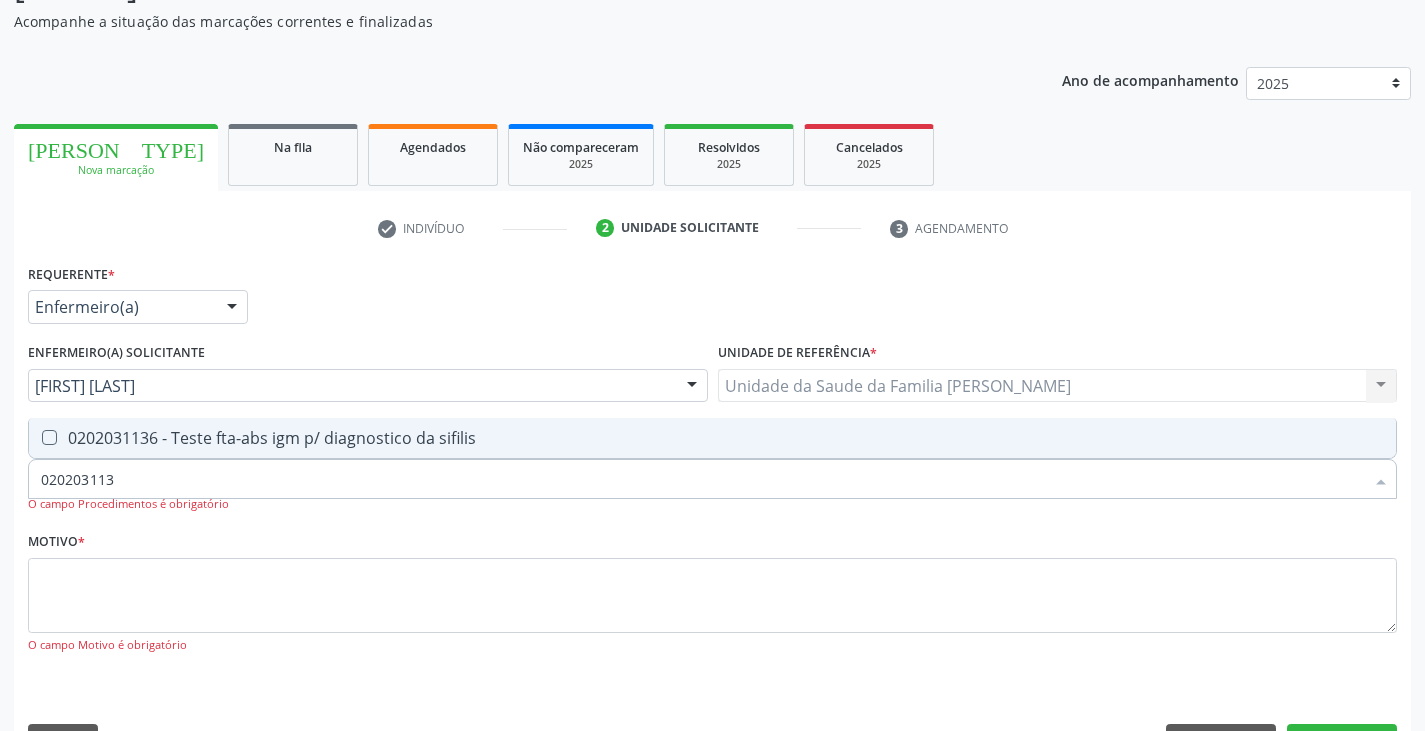 click on "0202031136 - Teste fta-abs igm p/ diagnostico da sifilis" at bounding box center [712, 438] 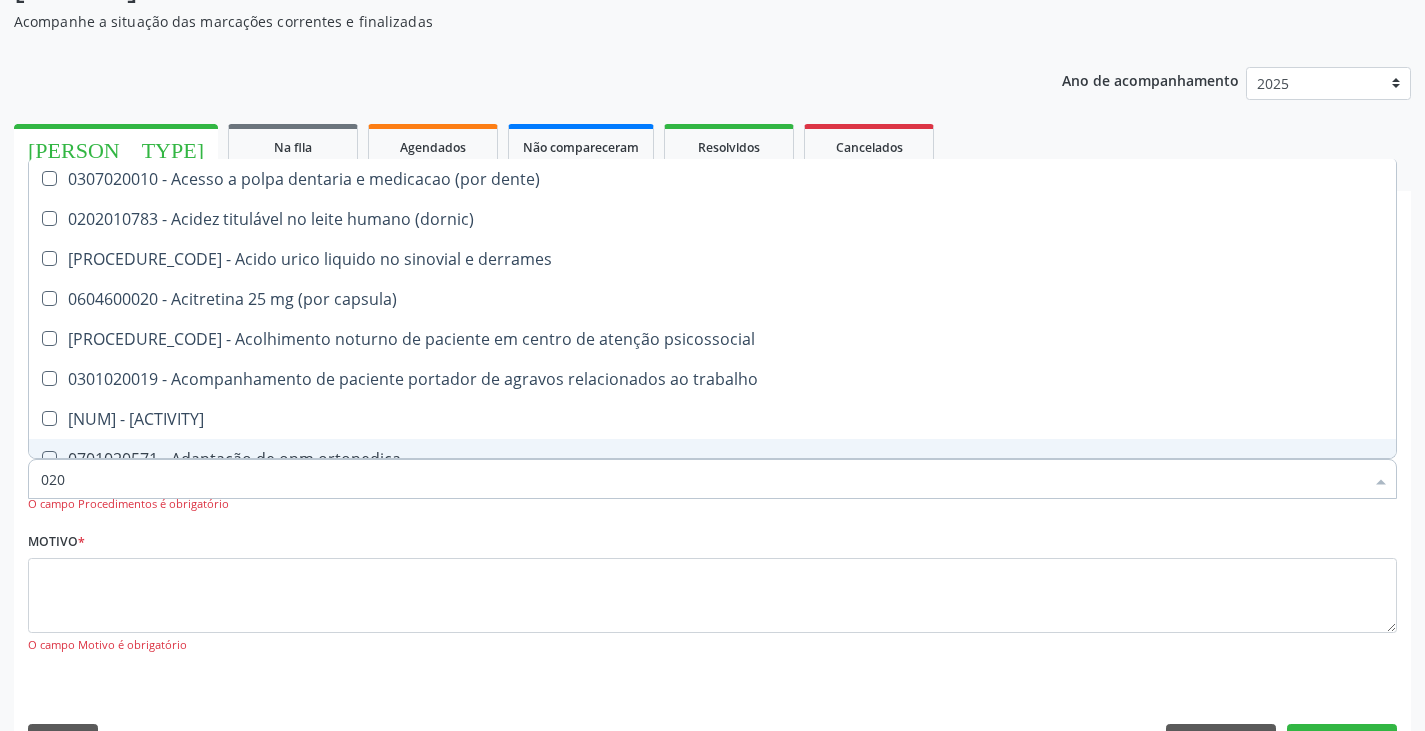type on "0202" 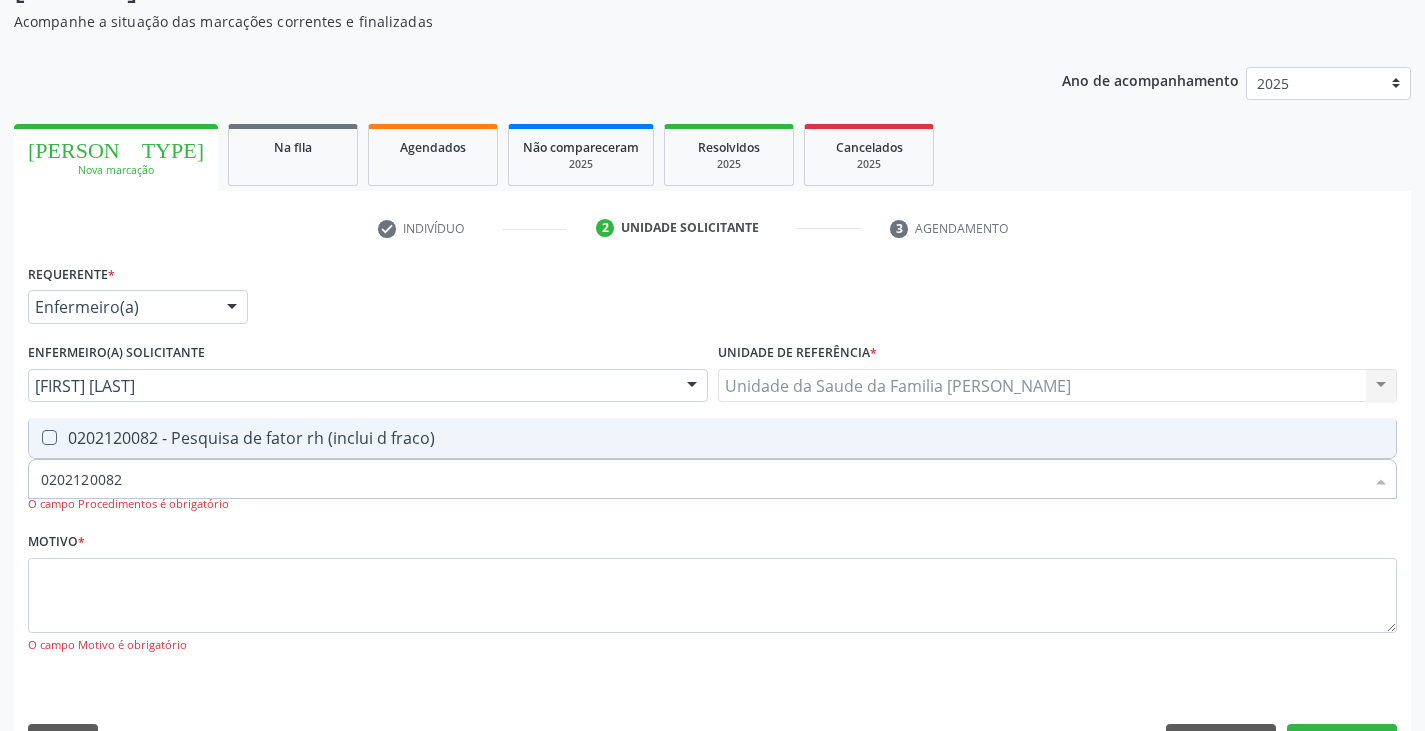 click on "0202120082 - Pesquisa de fator rh (inclui d fraco)" at bounding box center (712, 438) 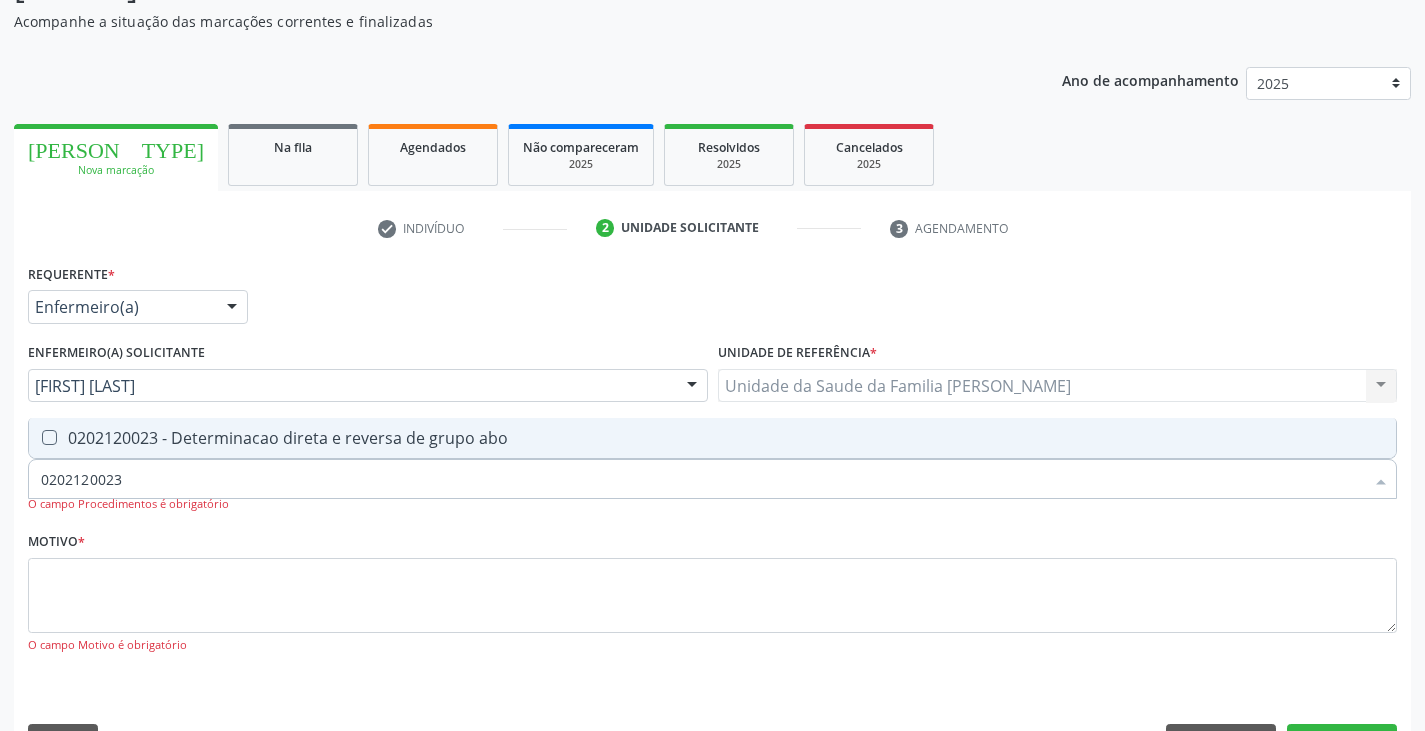 click on "0202120023 - Determinacao direta e reversa de grupo abo" at bounding box center [712, 438] 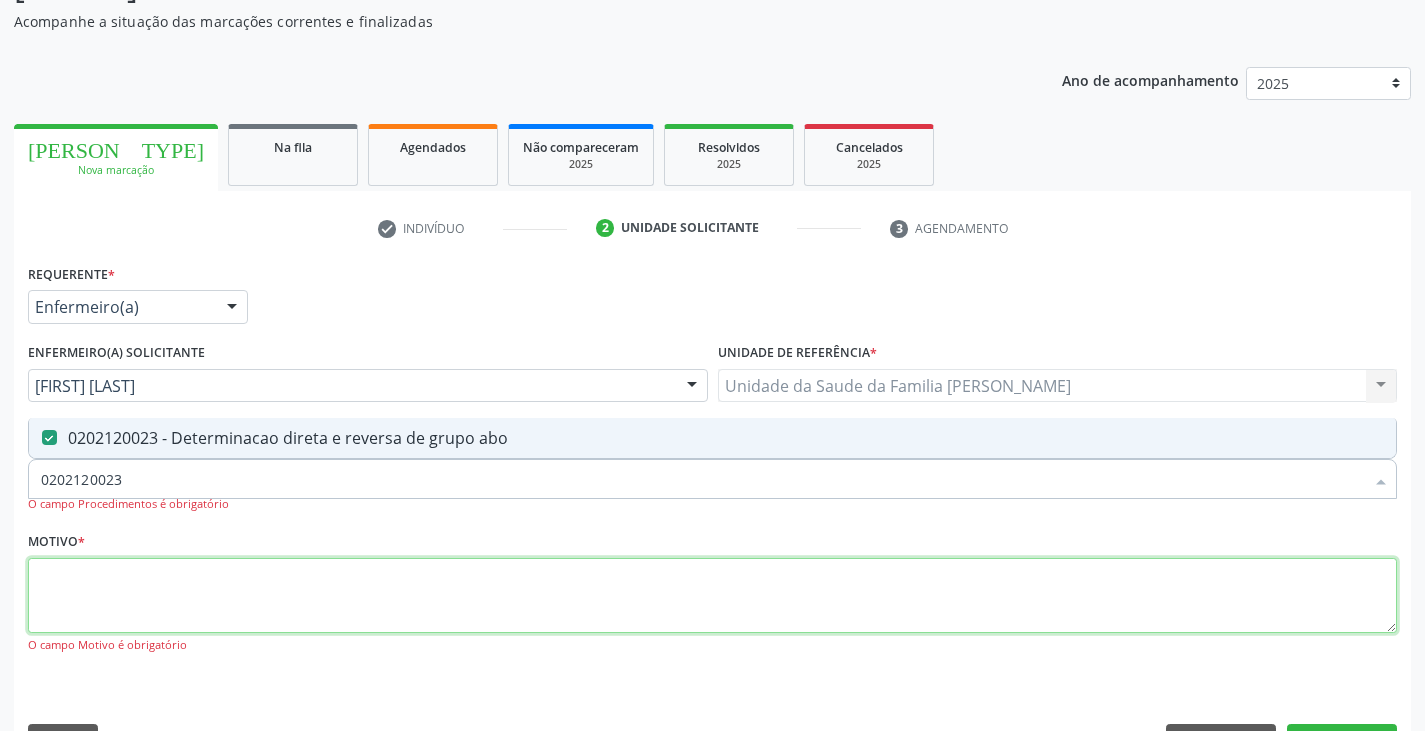 click at bounding box center (712, 596) 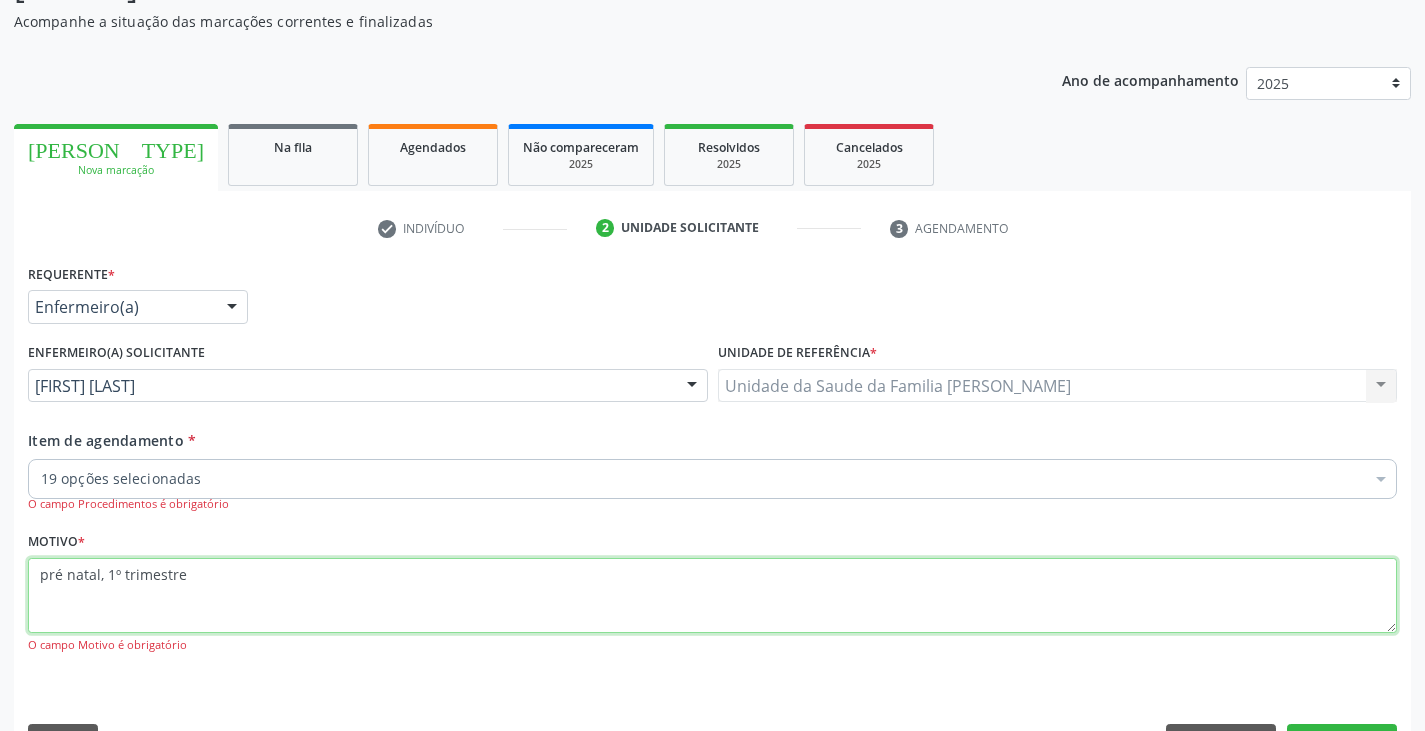 scroll, scrollTop: 229, scrollLeft: 0, axis: vertical 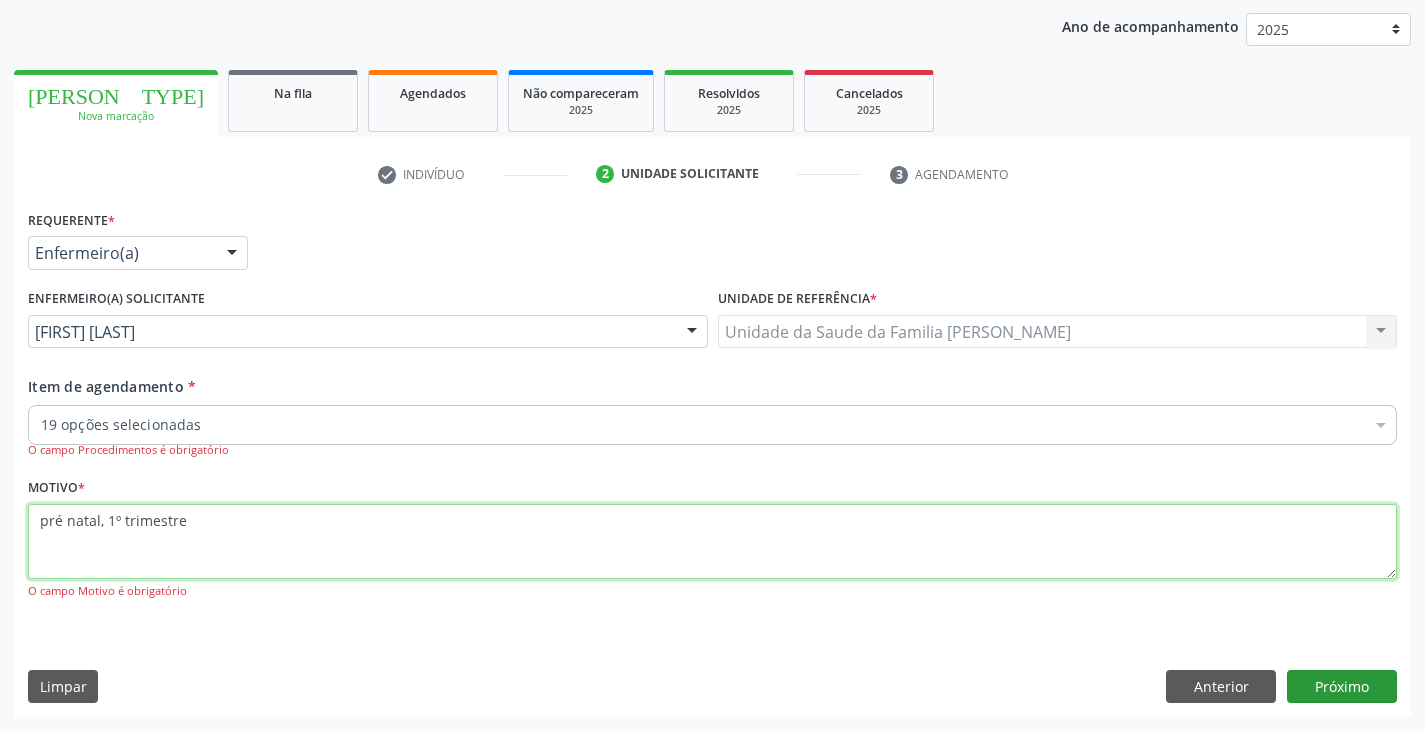 type on "pré natal, 1º trimestre" 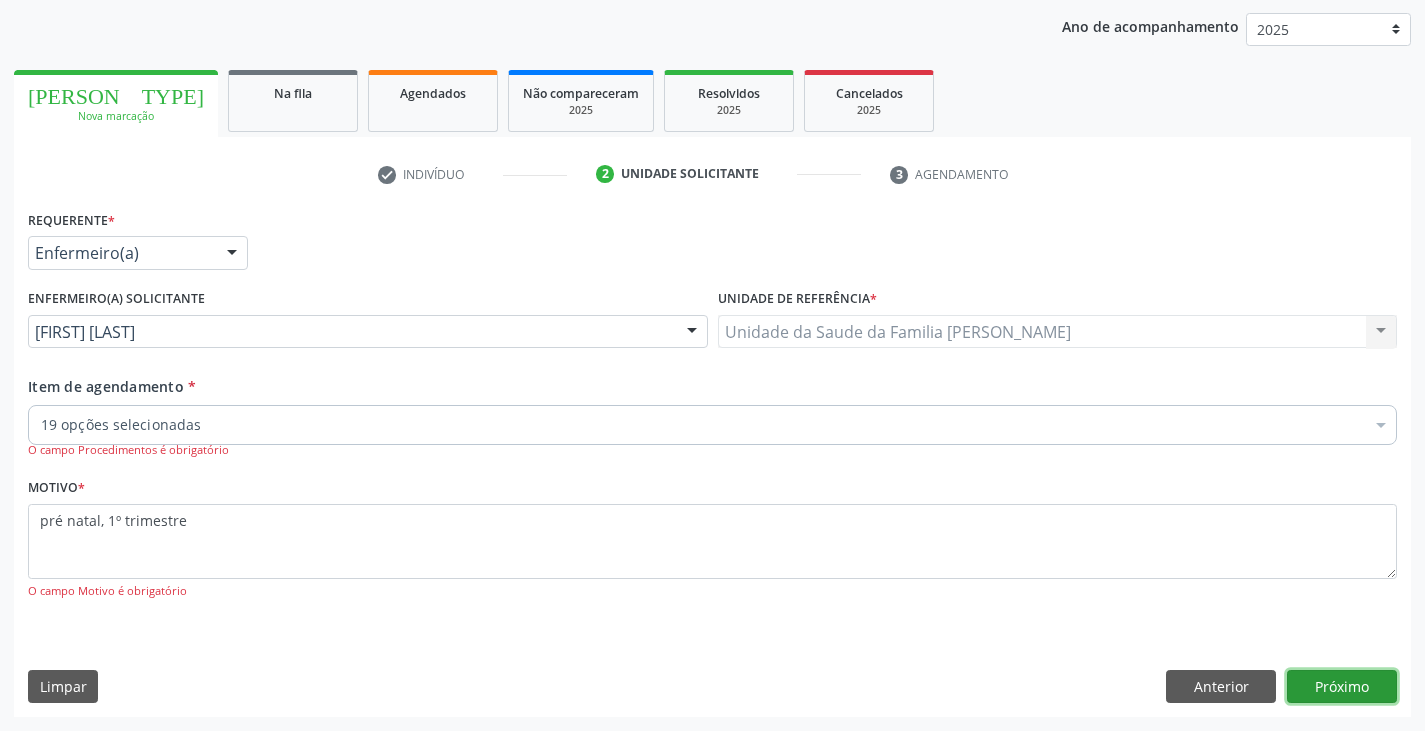 click on "Próximo" at bounding box center [1342, 687] 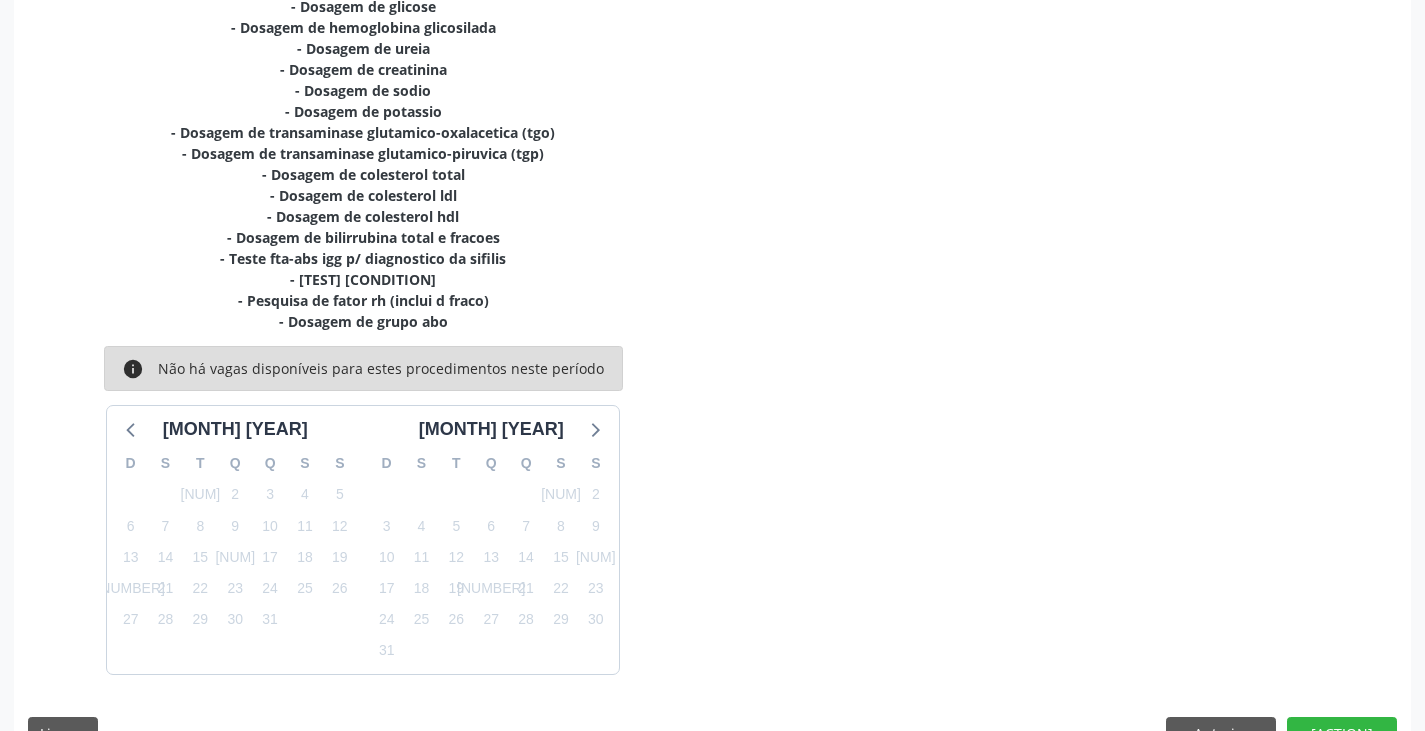 scroll, scrollTop: 576, scrollLeft: 0, axis: vertical 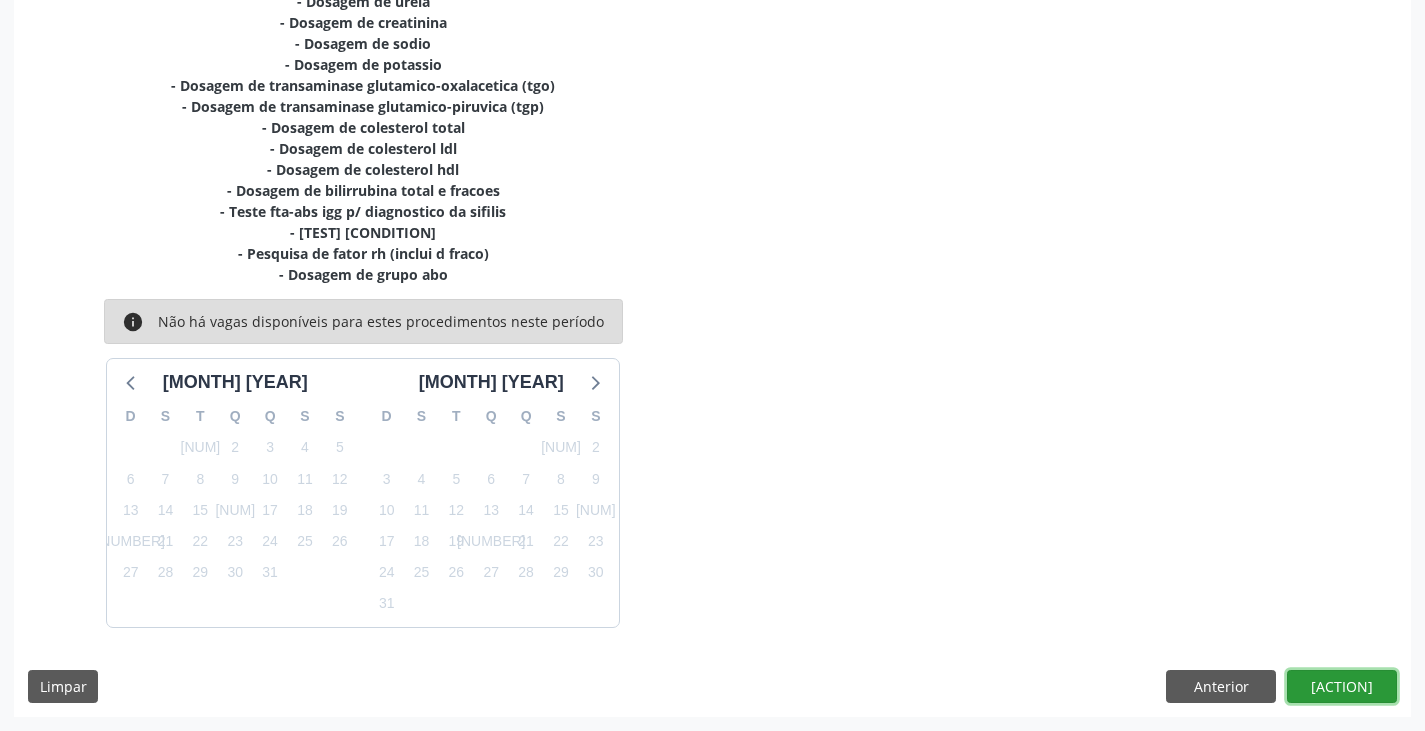 click on "[ACTION]" at bounding box center [1342, 687] 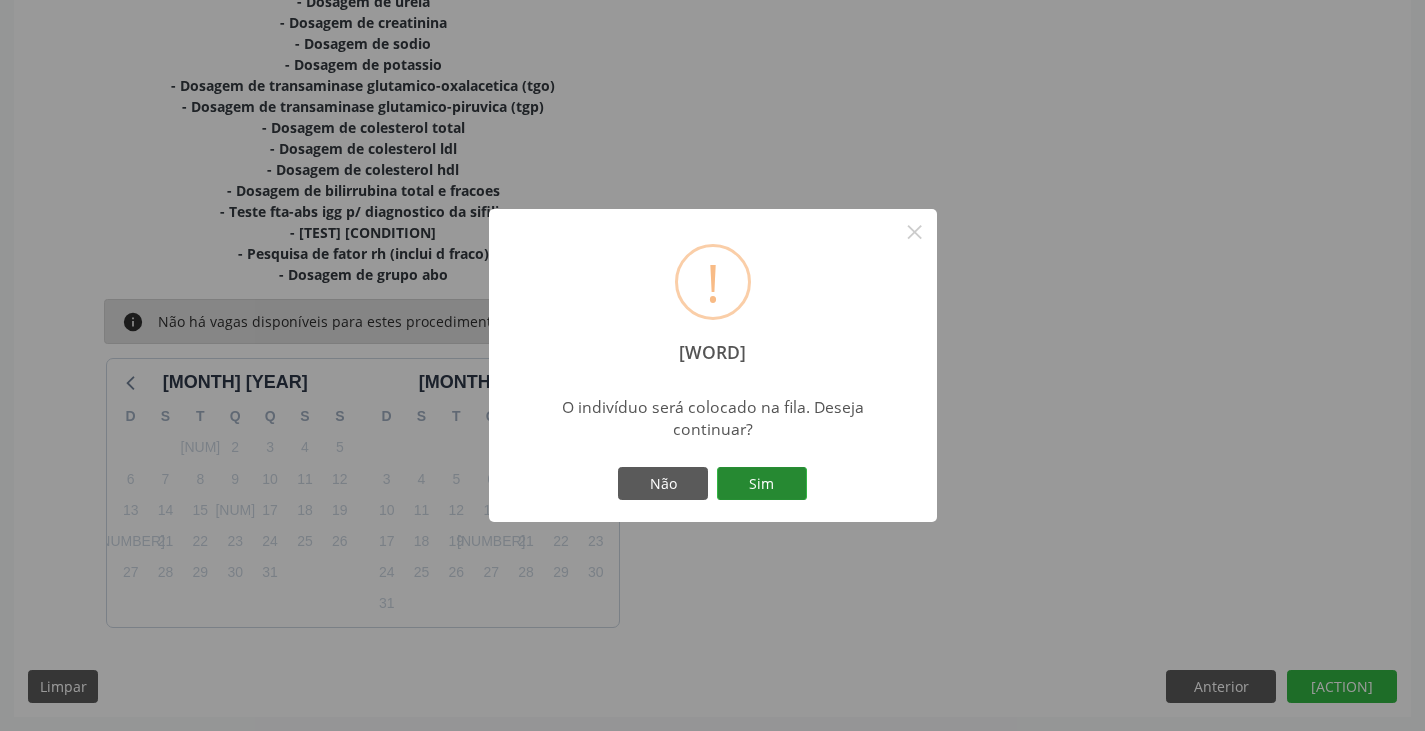 click on "Sim" at bounding box center [762, 484] 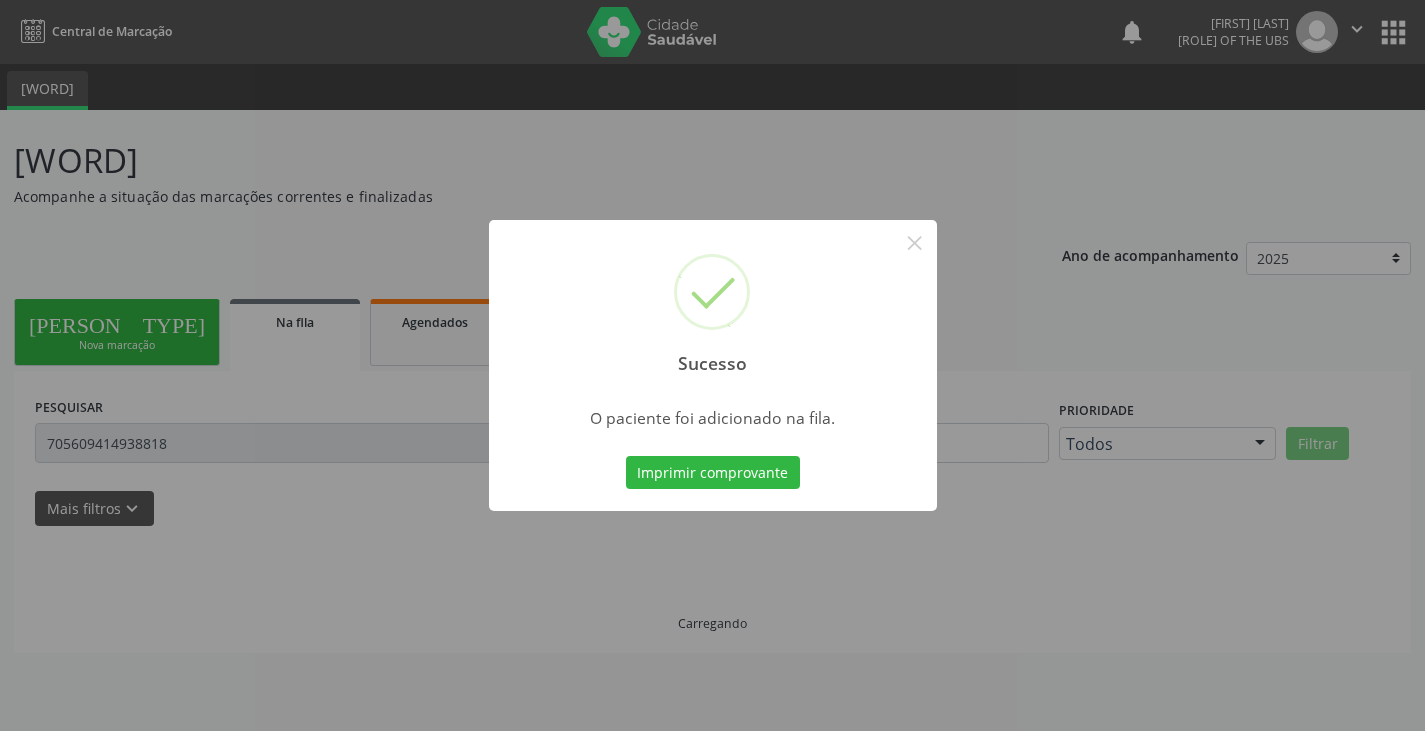 scroll, scrollTop: 0, scrollLeft: 0, axis: both 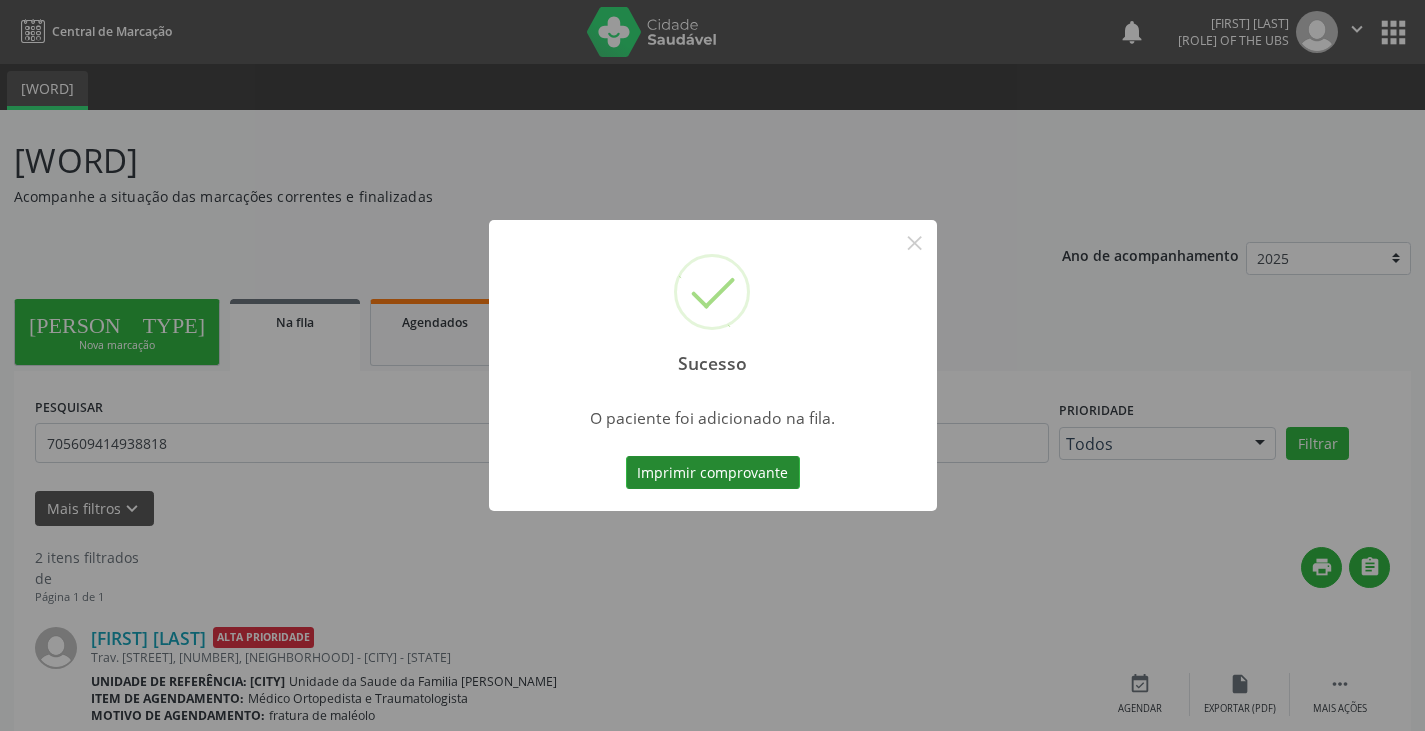 click on "Imprimir comprovante" at bounding box center (713, 473) 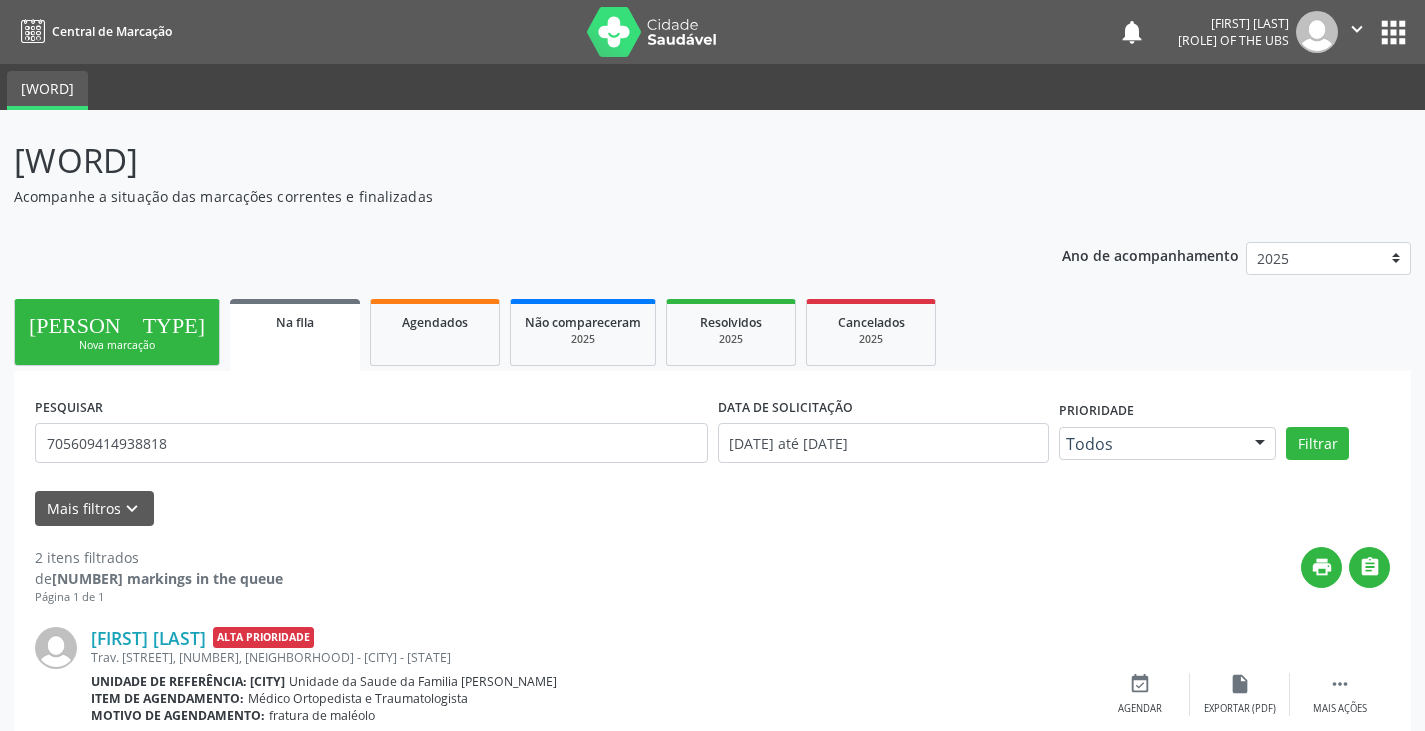 click on "[PERSON_TYPE]" at bounding box center [117, 322] 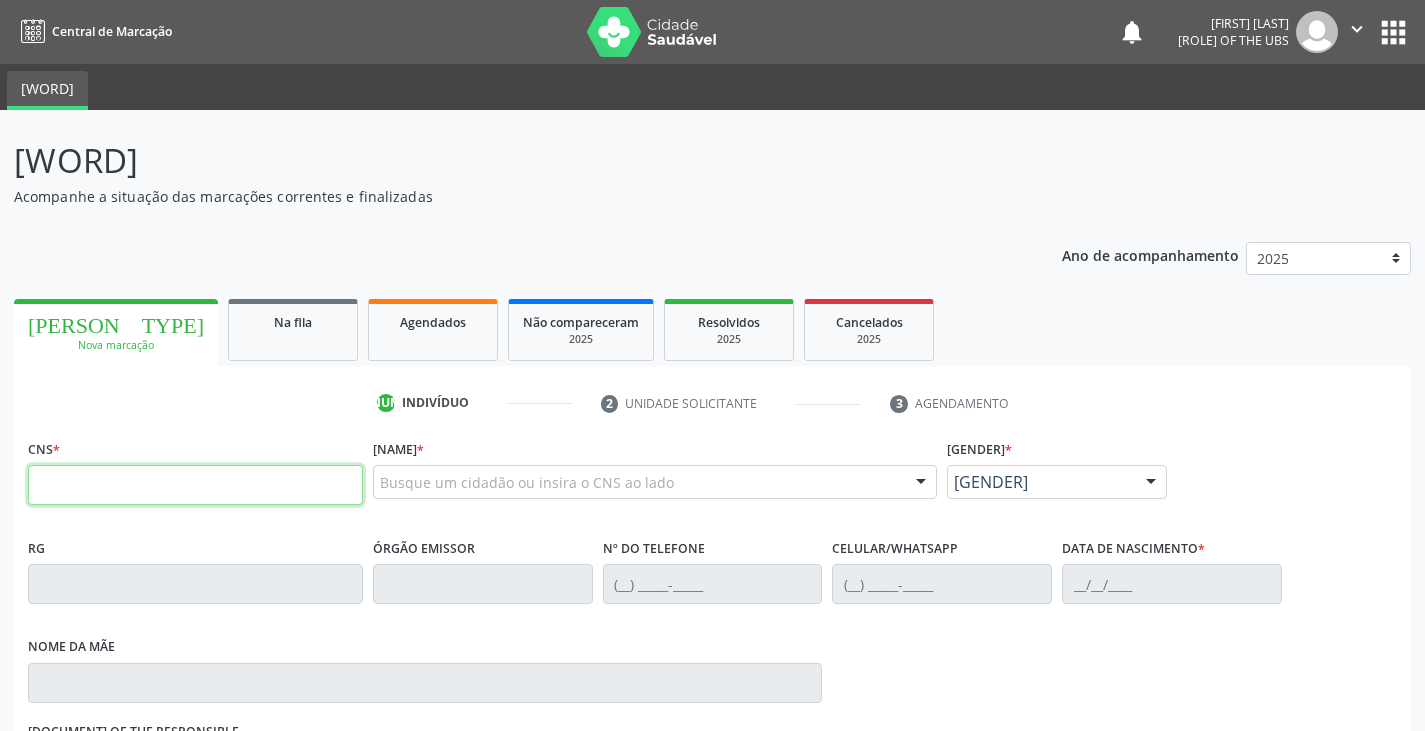 click at bounding box center [195, 485] 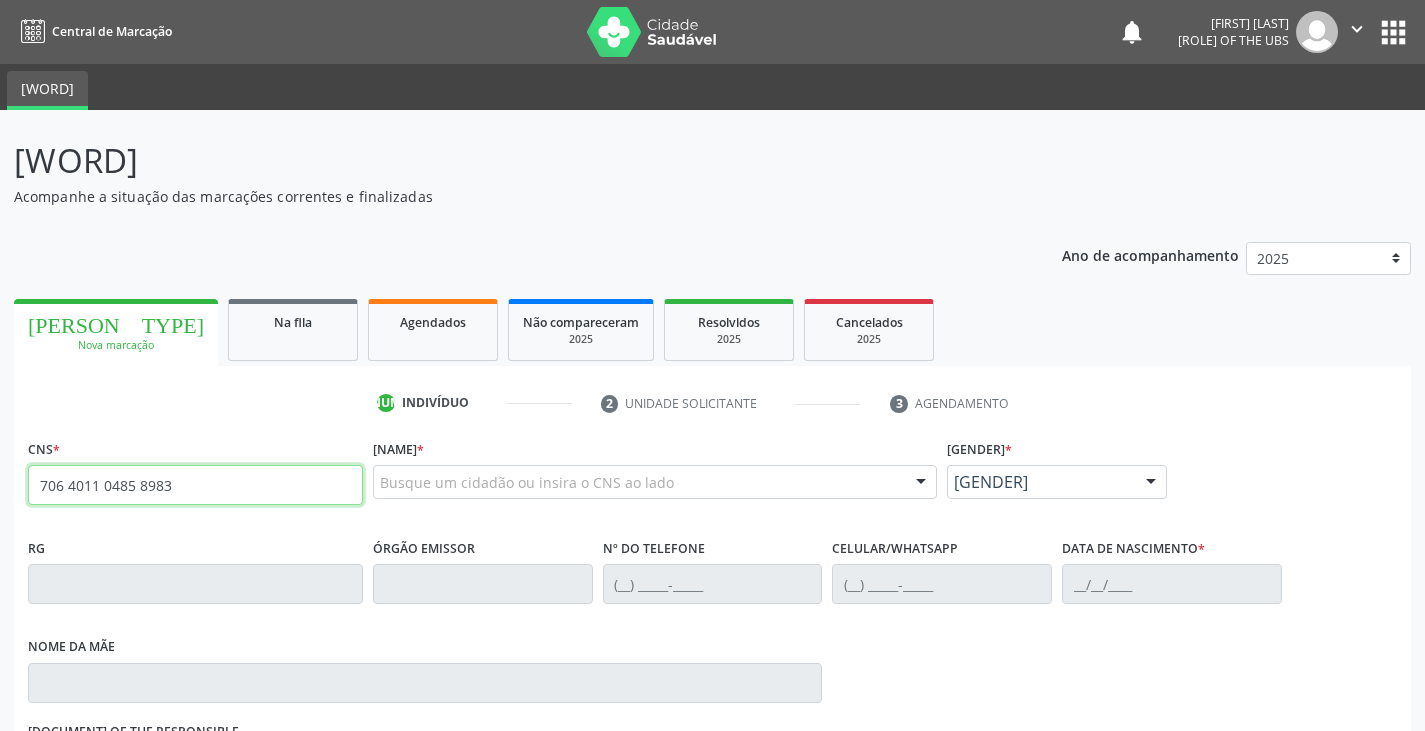 type on "706 4011 0485 8983" 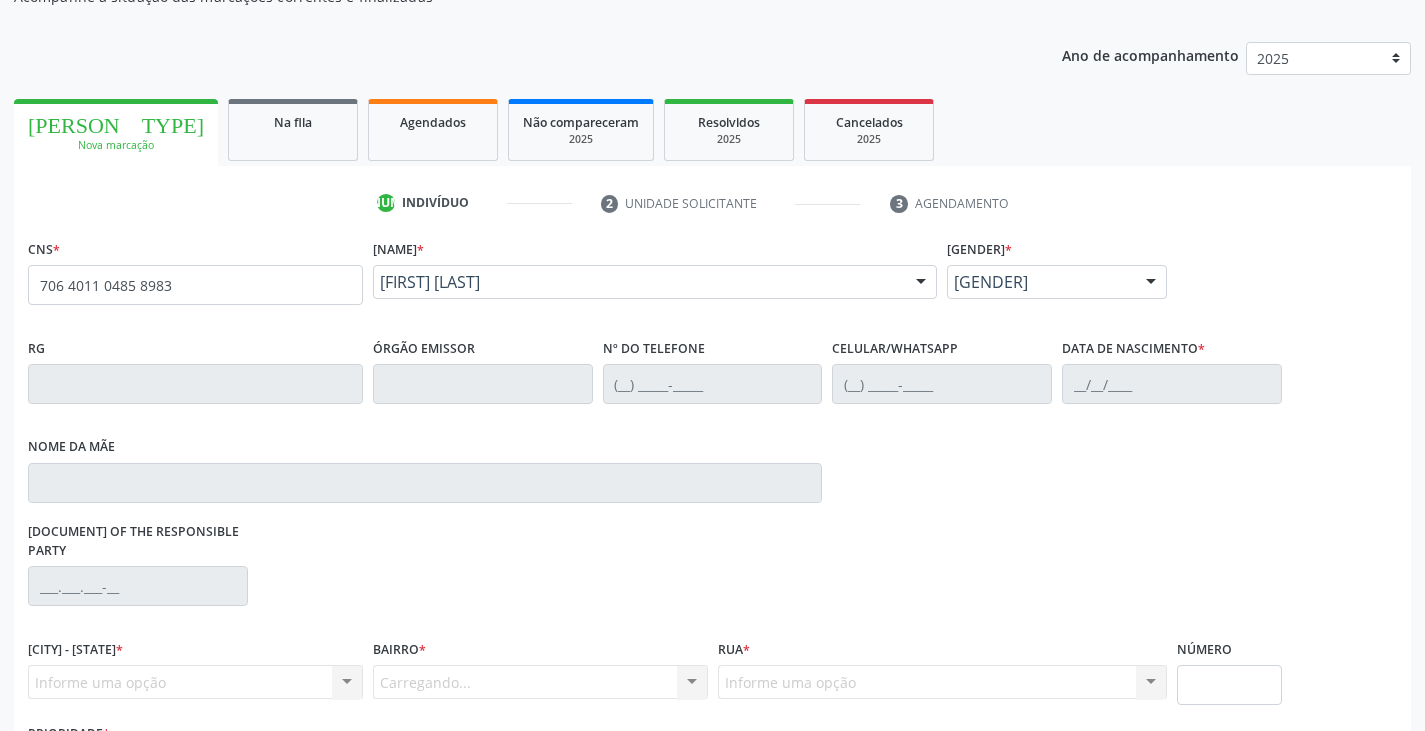 scroll, scrollTop: 300, scrollLeft: 0, axis: vertical 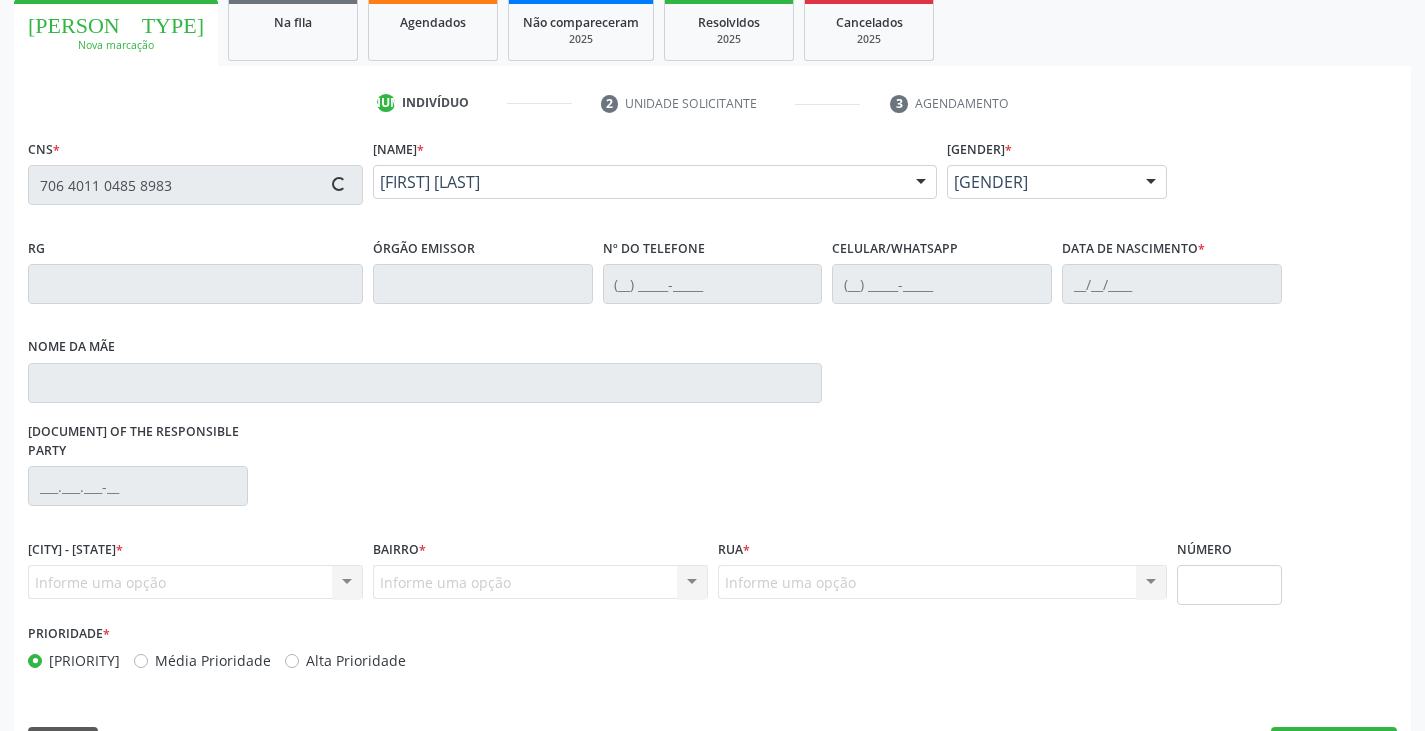 click on "Alta Prioridade" at bounding box center [356, 660] 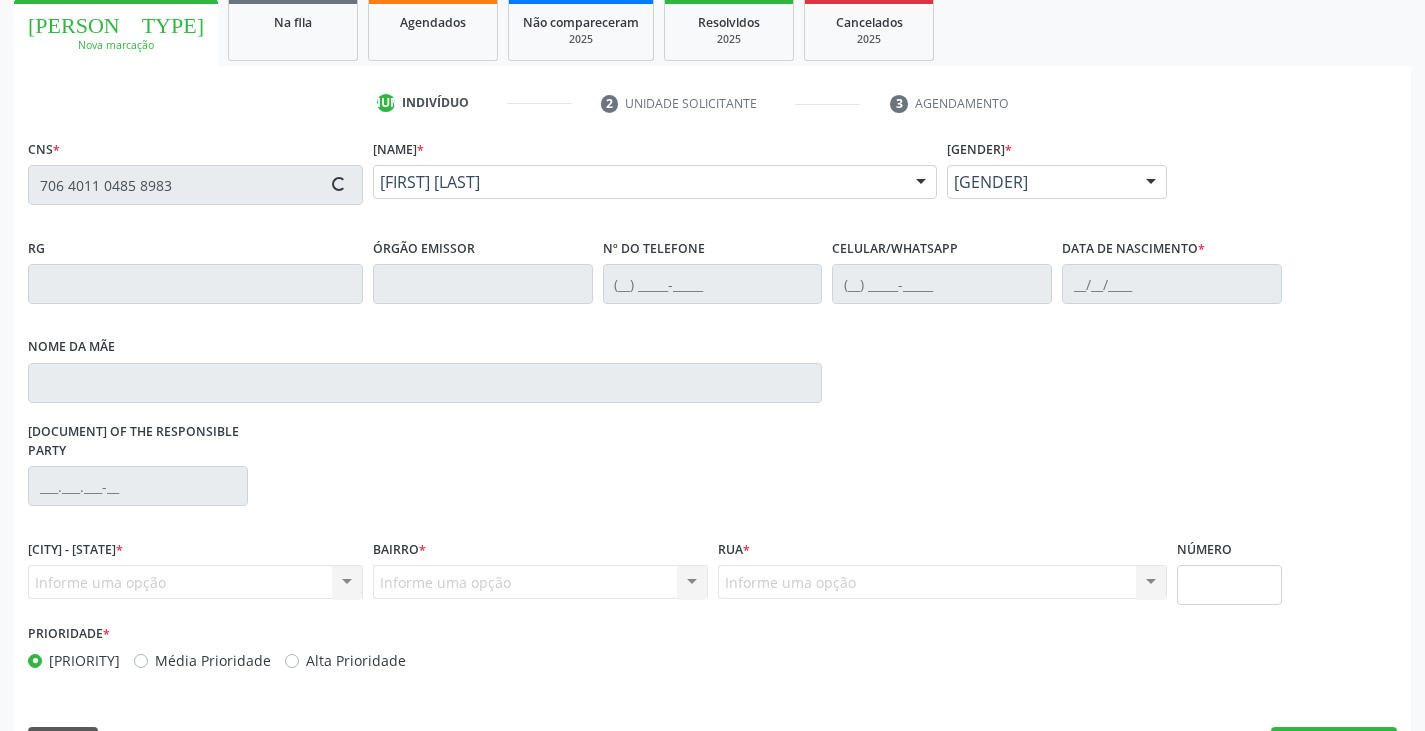 click on "Alta Prioridade" at bounding box center [292, 659] 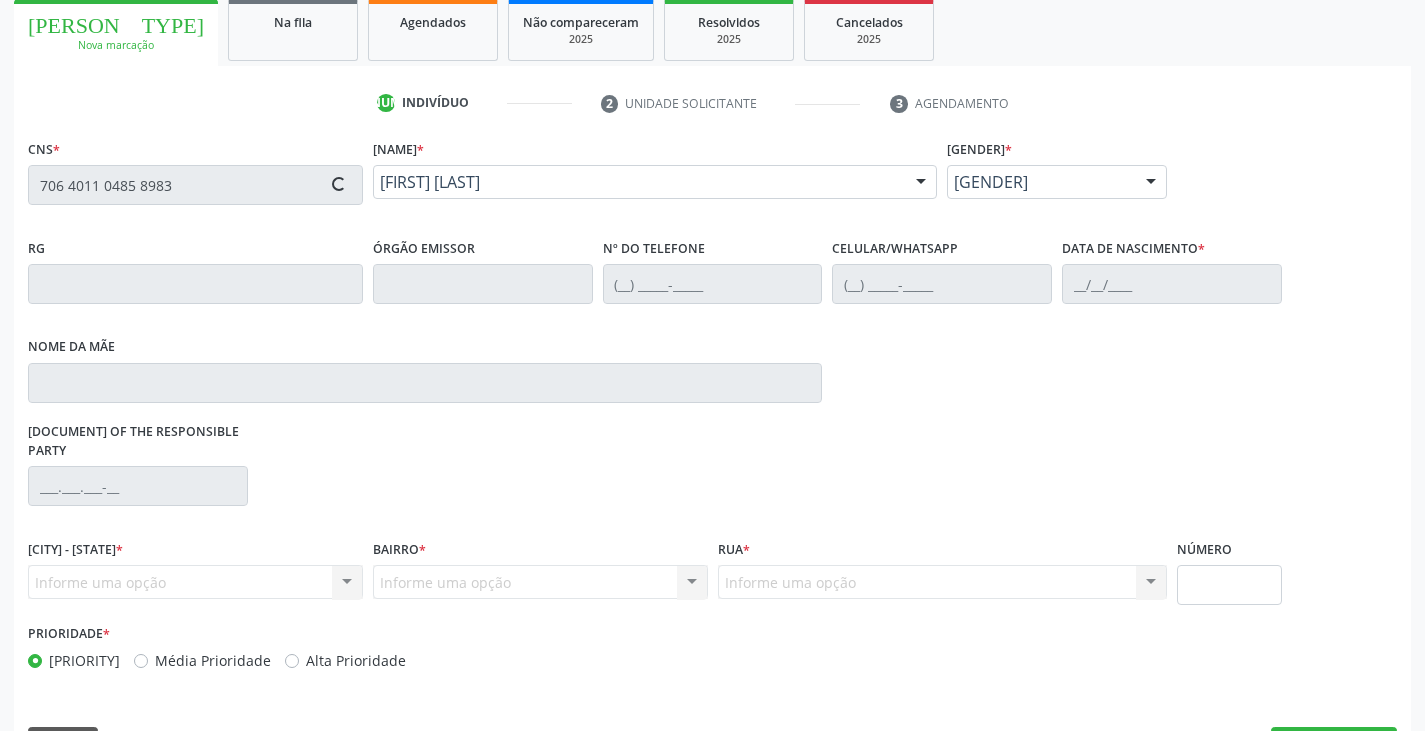 radio on "true" 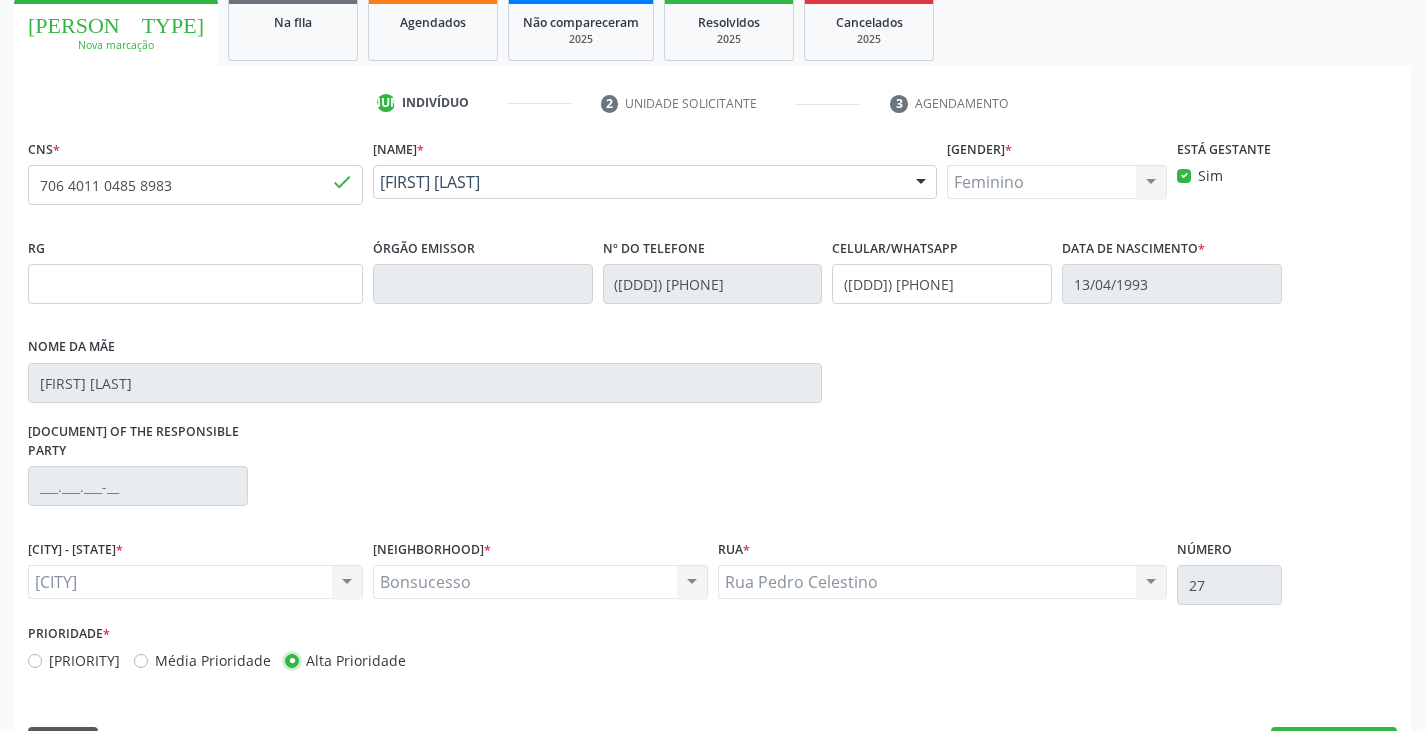scroll, scrollTop: 339, scrollLeft: 0, axis: vertical 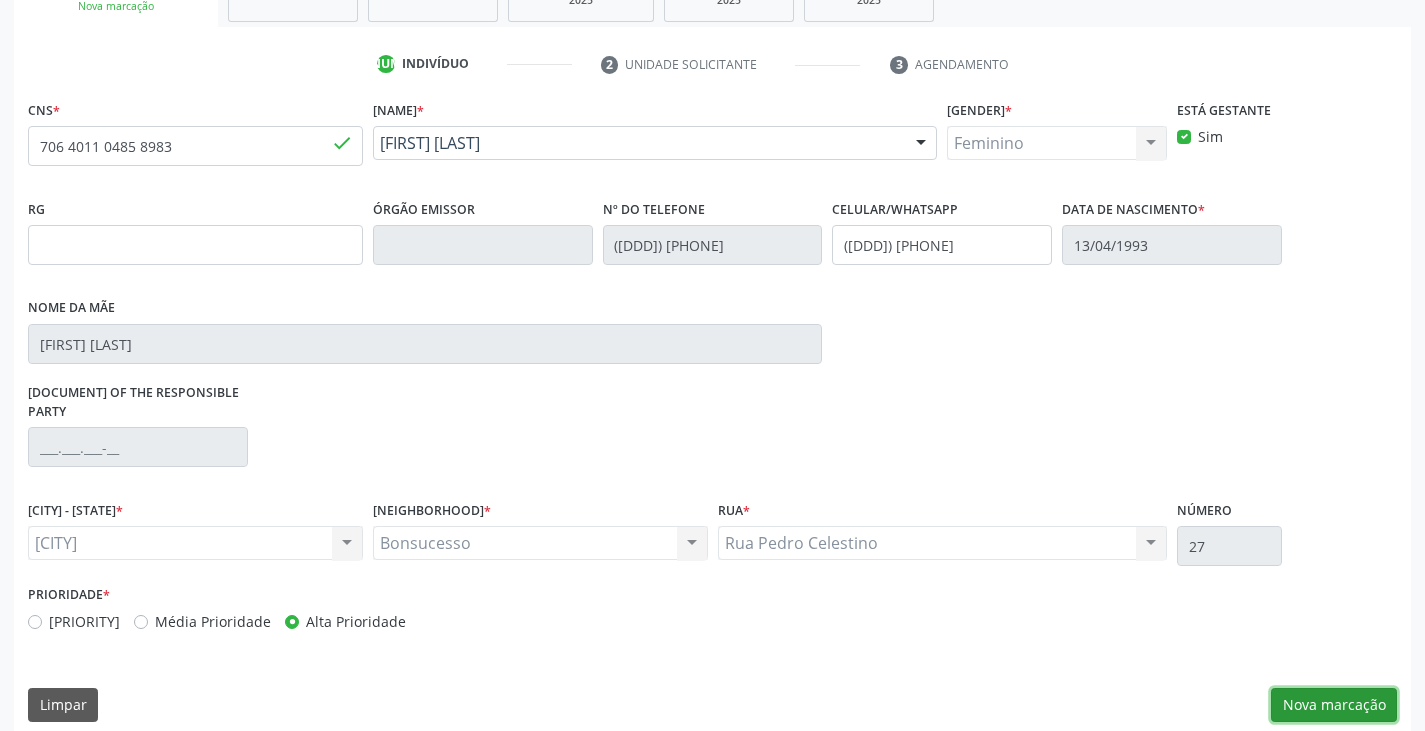 click on "Nova marcação" at bounding box center (1334, 705) 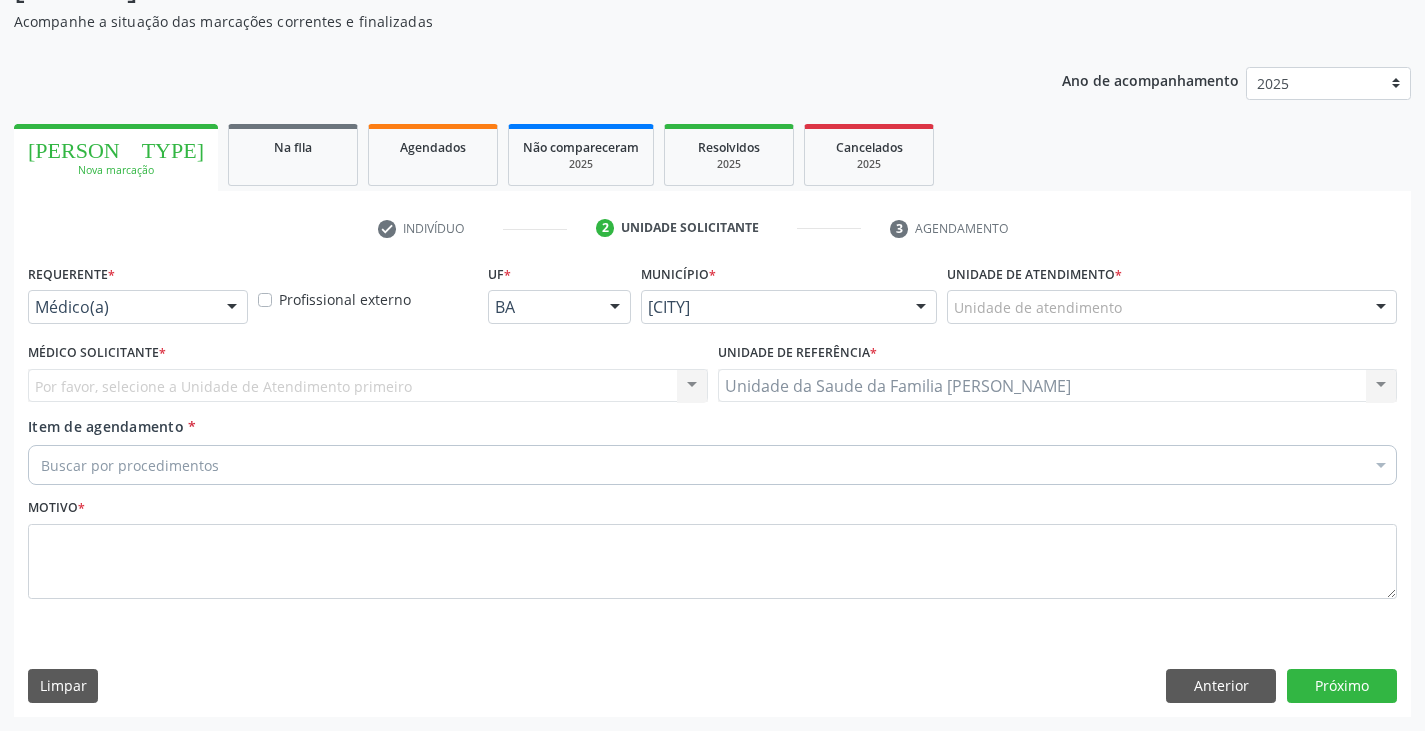 scroll, scrollTop: 175, scrollLeft: 0, axis: vertical 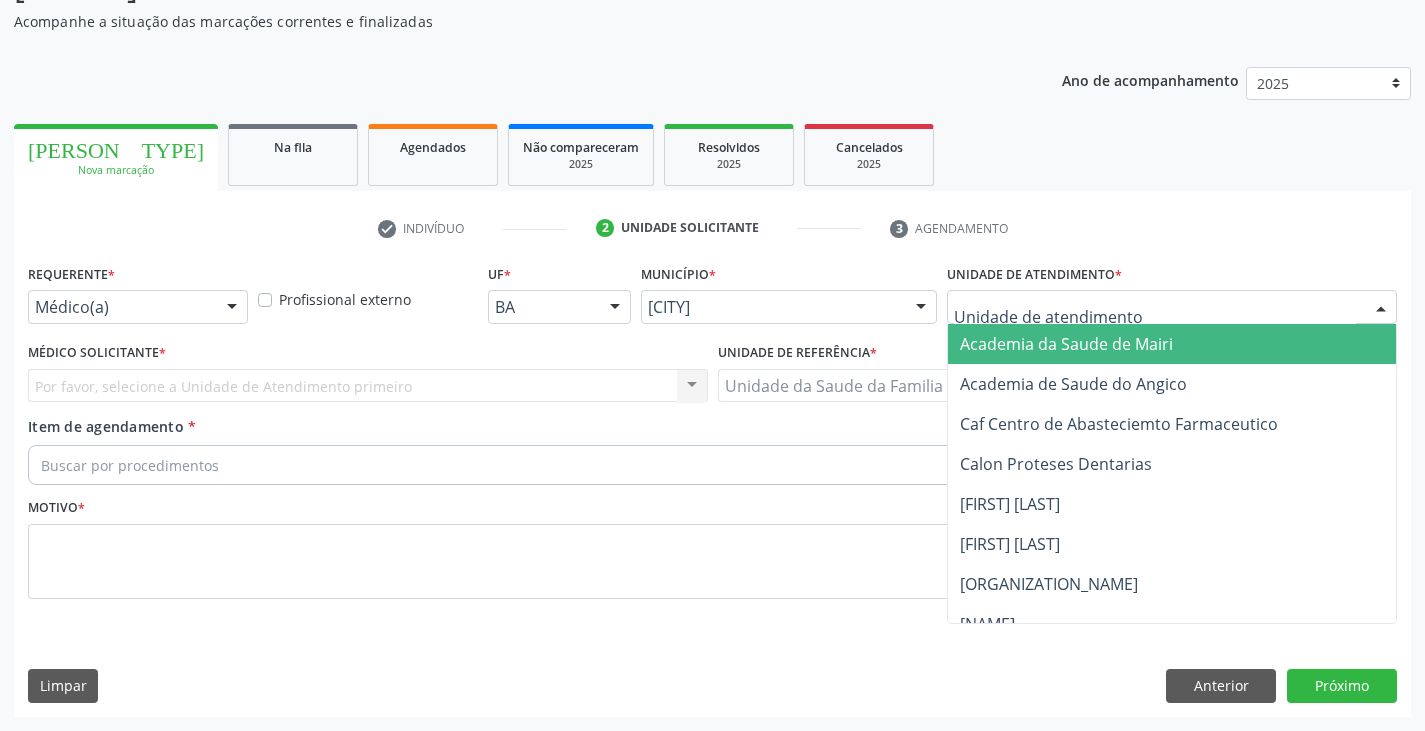 click at bounding box center [1155, 317] 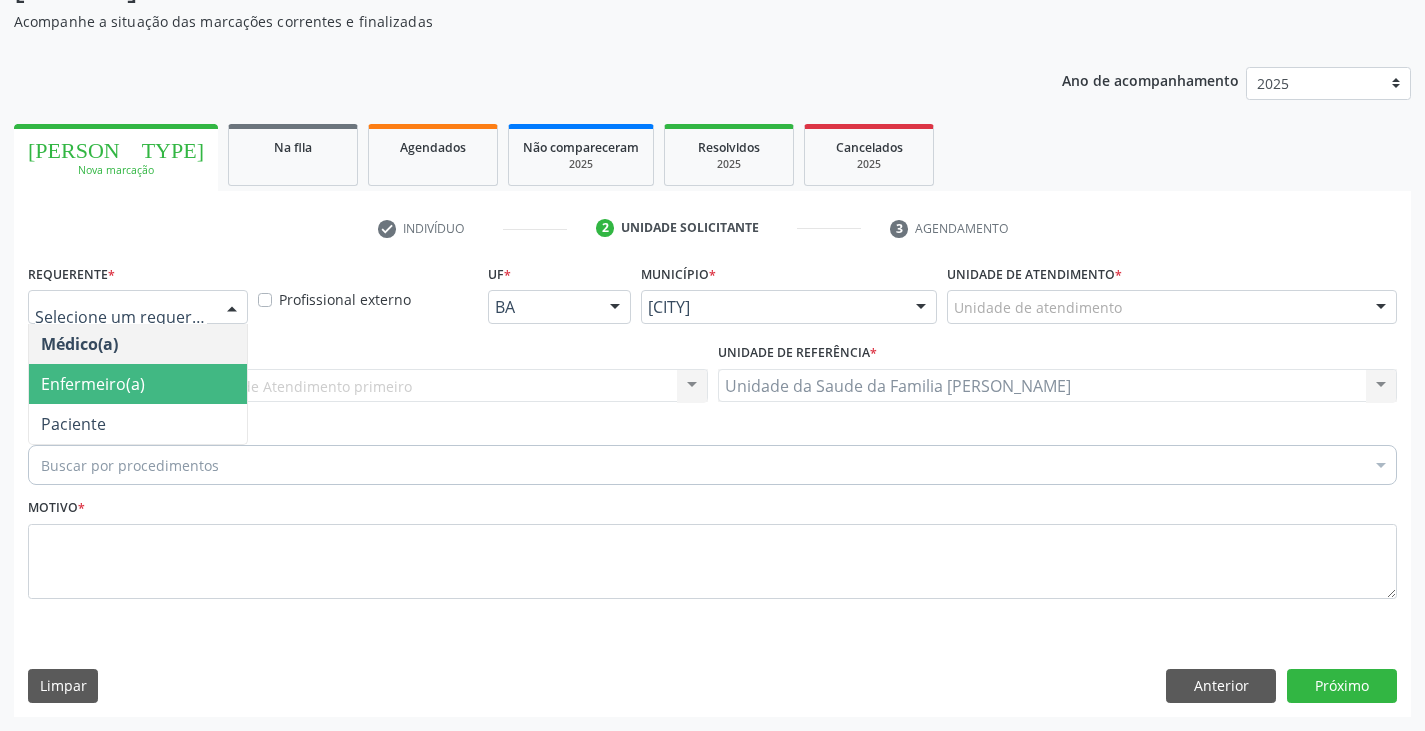 click on "Enfermeiro(a)" at bounding box center [138, 384] 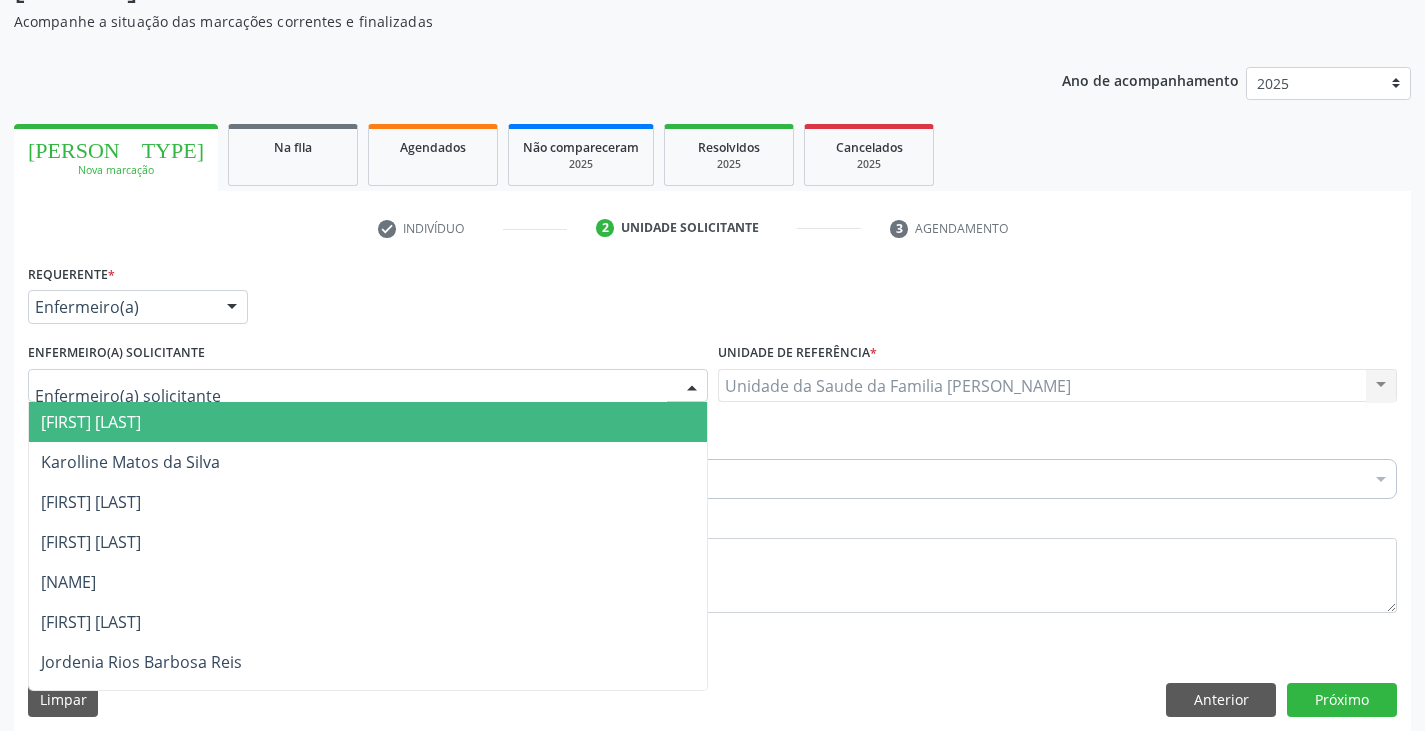 click at bounding box center [351, 396] 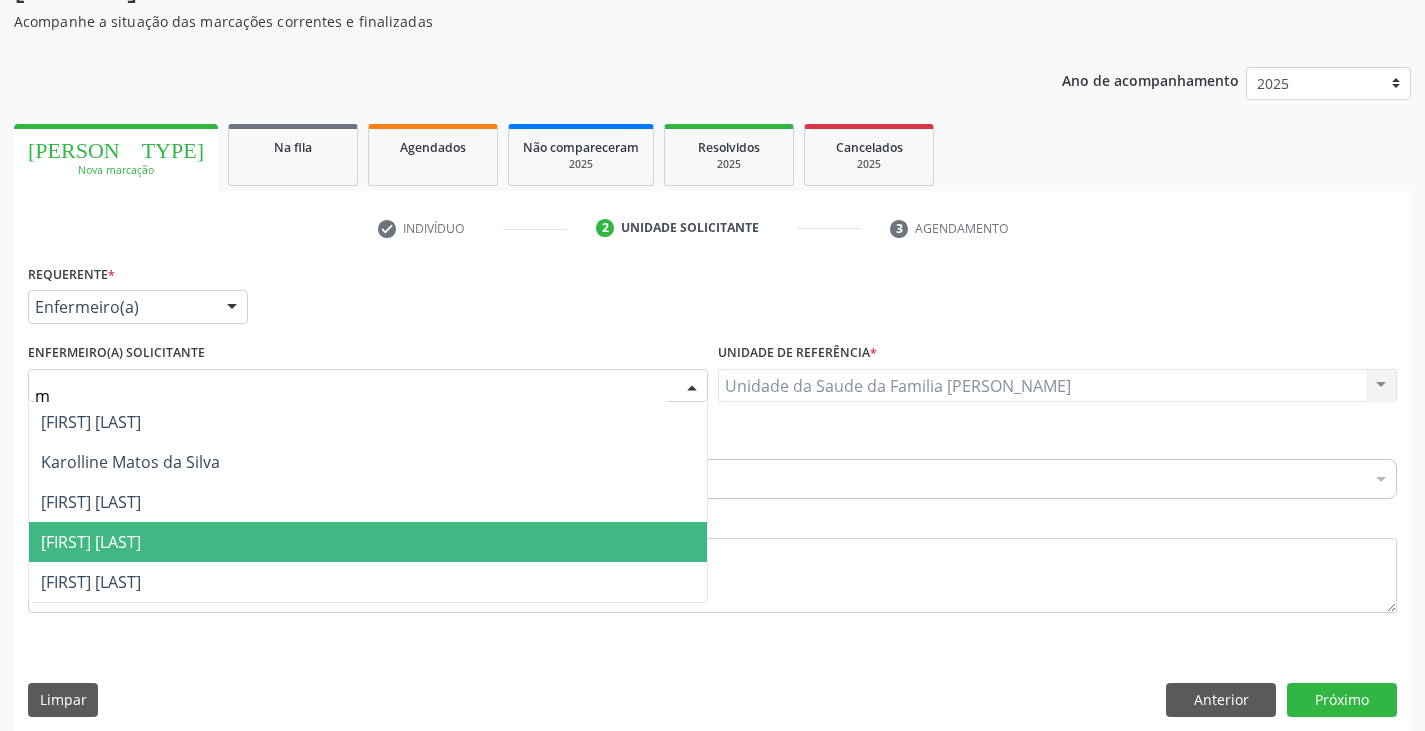 click on "[FIRST] [LAST]" at bounding box center (91, 542) 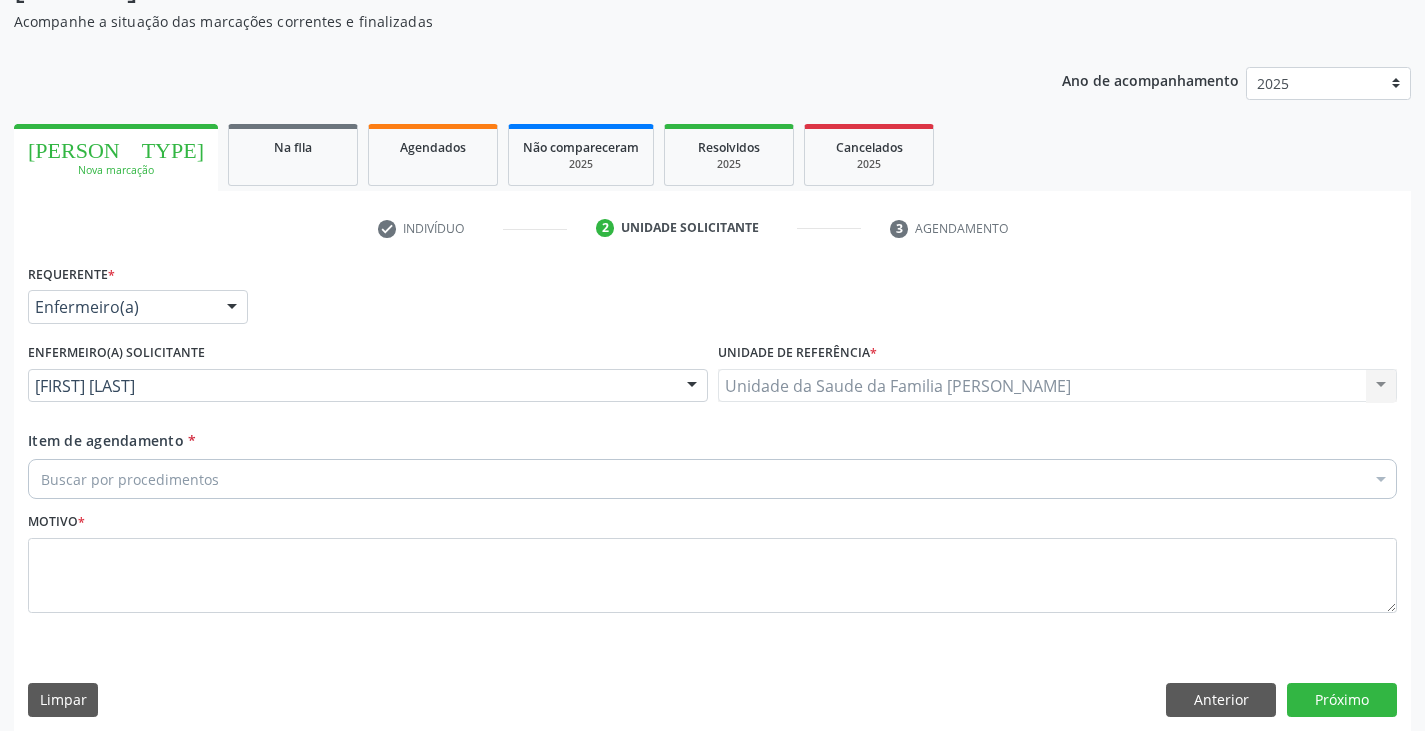 click on "Item de agendamento
*" at bounding box center [41, 479] 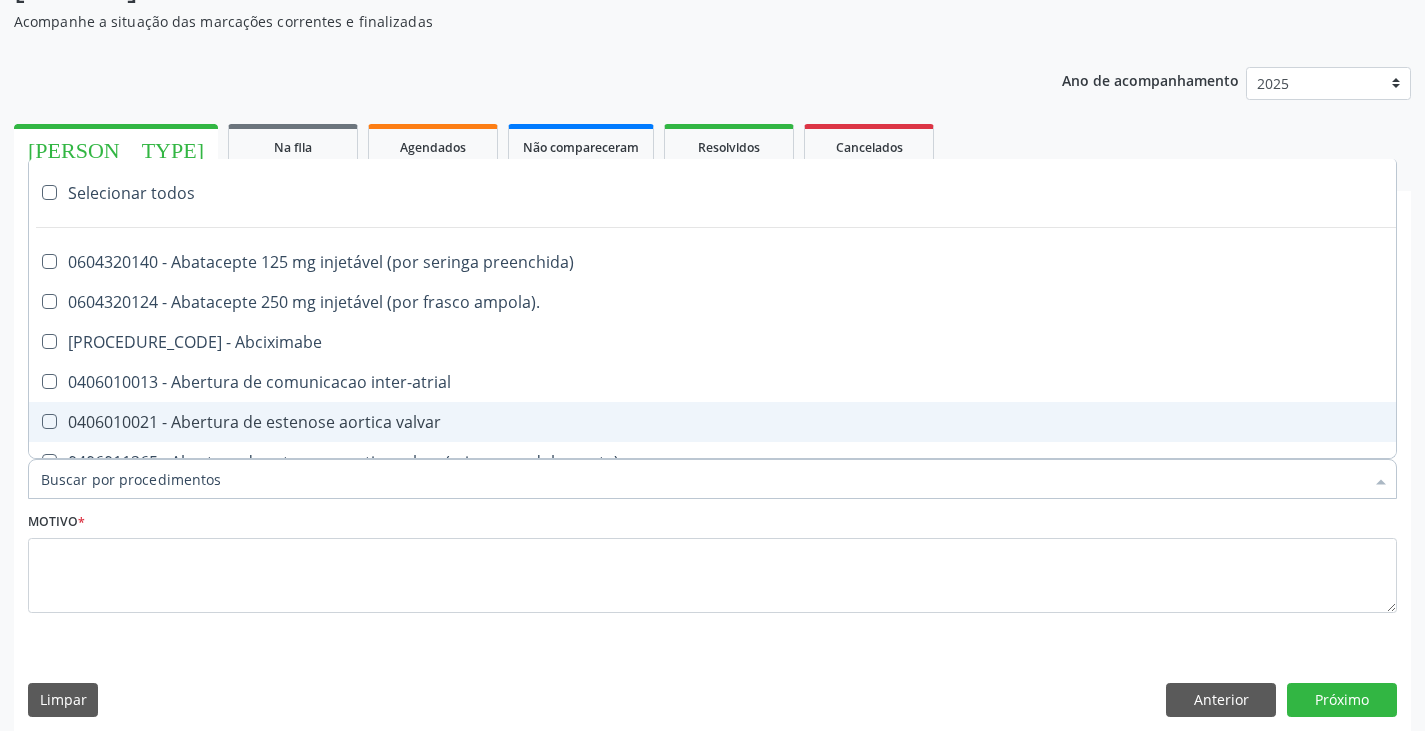 click on "Motivo
[ANYTHING]" at bounding box center [712, 560] 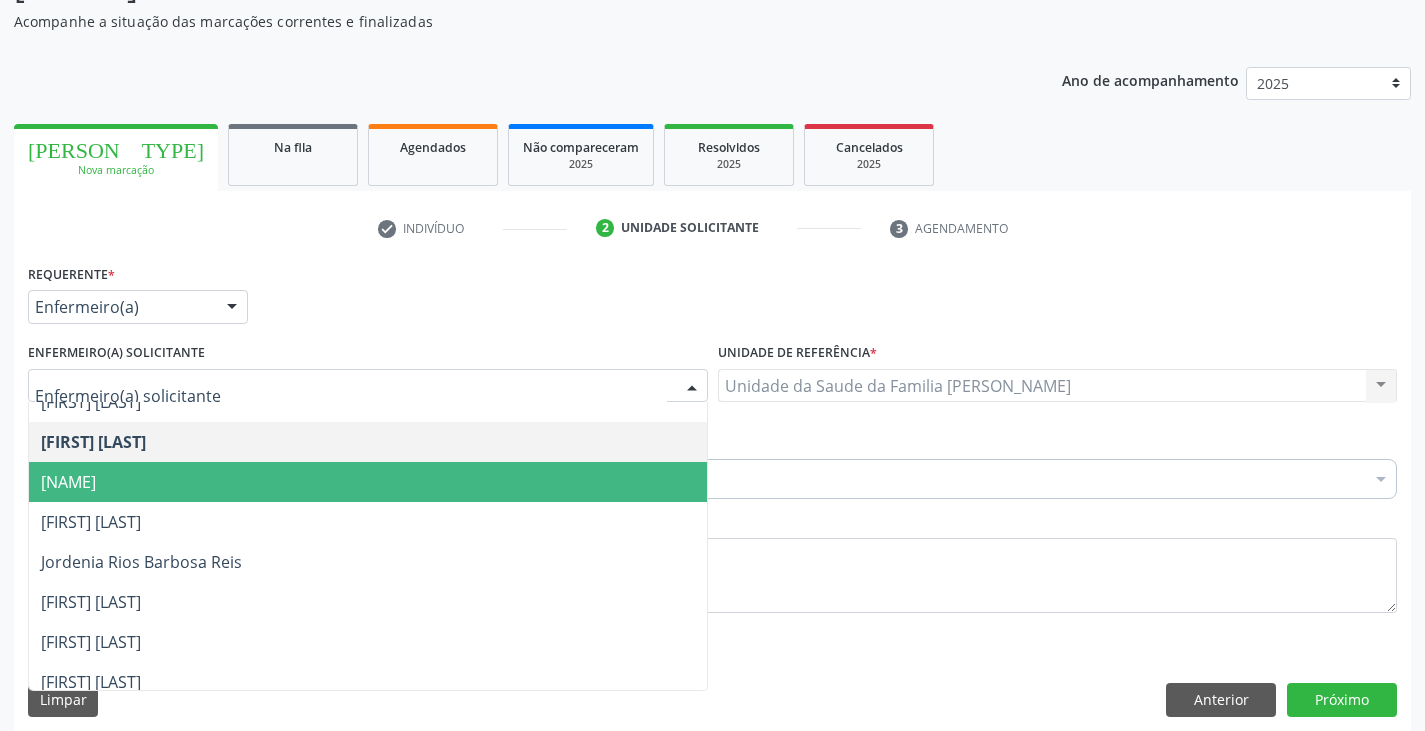 scroll, scrollTop: 312, scrollLeft: 0, axis: vertical 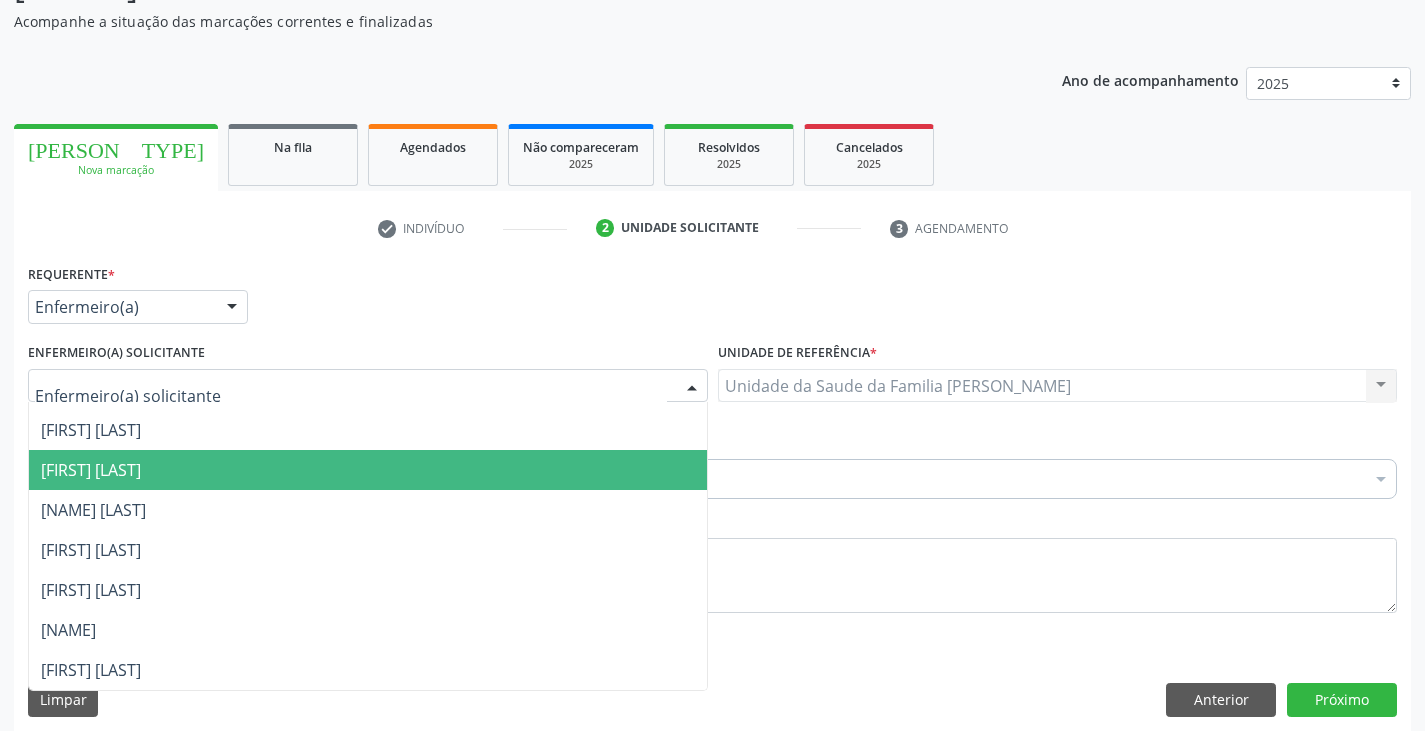 click on "[FIRST] [LAST]" at bounding box center (91, 470) 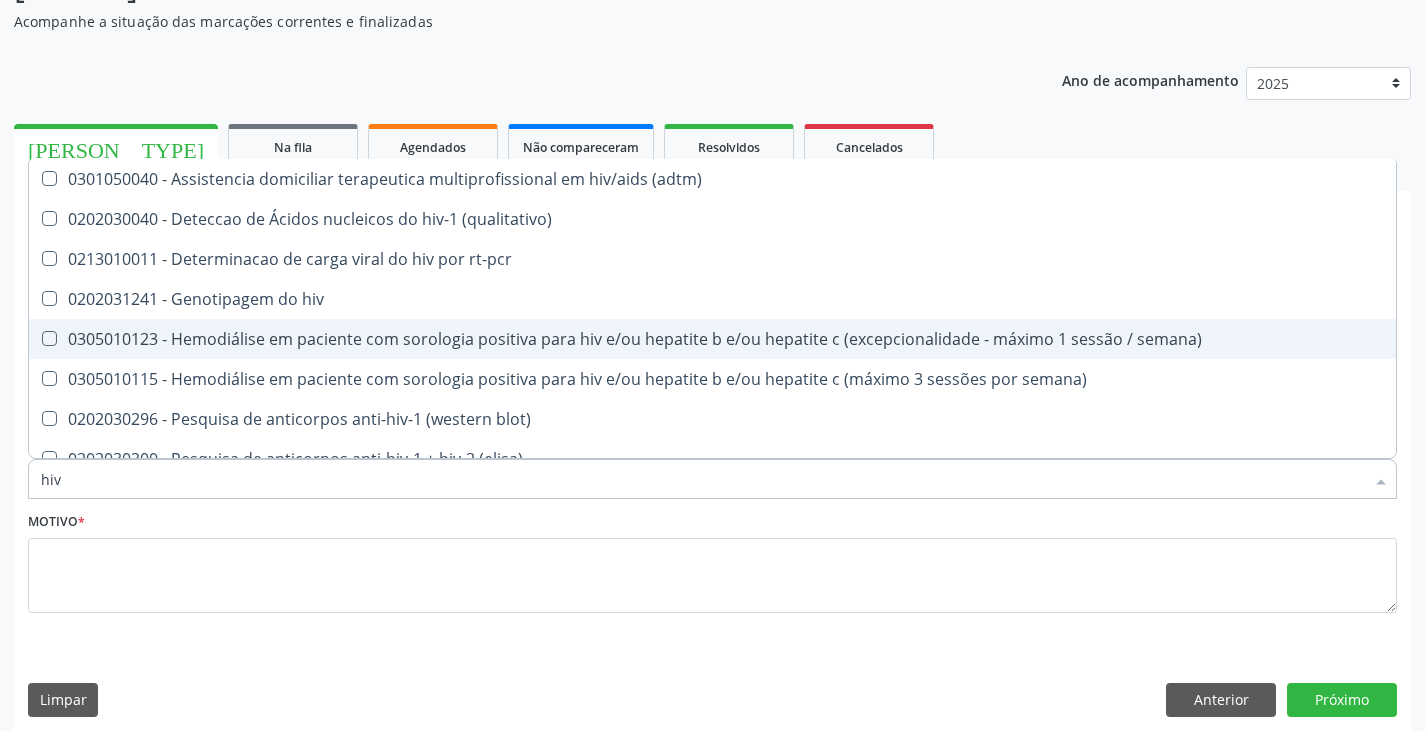 scroll, scrollTop: 100, scrollLeft: 0, axis: vertical 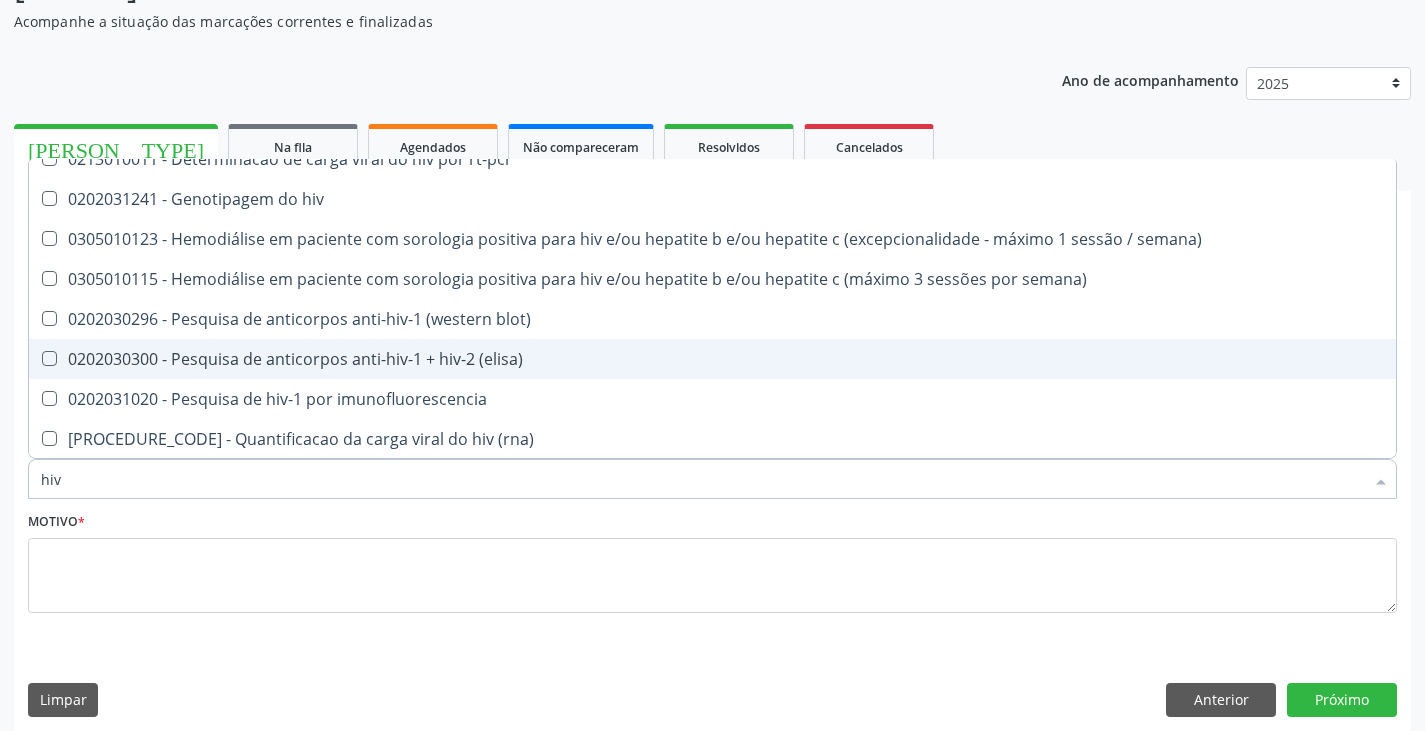click on "0202030300 - Pesquisa de anticorpos anti-hiv-1 + hiv-2 (elisa)" at bounding box center (712, 359) 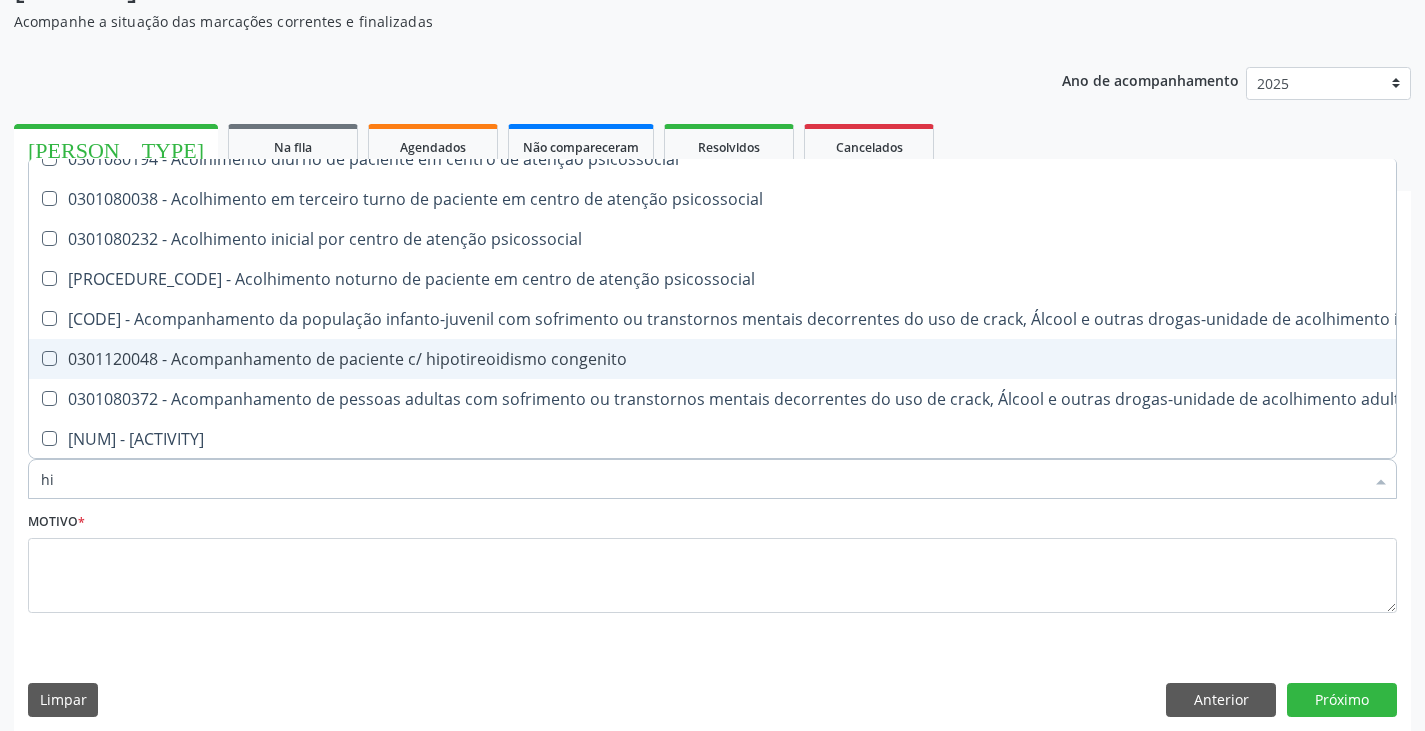 type on "h" 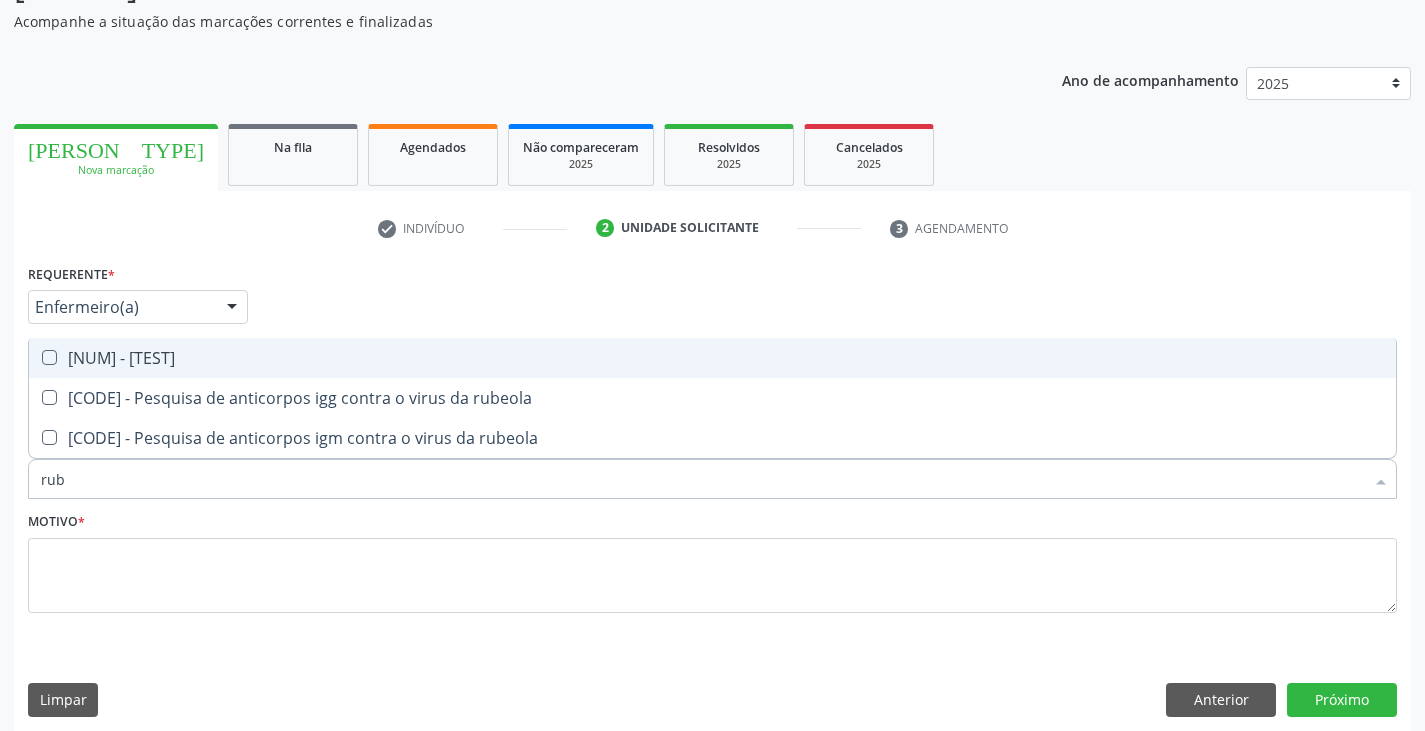 scroll, scrollTop: 0, scrollLeft: 0, axis: both 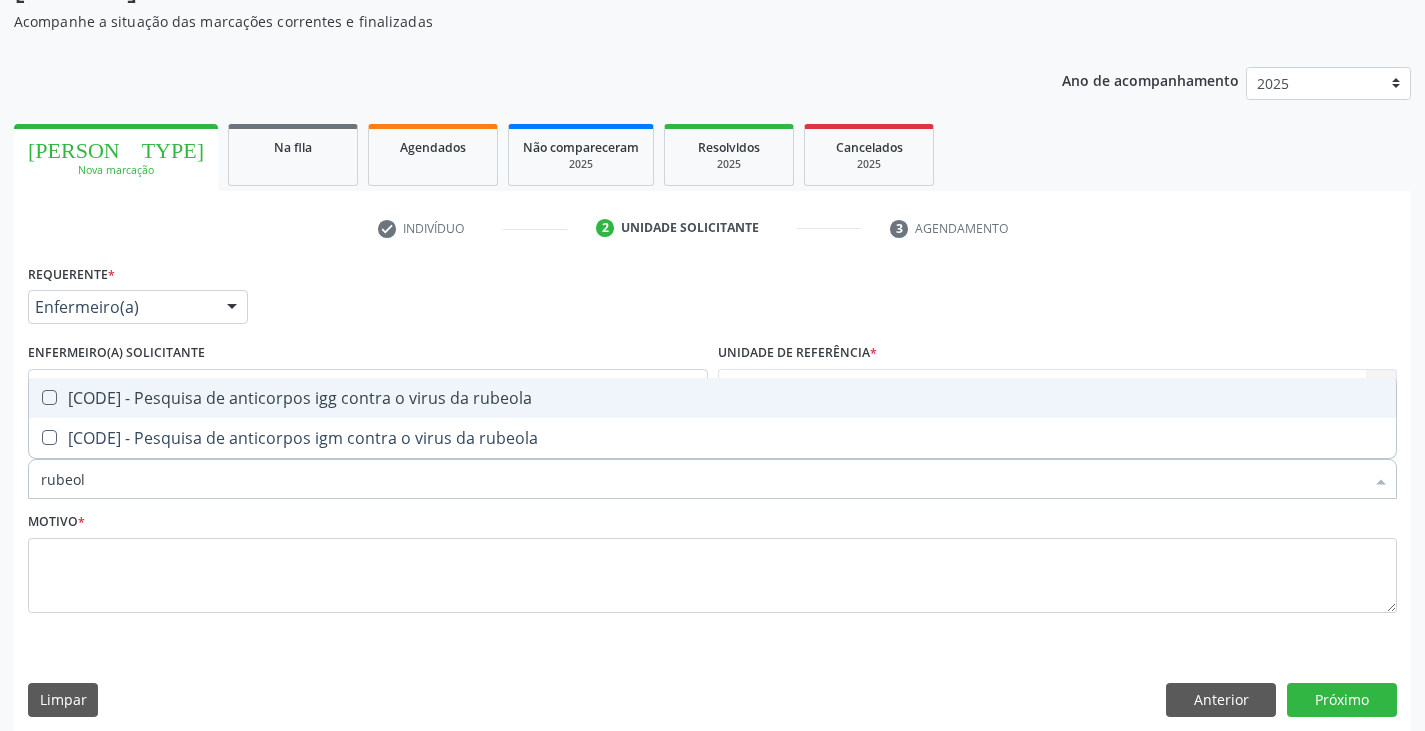 click on "[CODE] - Pesquisa de anticorpos igg contra o virus da rubeola" at bounding box center (712, 398) 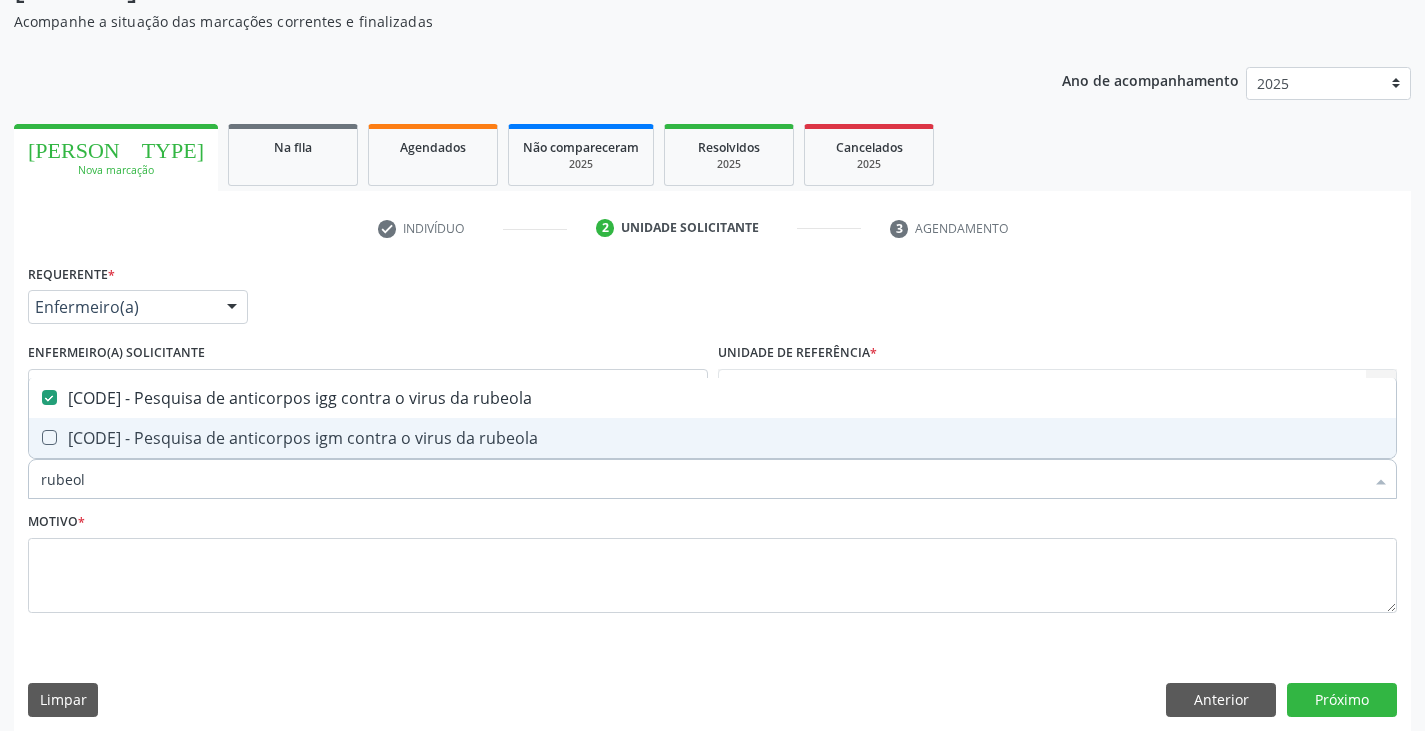 click on "[CODE] - Pesquisa de anticorpos igm contra o virus da rubeola" at bounding box center (712, 438) 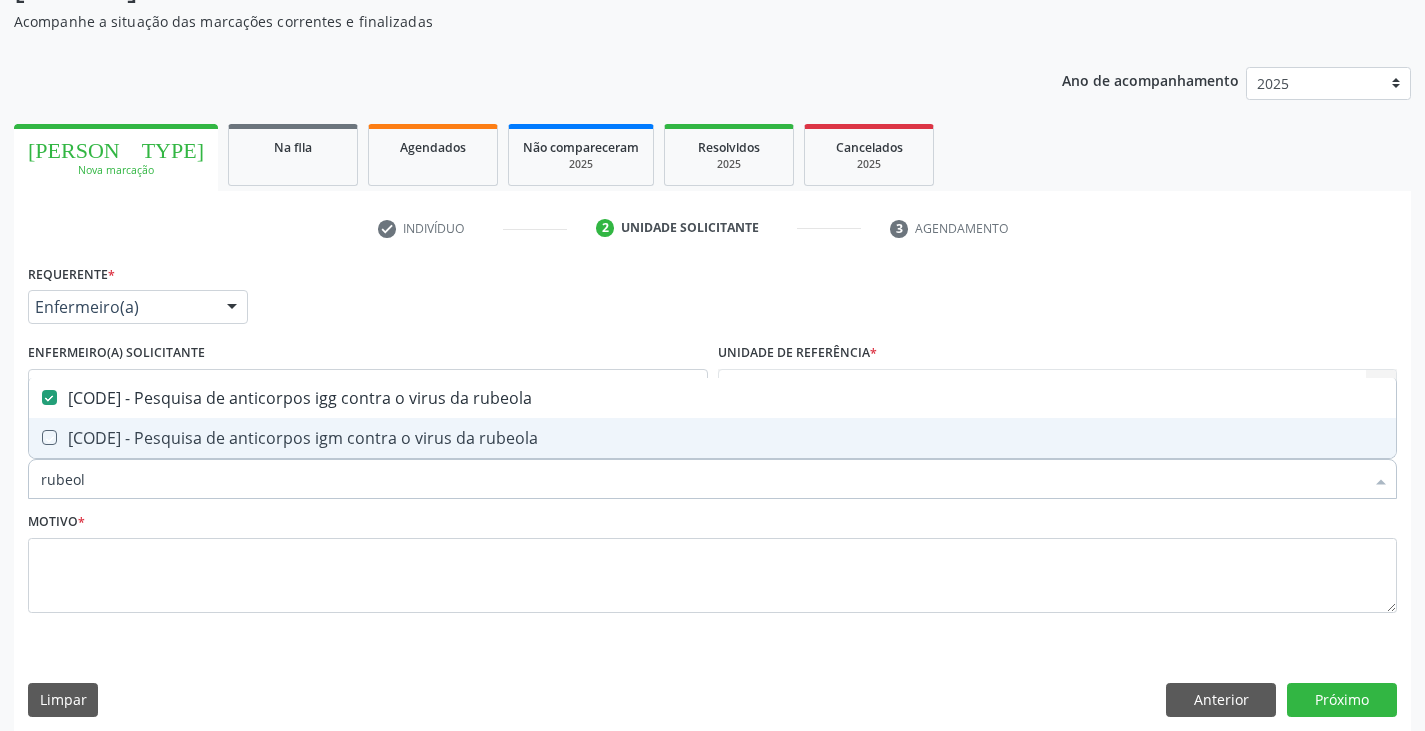 click on "[CODE] - Pesquisa de anticorpos igm contra o virus da rubeola" at bounding box center [712, 438] 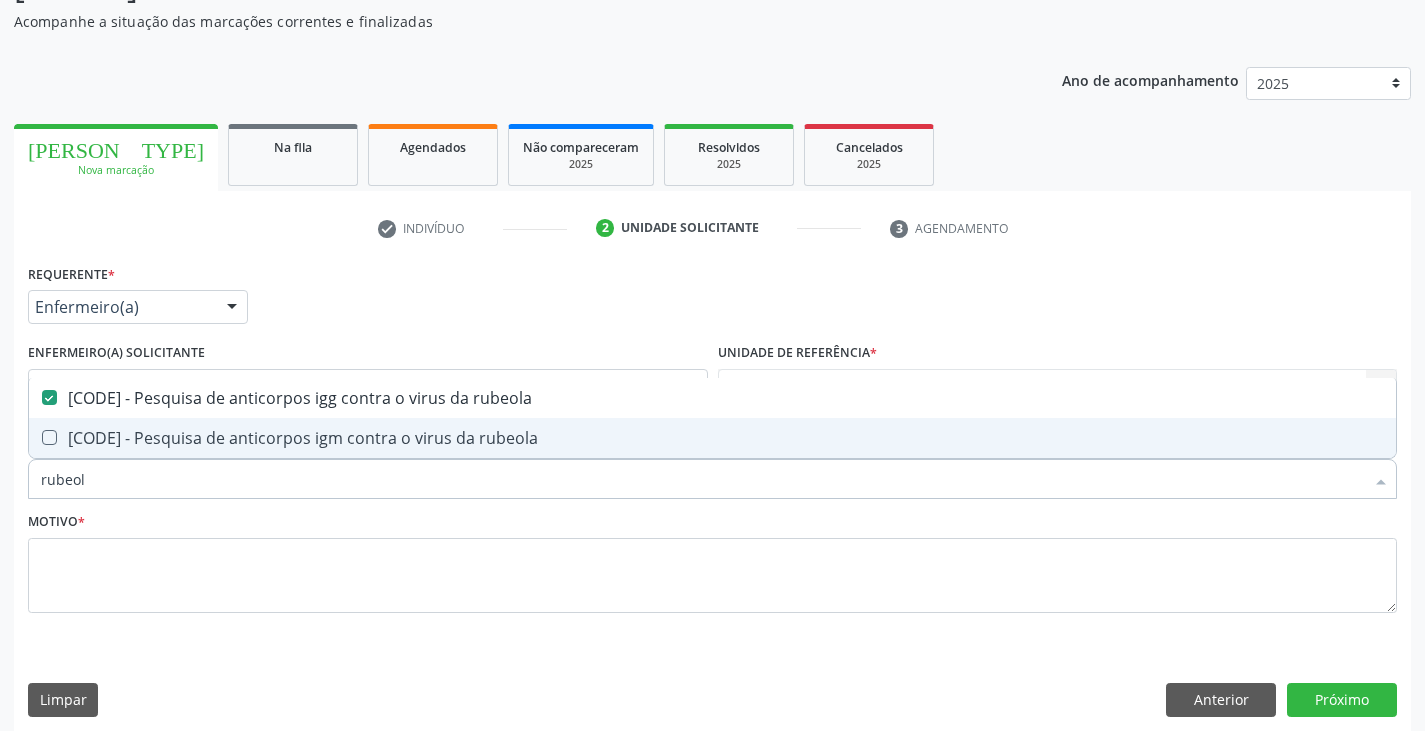 click on "[CODE] - Pesquisa de anticorpos igm contra o virus da rubeola" at bounding box center (712, 438) 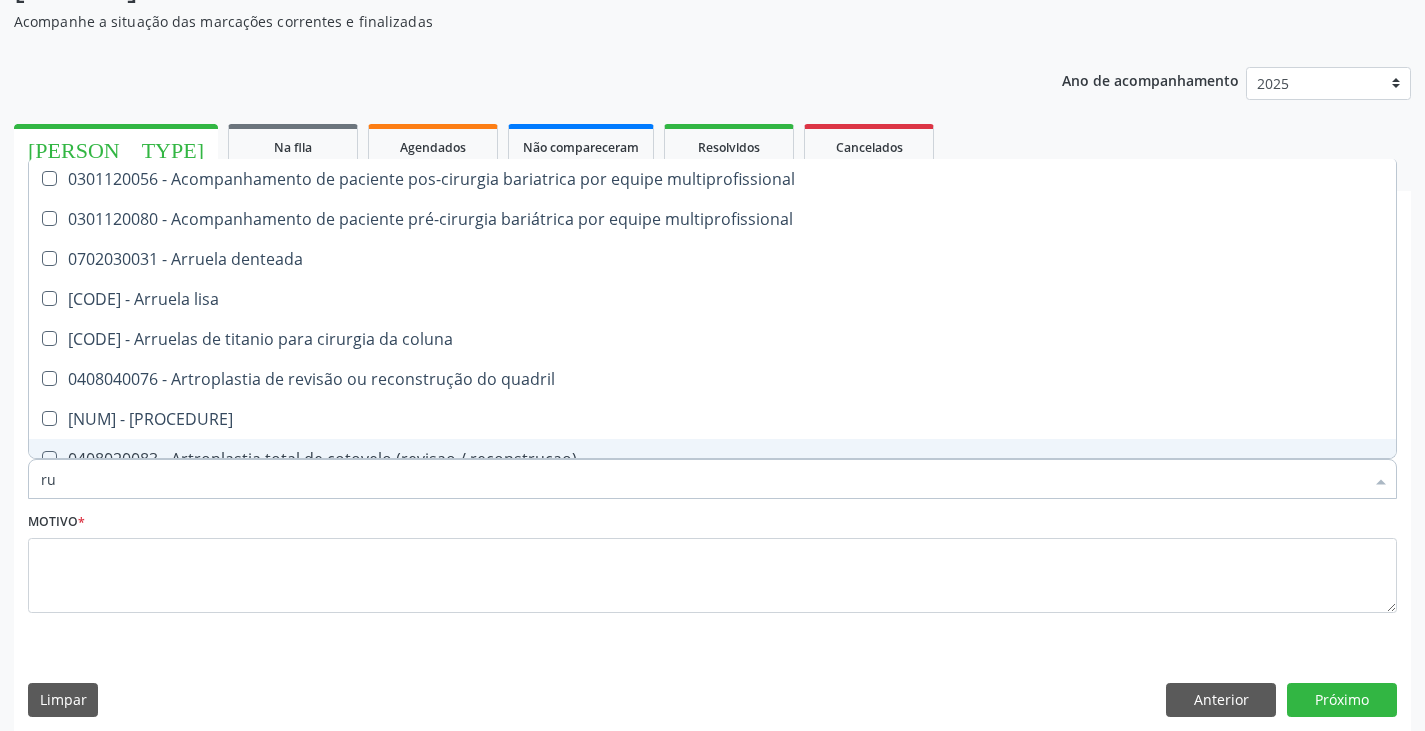 type on "r" 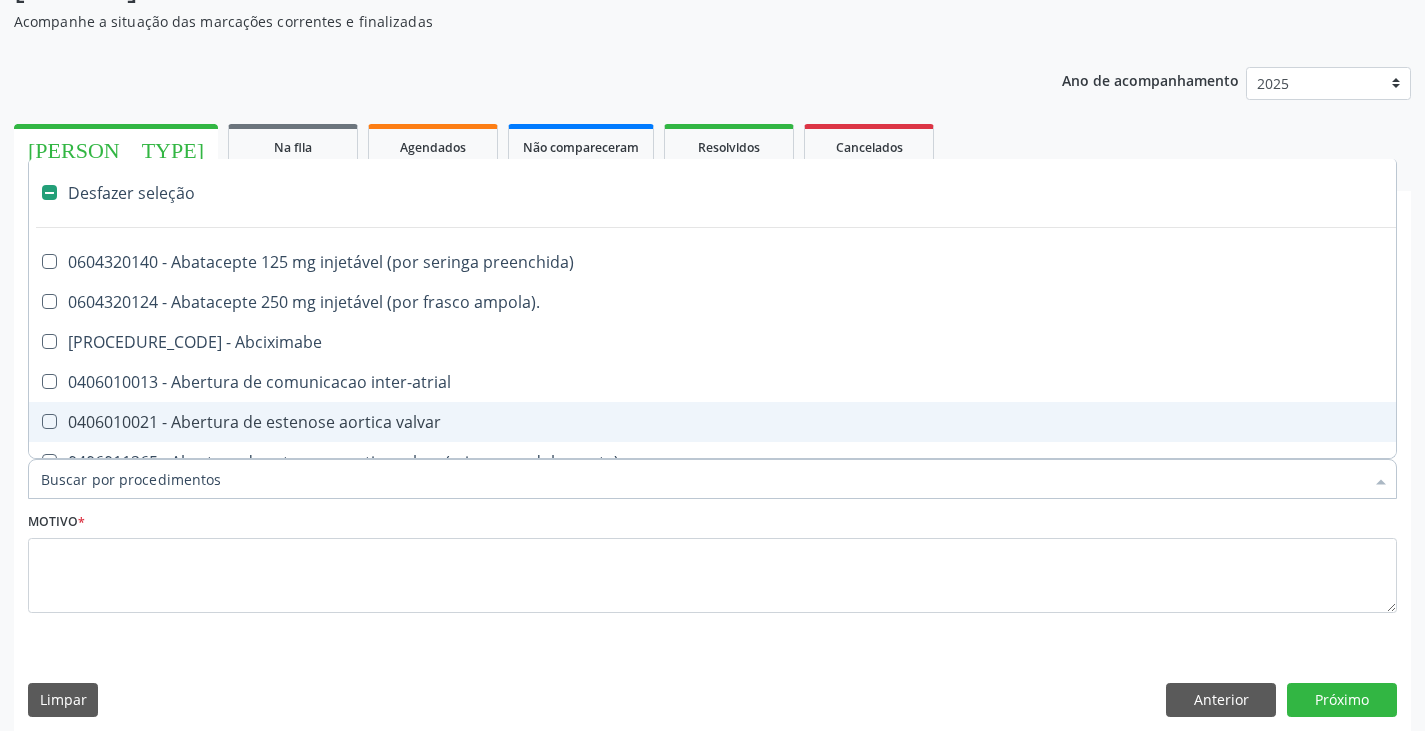 type on "r" 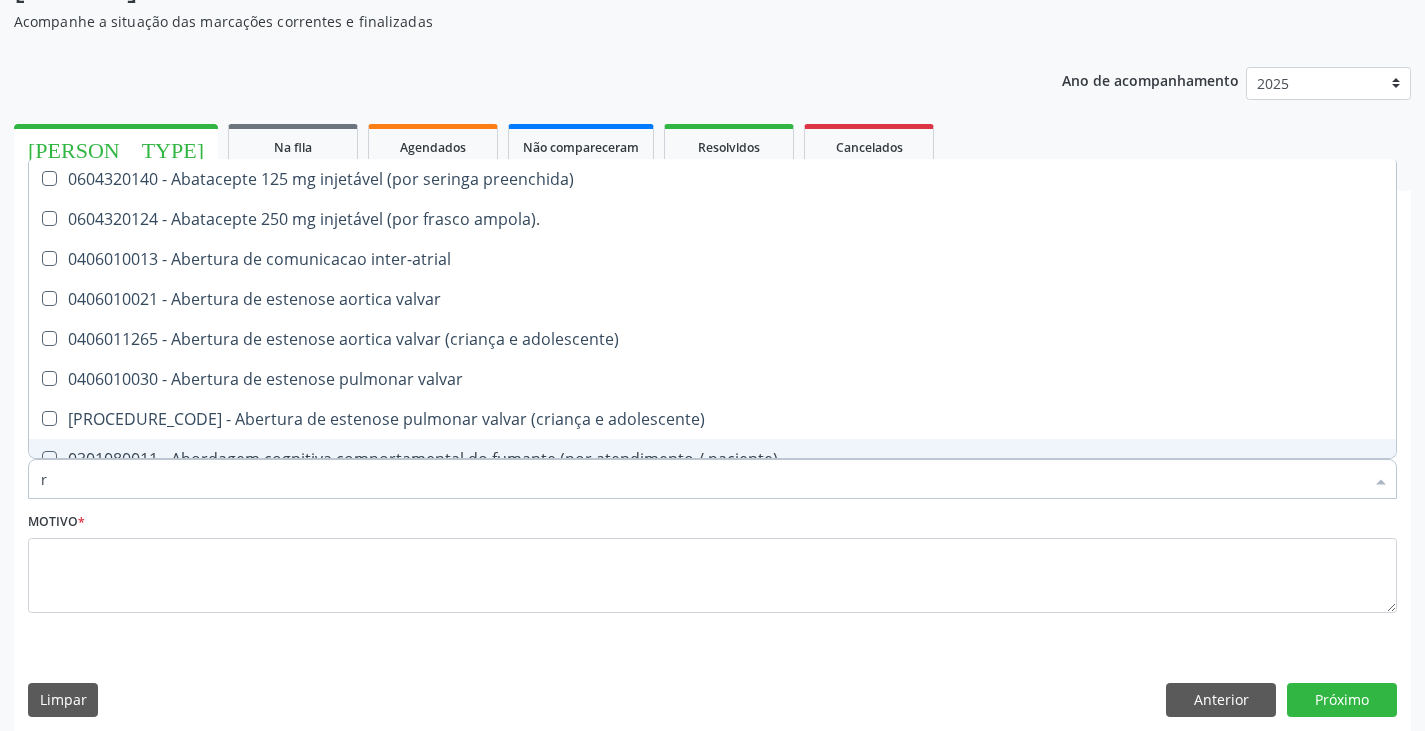 type 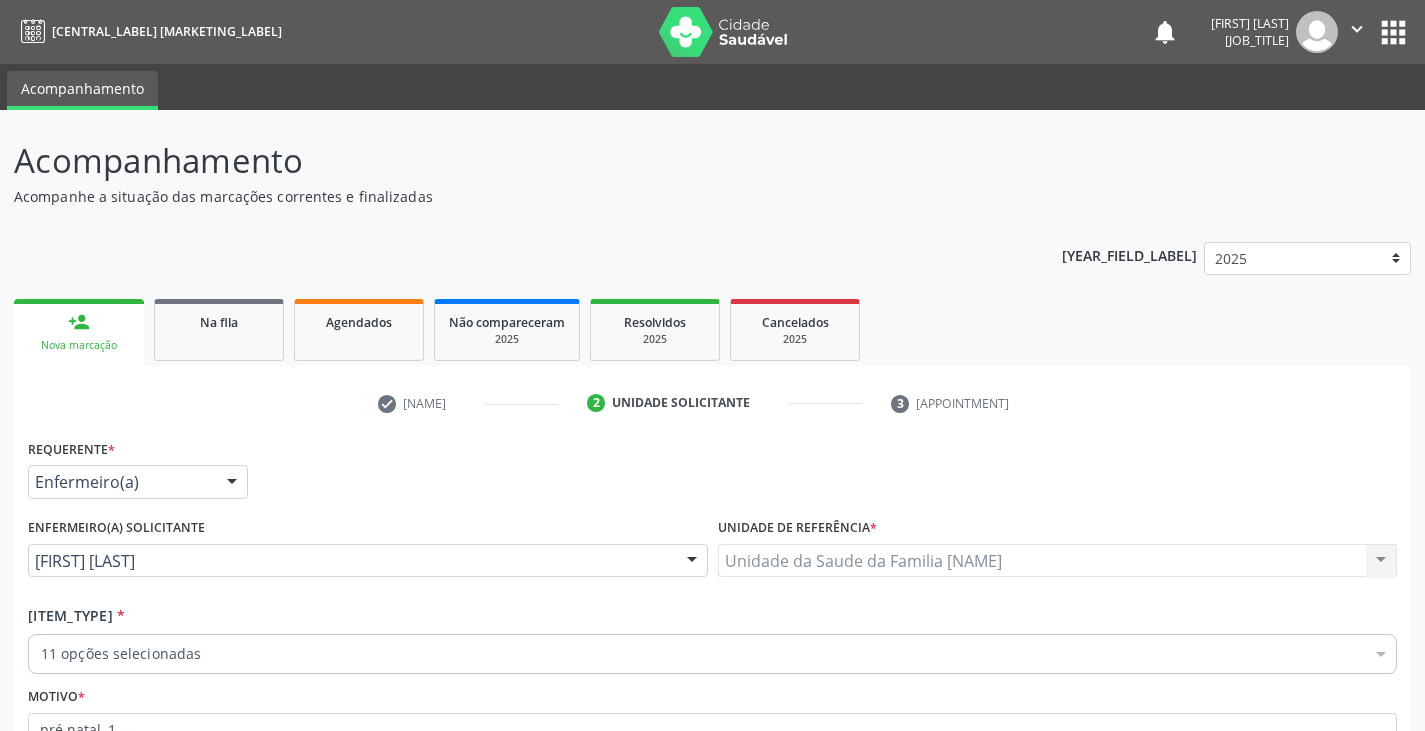 scroll, scrollTop: 175, scrollLeft: 0, axis: vertical 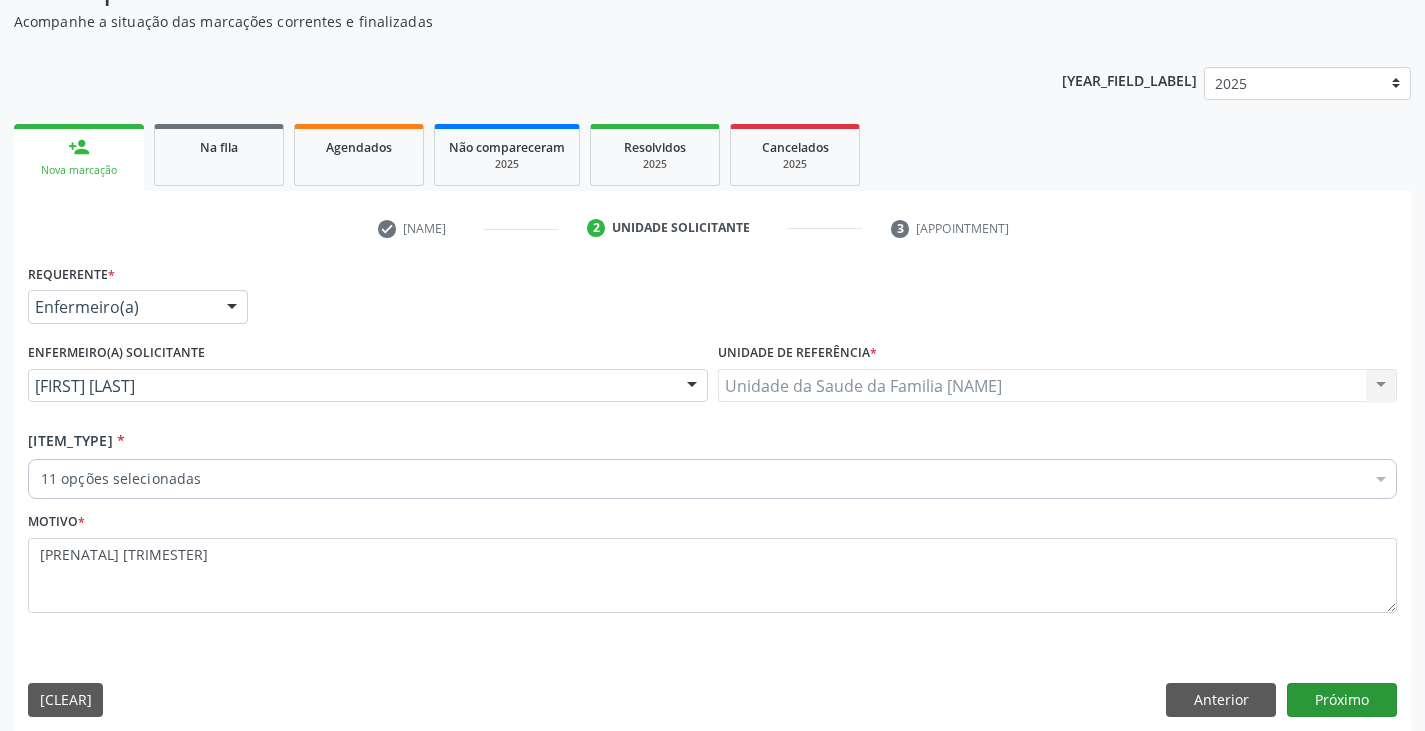 type on "[PRENATAL] [TRIMESTER]" 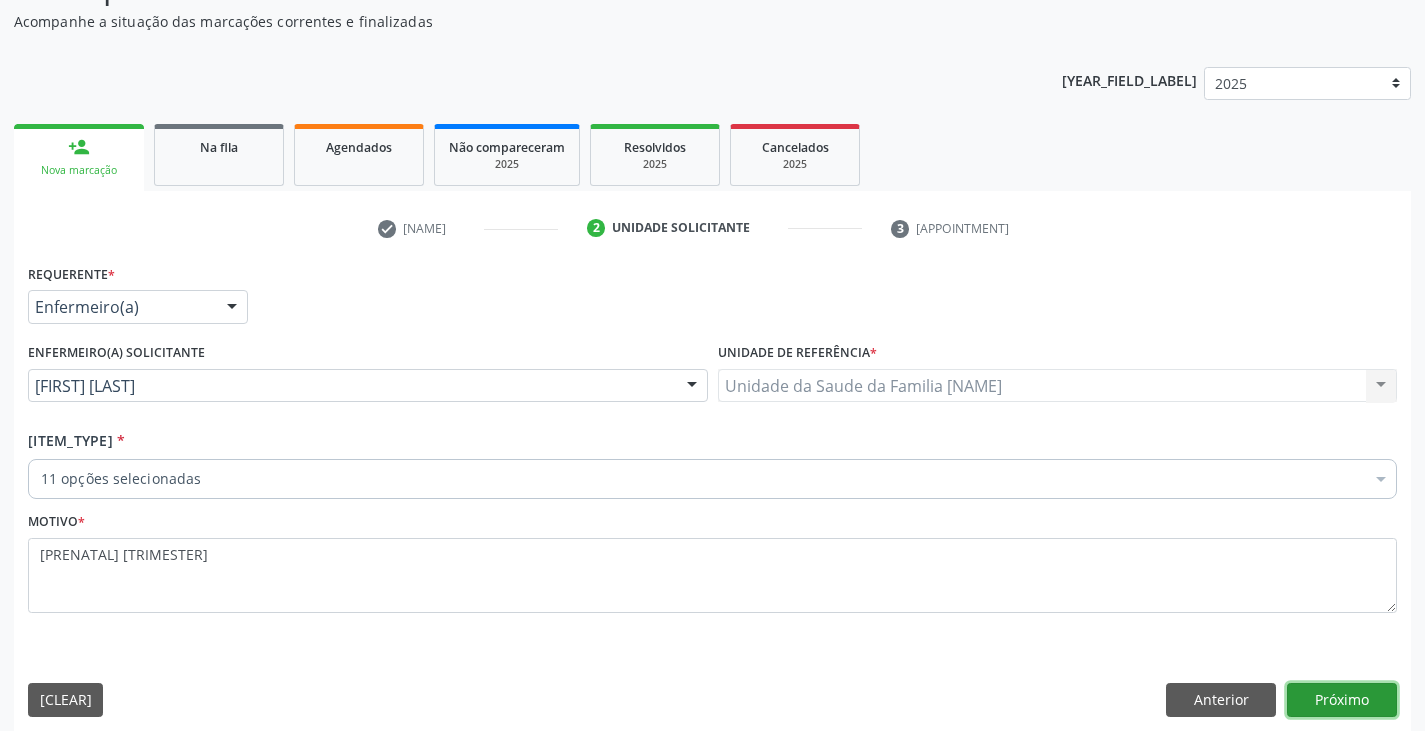 click on "Próximo" at bounding box center [1342, 700] 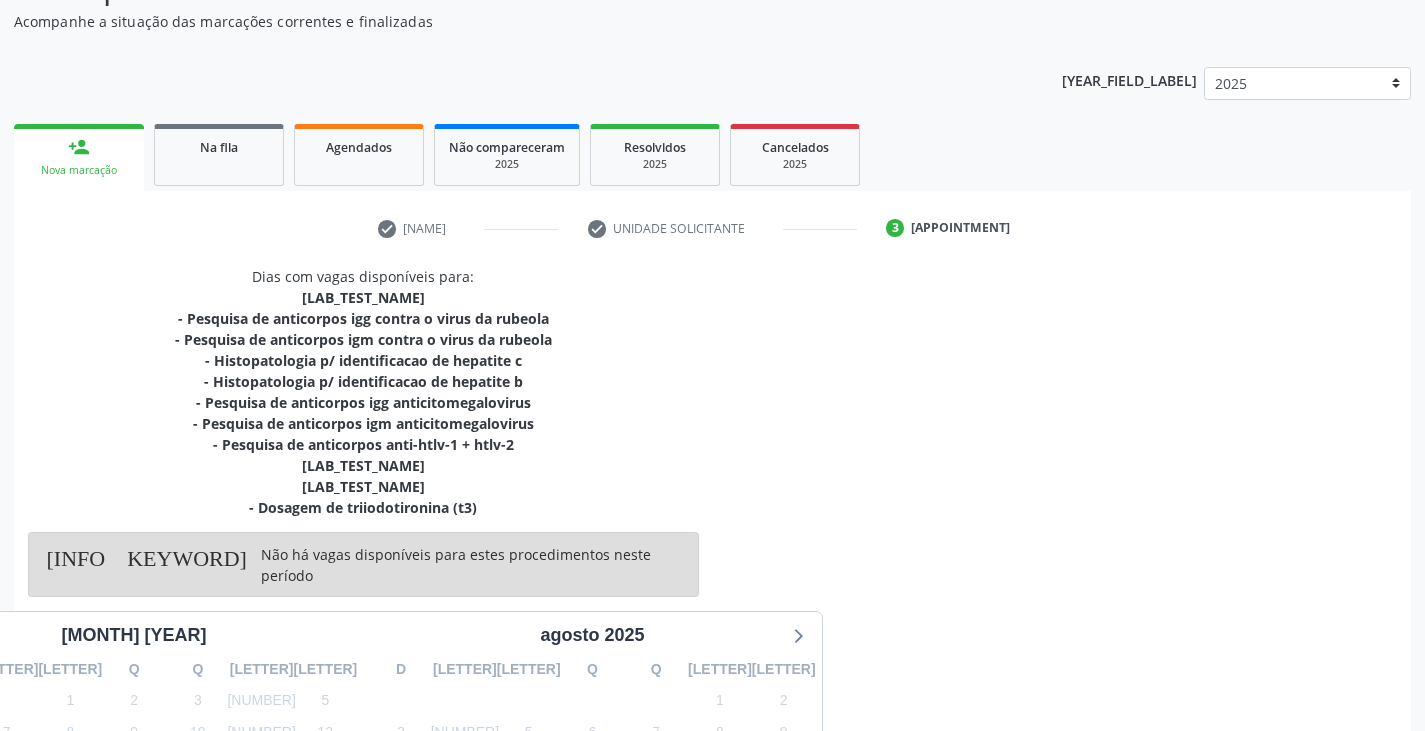 scroll, scrollTop: 408, scrollLeft: 0, axis: vertical 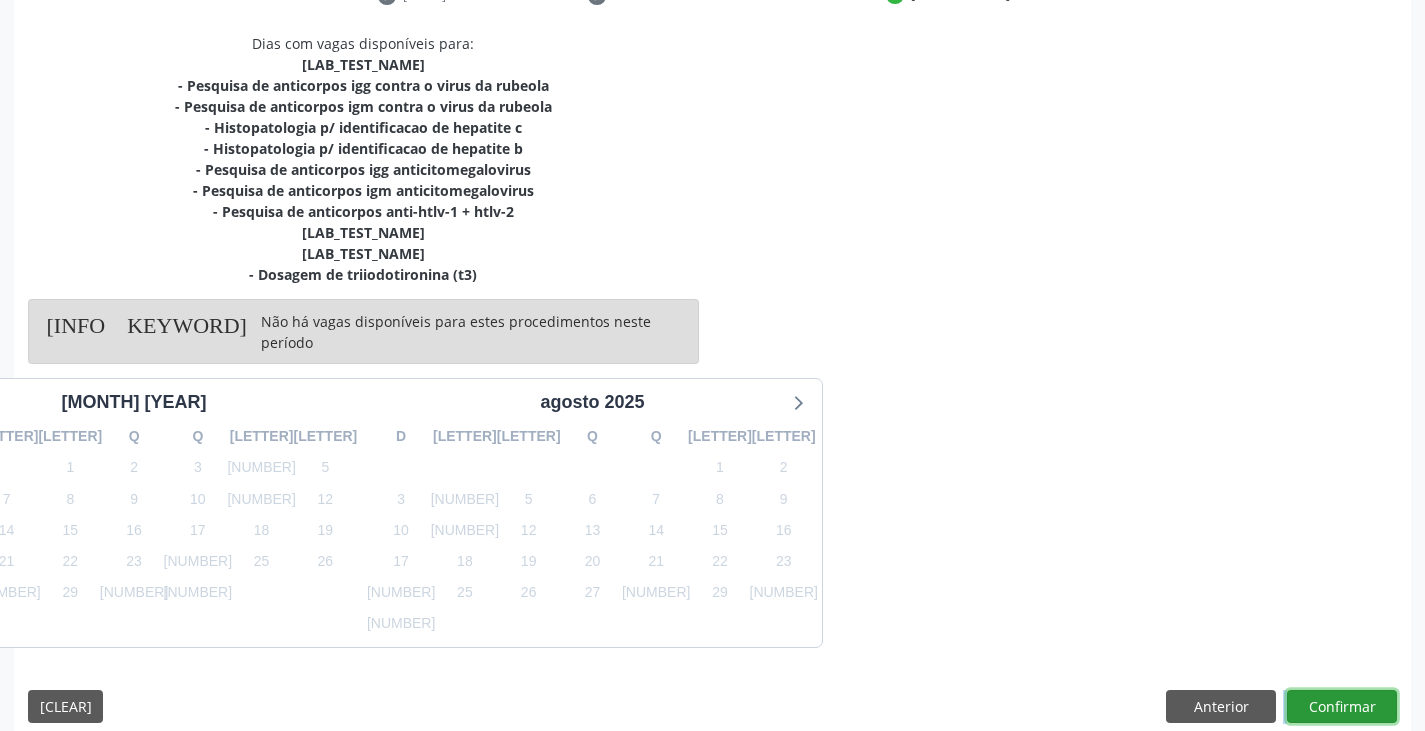 click on "Confirmar" at bounding box center [1342, 707] 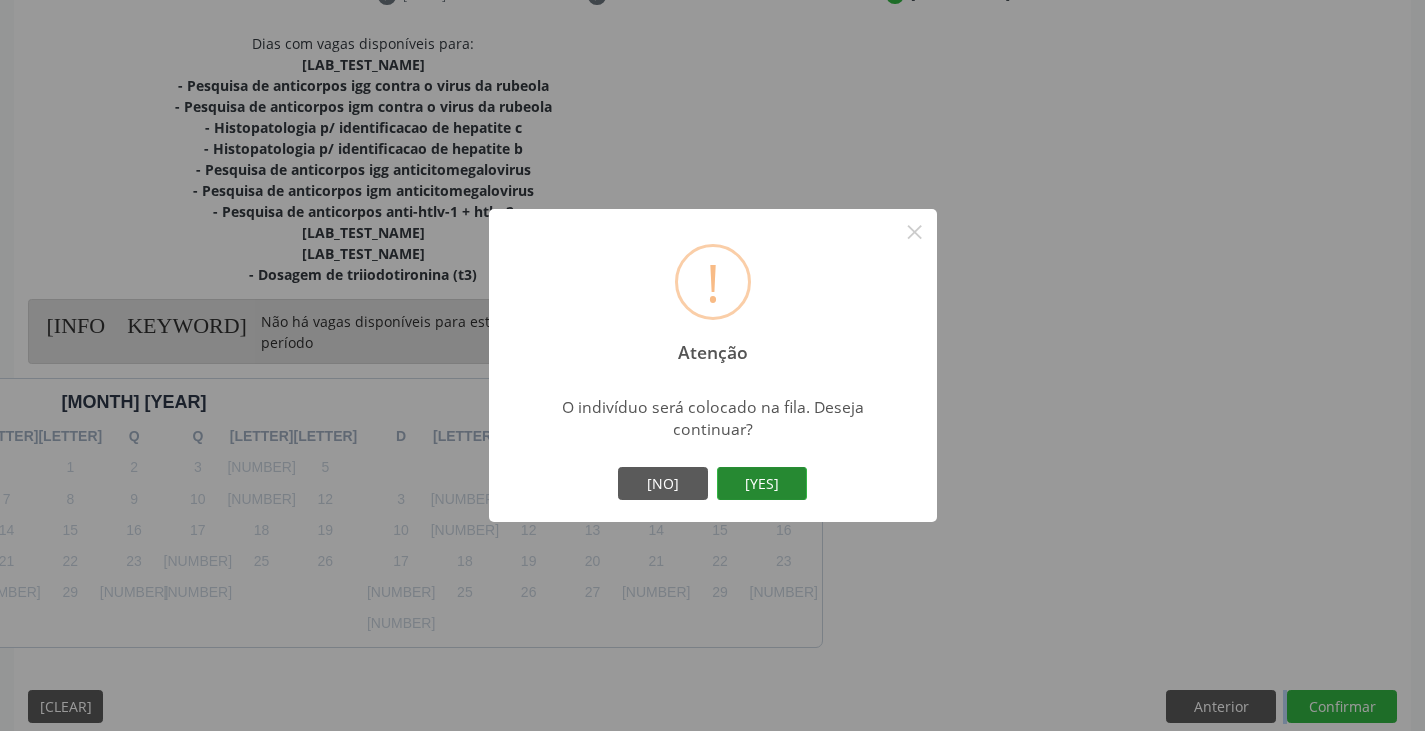 click on "[YES]" at bounding box center [762, 484] 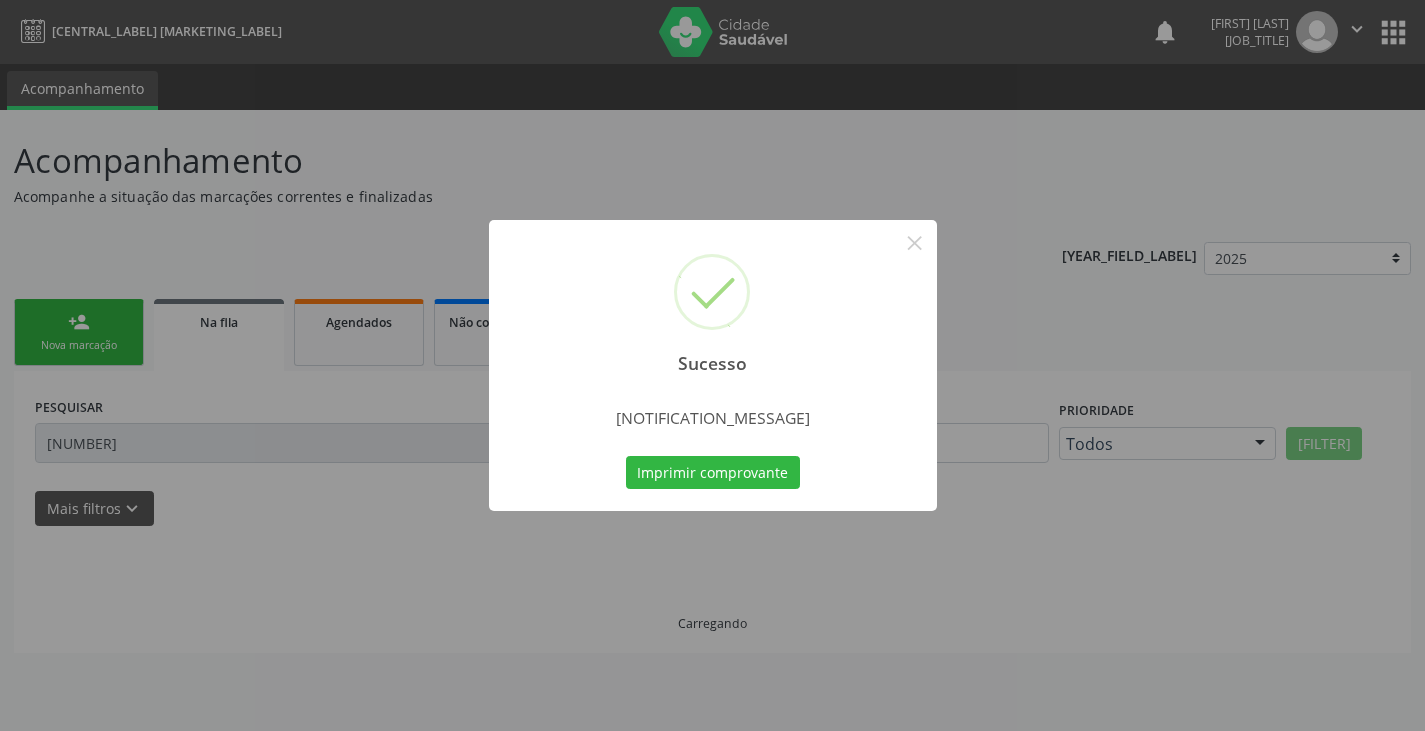 scroll, scrollTop: 0, scrollLeft: 0, axis: both 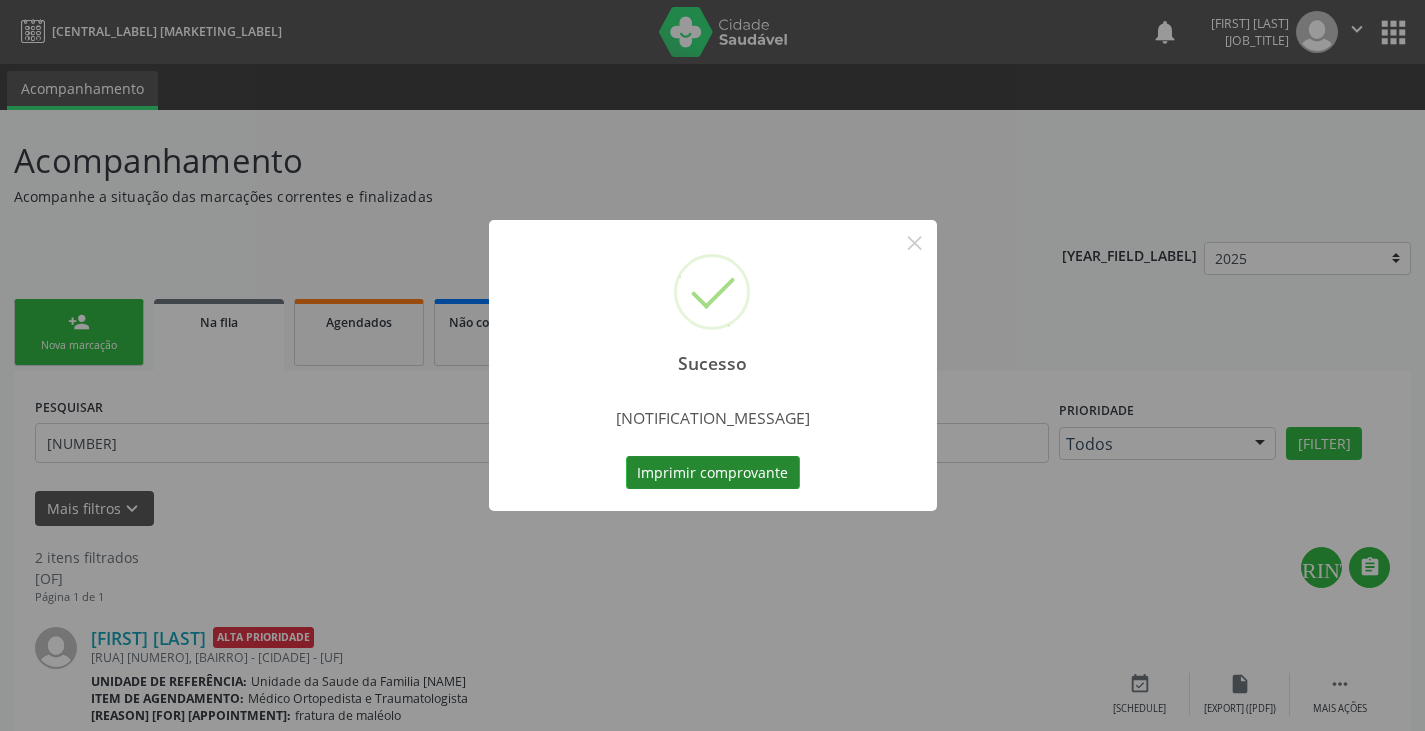 click on "Imprimir comprovante" at bounding box center [713, 473] 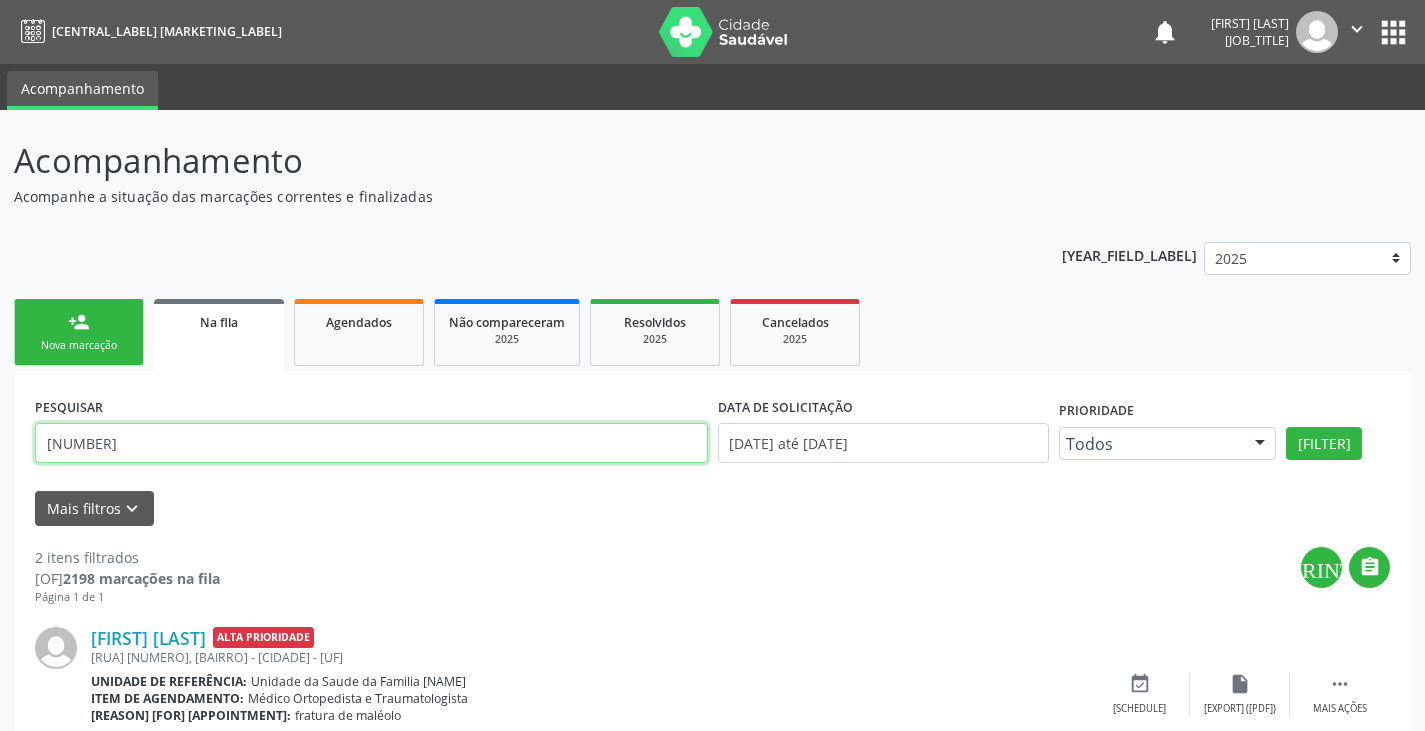 click on "705609414938818" at bounding box center (371, 443) 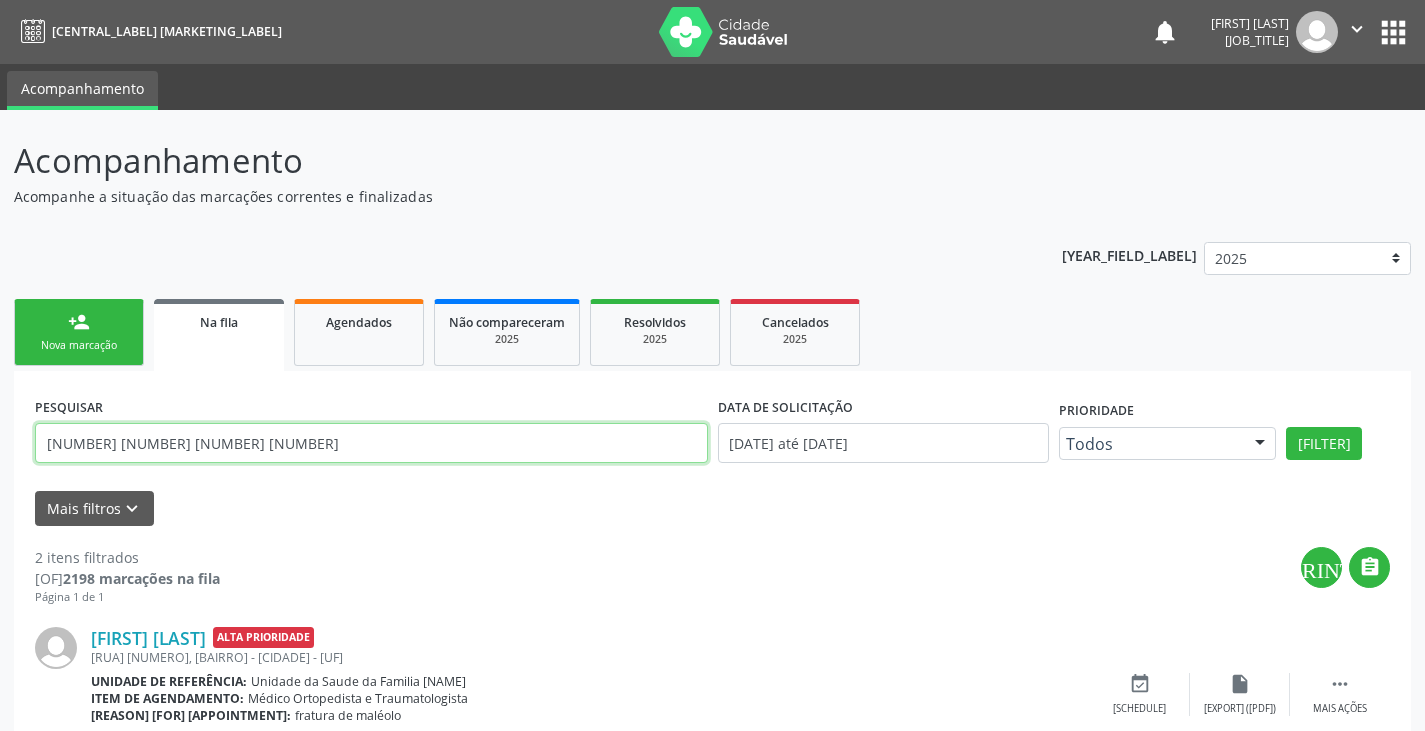 type on "706 4011 0485 8983" 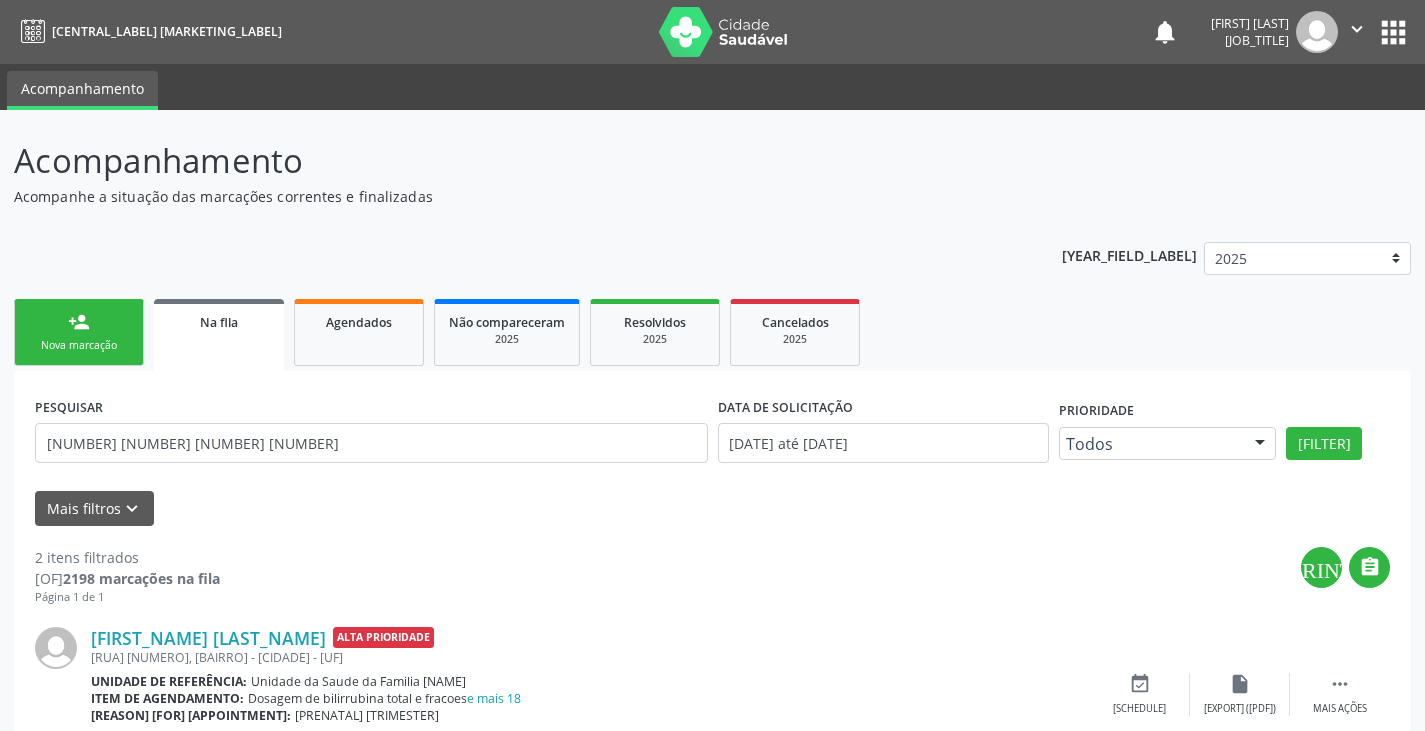 scroll, scrollTop: 267, scrollLeft: 0, axis: vertical 